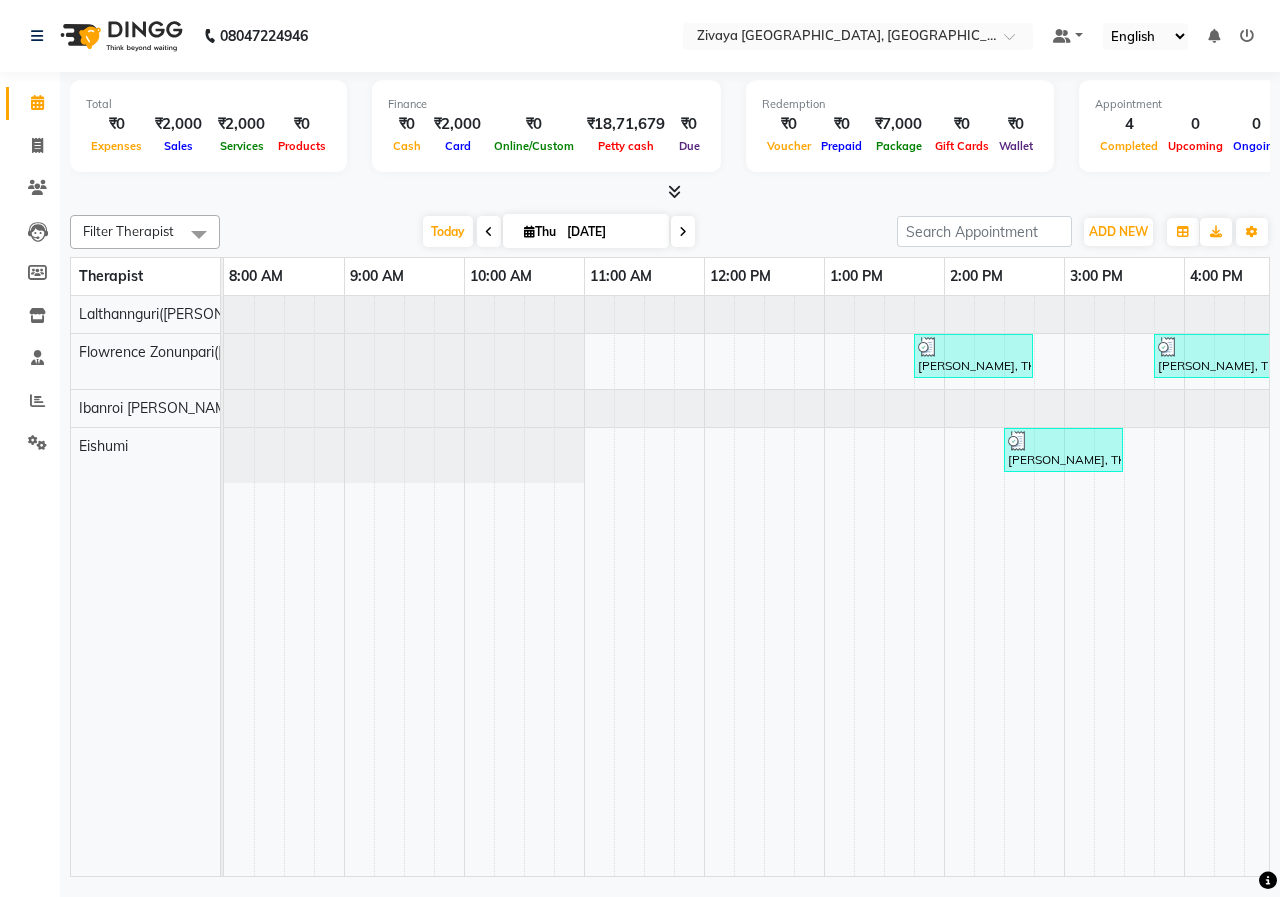 scroll, scrollTop: 0, scrollLeft: 0, axis: both 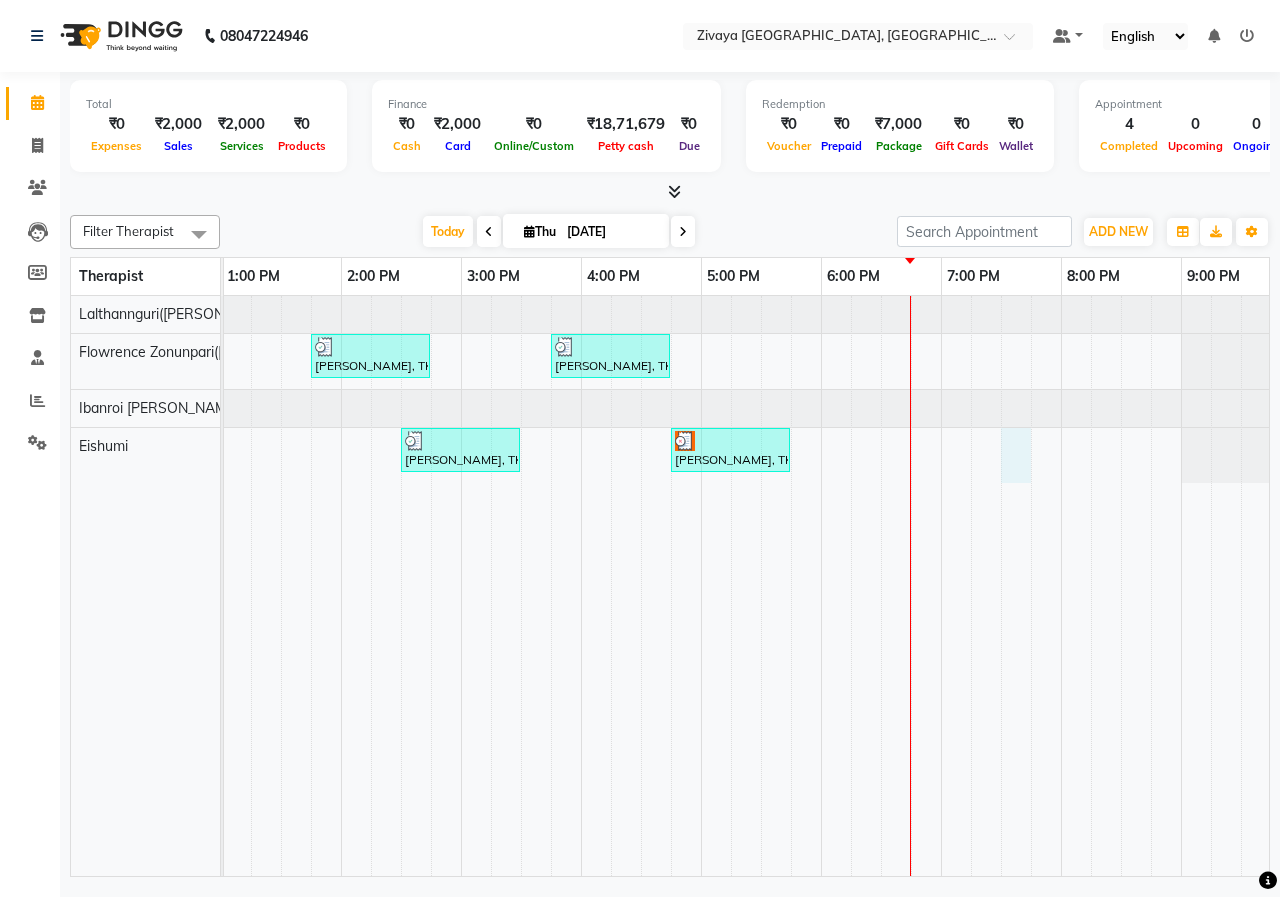 click on "[PERSON_NAME], TK01, 01:45 PM-02:45 PM, Javanese Pampering - 60 Mins     [PERSON_NAME], TK02, 03:45 PM-04:45 PM, Javanese Pampering - 60 Mins     [PERSON_NAME], TK02, 02:30 PM-03:30 PM, Zivaya Signature Scraub - 60 Mins     [PERSON_NAME], TK03, 04:45 PM-05:45 PM, Javanese Pampering - 60 Mins" at bounding box center [581, 586] 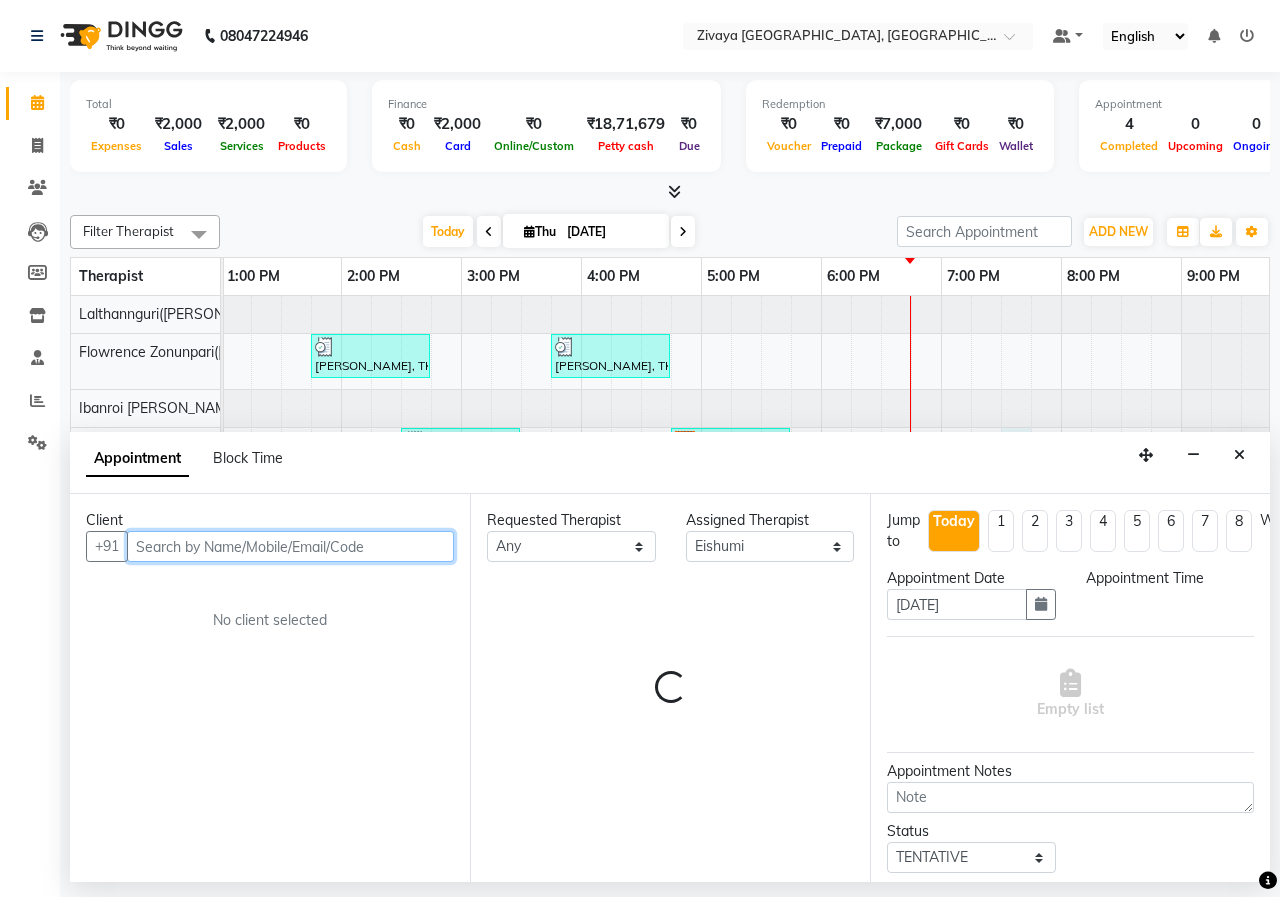 select on "1170" 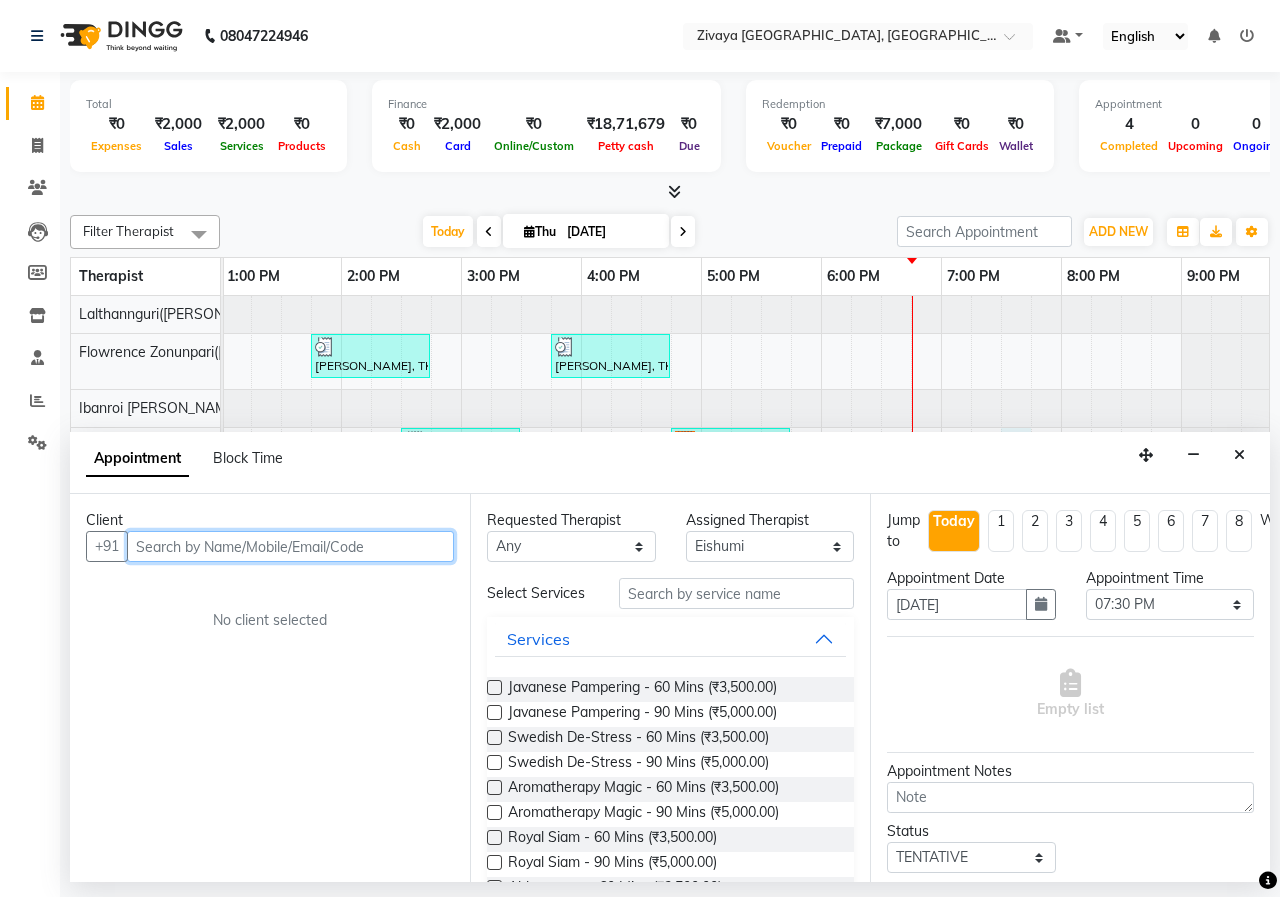 click at bounding box center [290, 546] 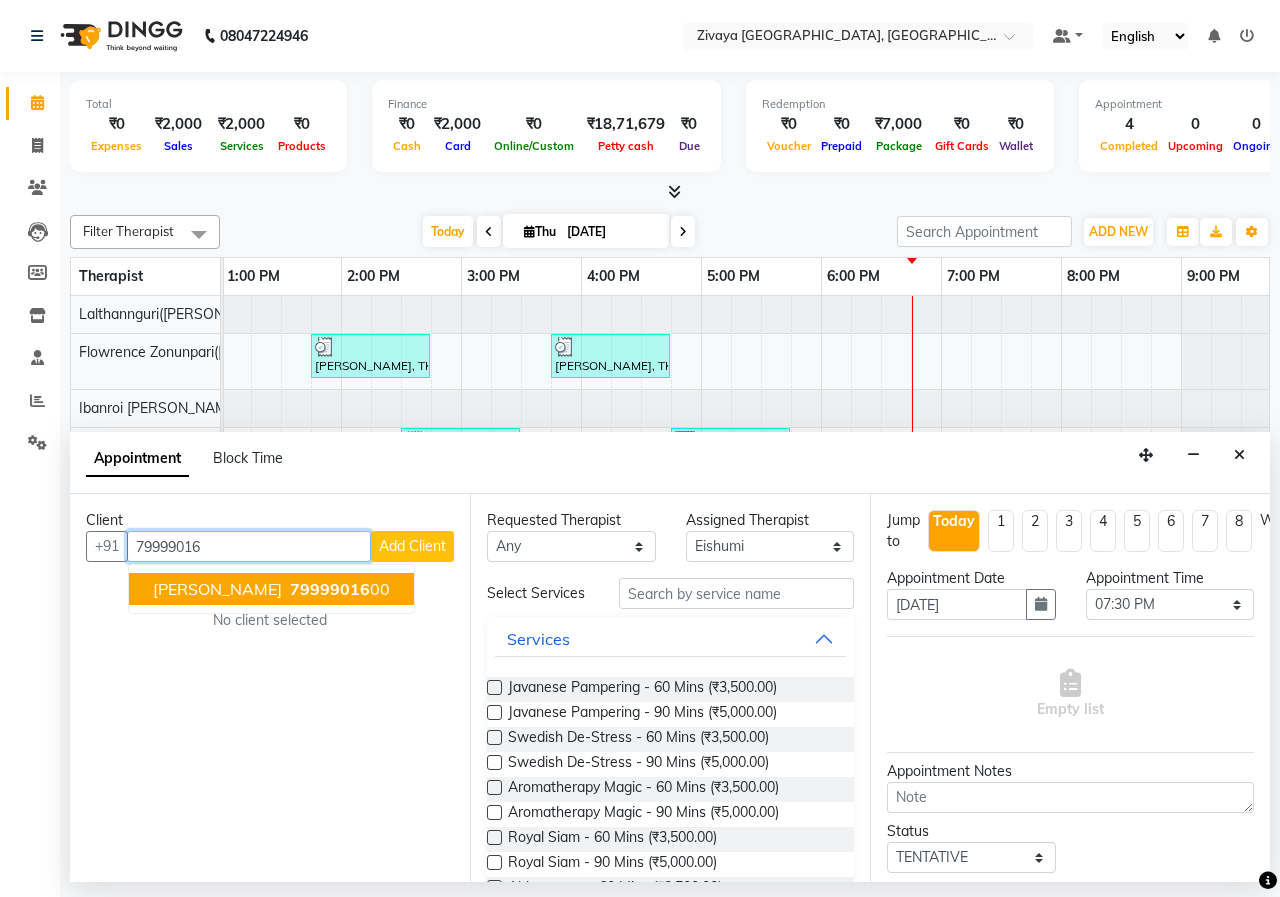 click on "[PERSON_NAME]   79999016 00" at bounding box center (271, 589) 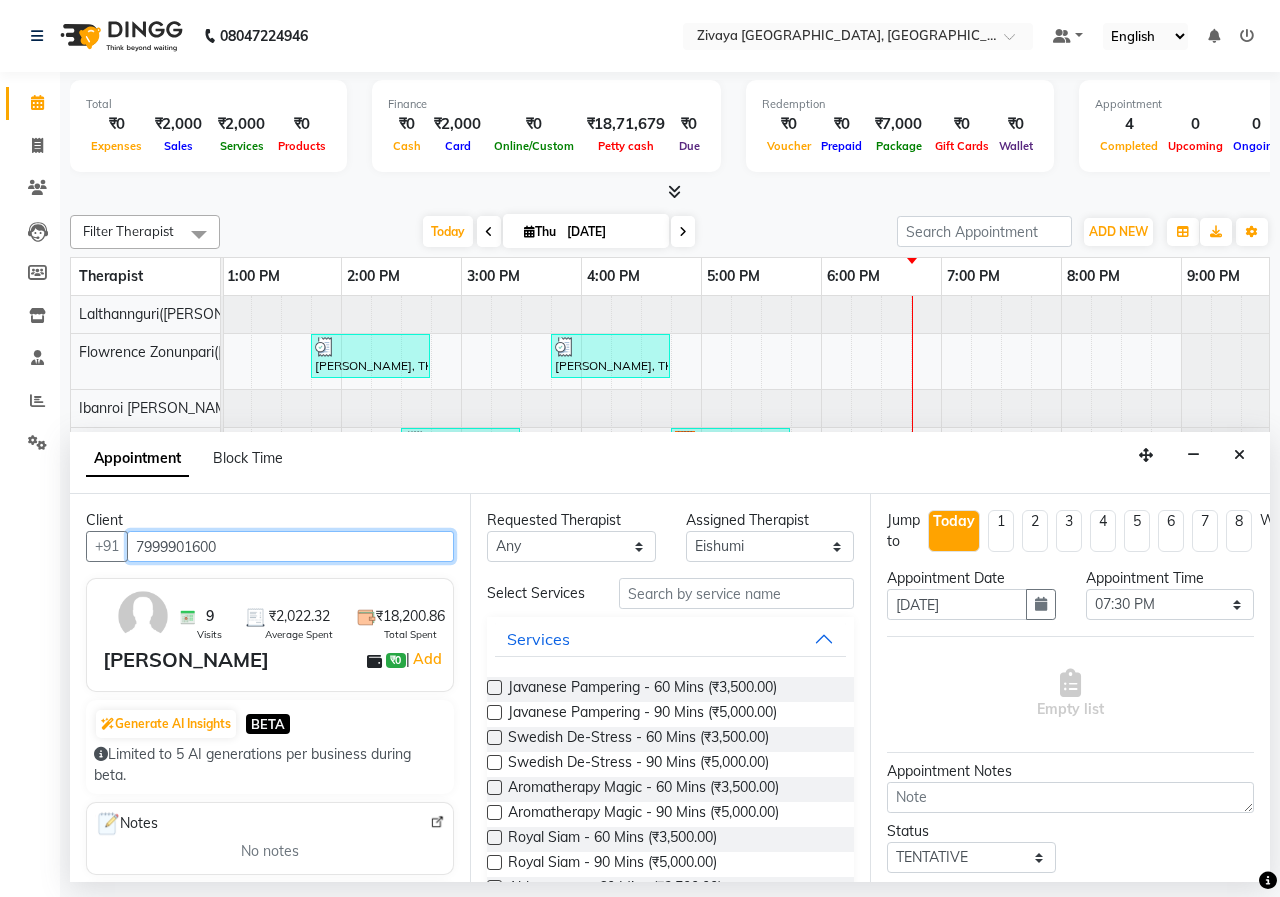 type on "7999901600" 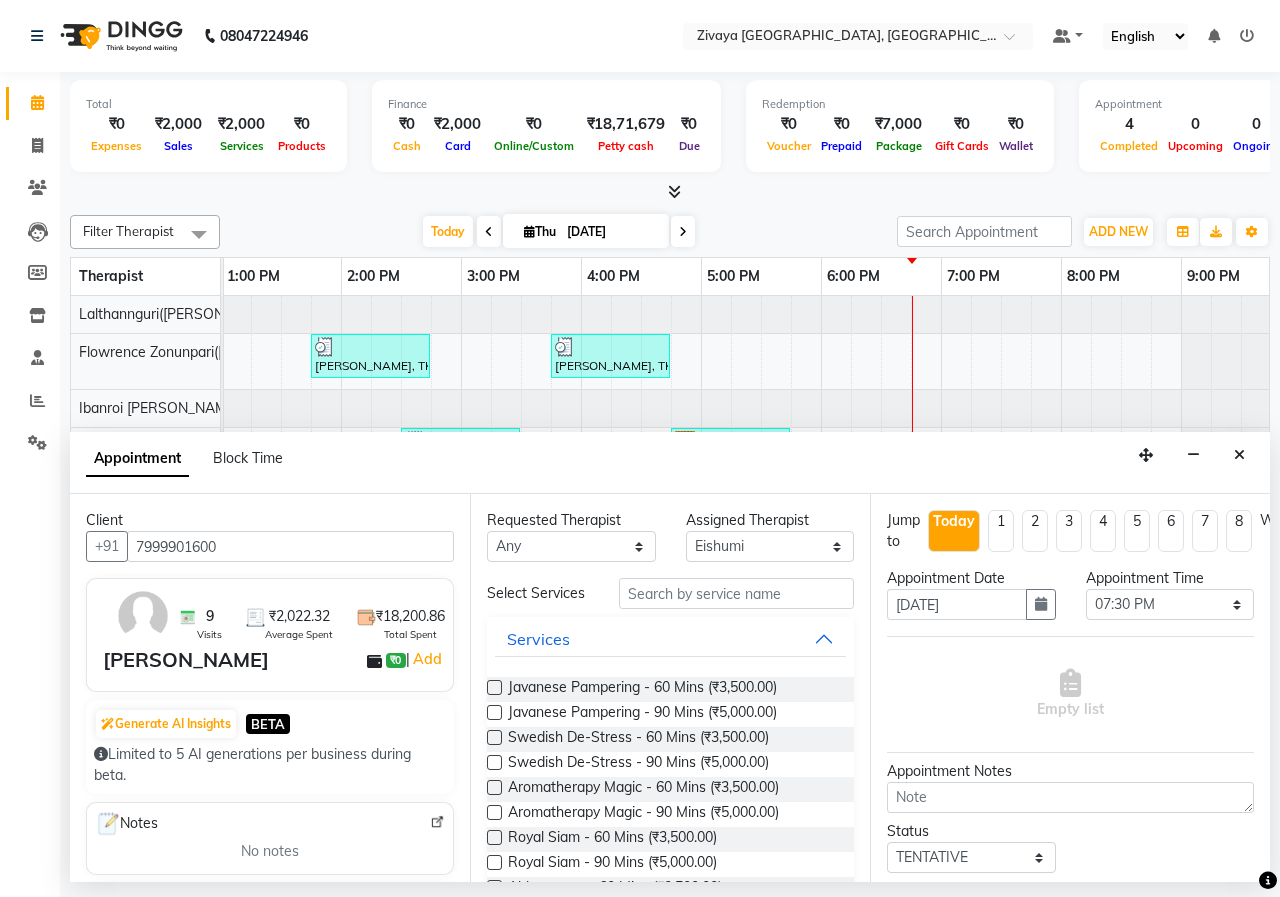 click at bounding box center [494, 687] 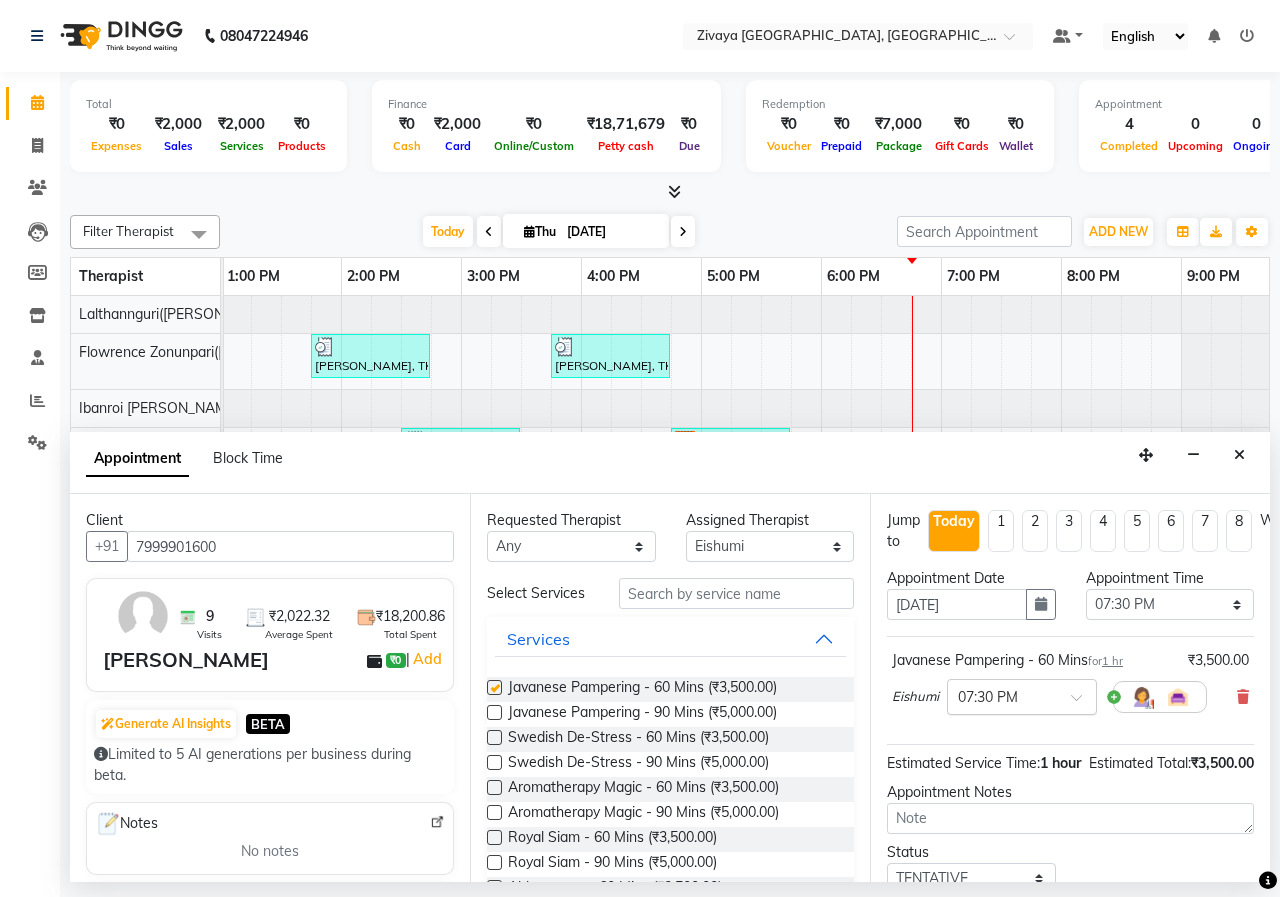 scroll, scrollTop: 174, scrollLeft: 0, axis: vertical 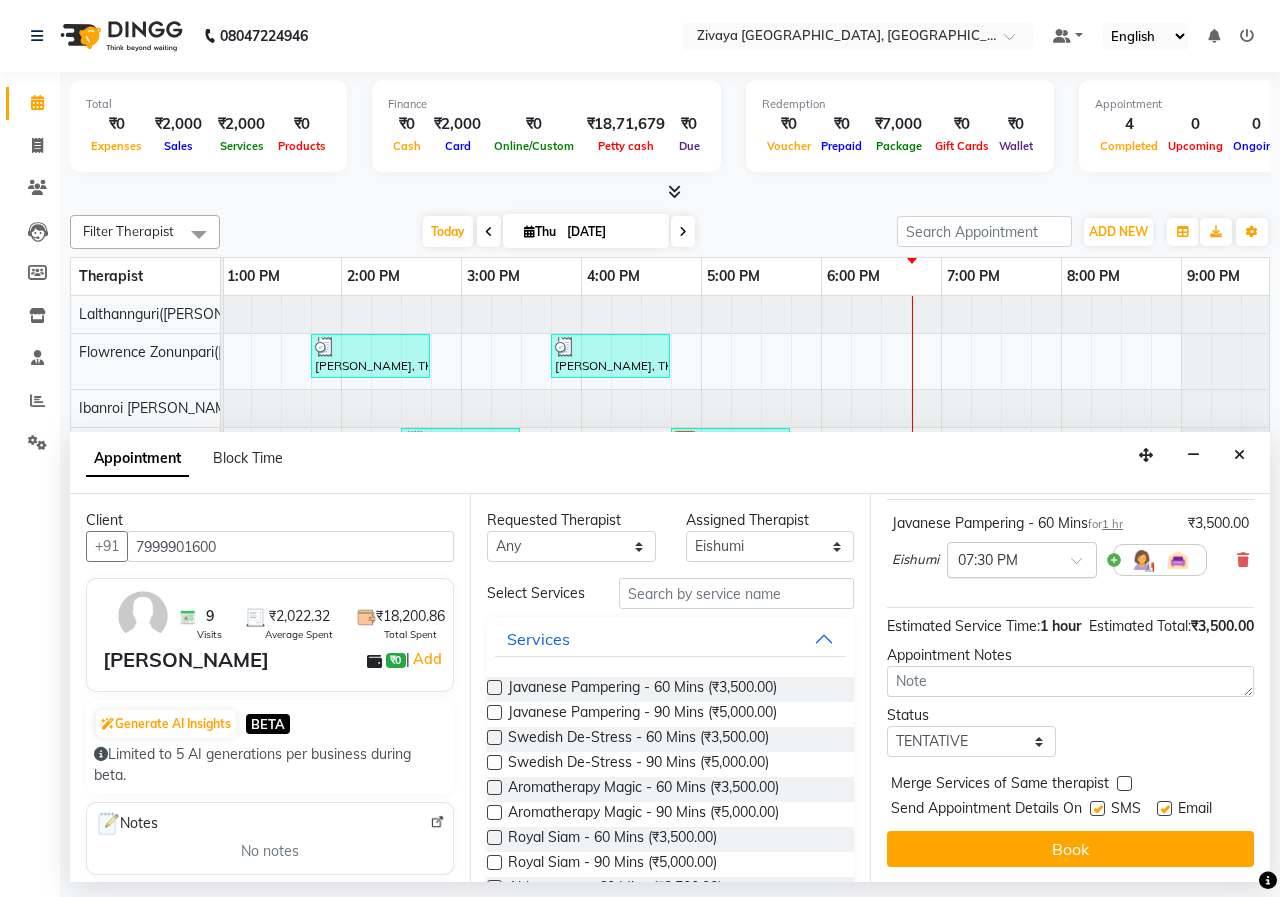 checkbox on "false" 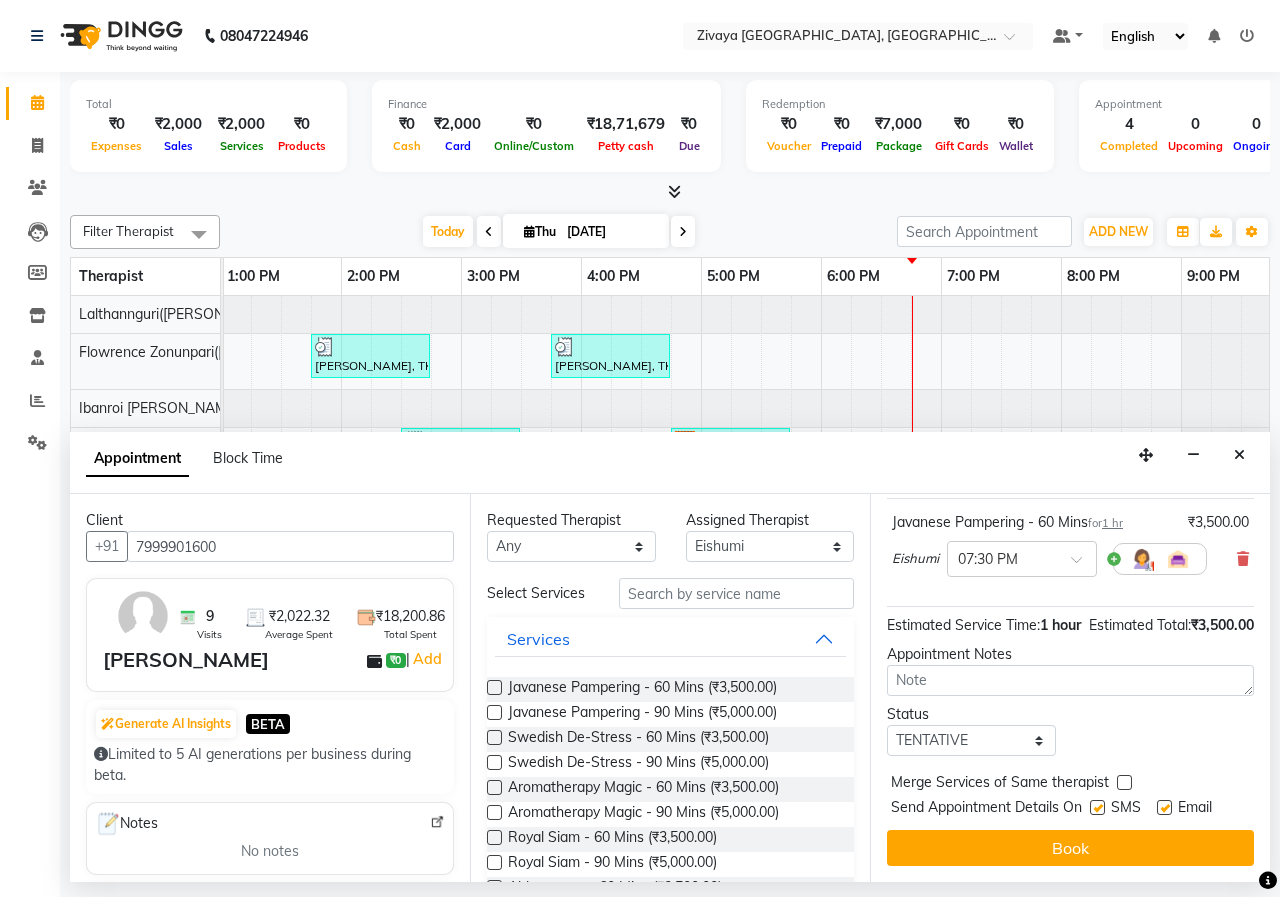 drag, startPoint x: 1026, startPoint y: 830, endPoint x: 1027, endPoint y: 840, distance: 10.049875 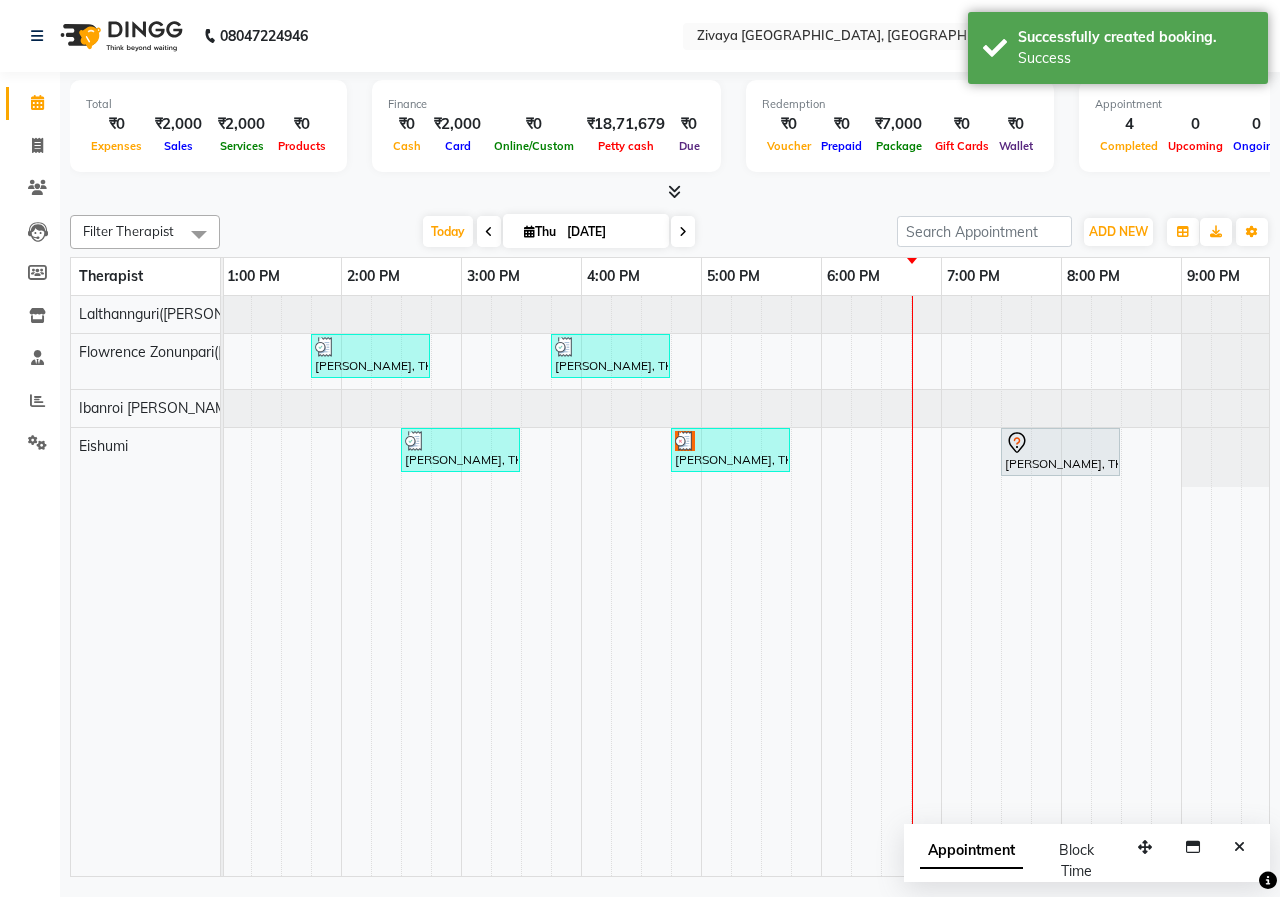 click on "Appointment" at bounding box center [971, 851] 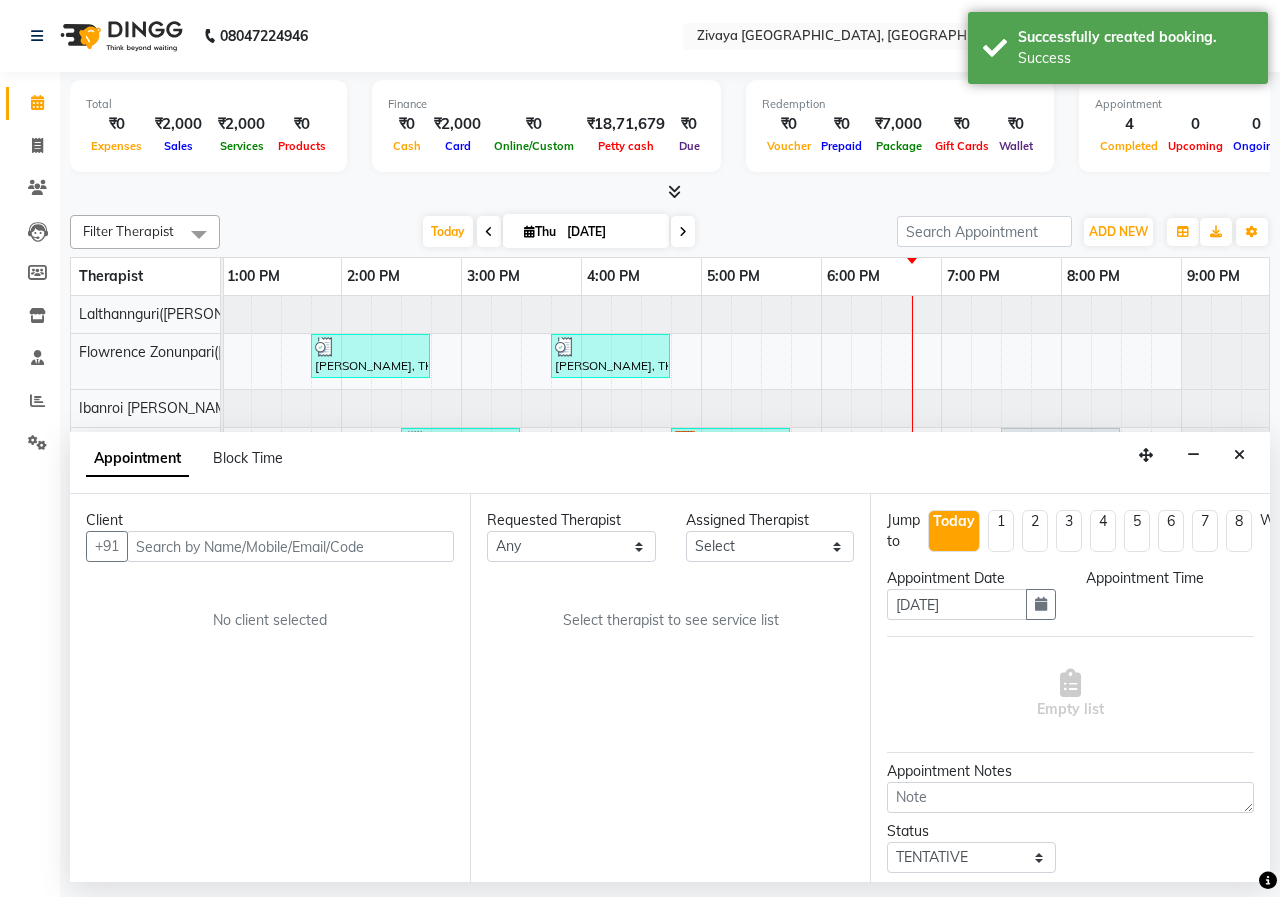 click at bounding box center [1239, 455] 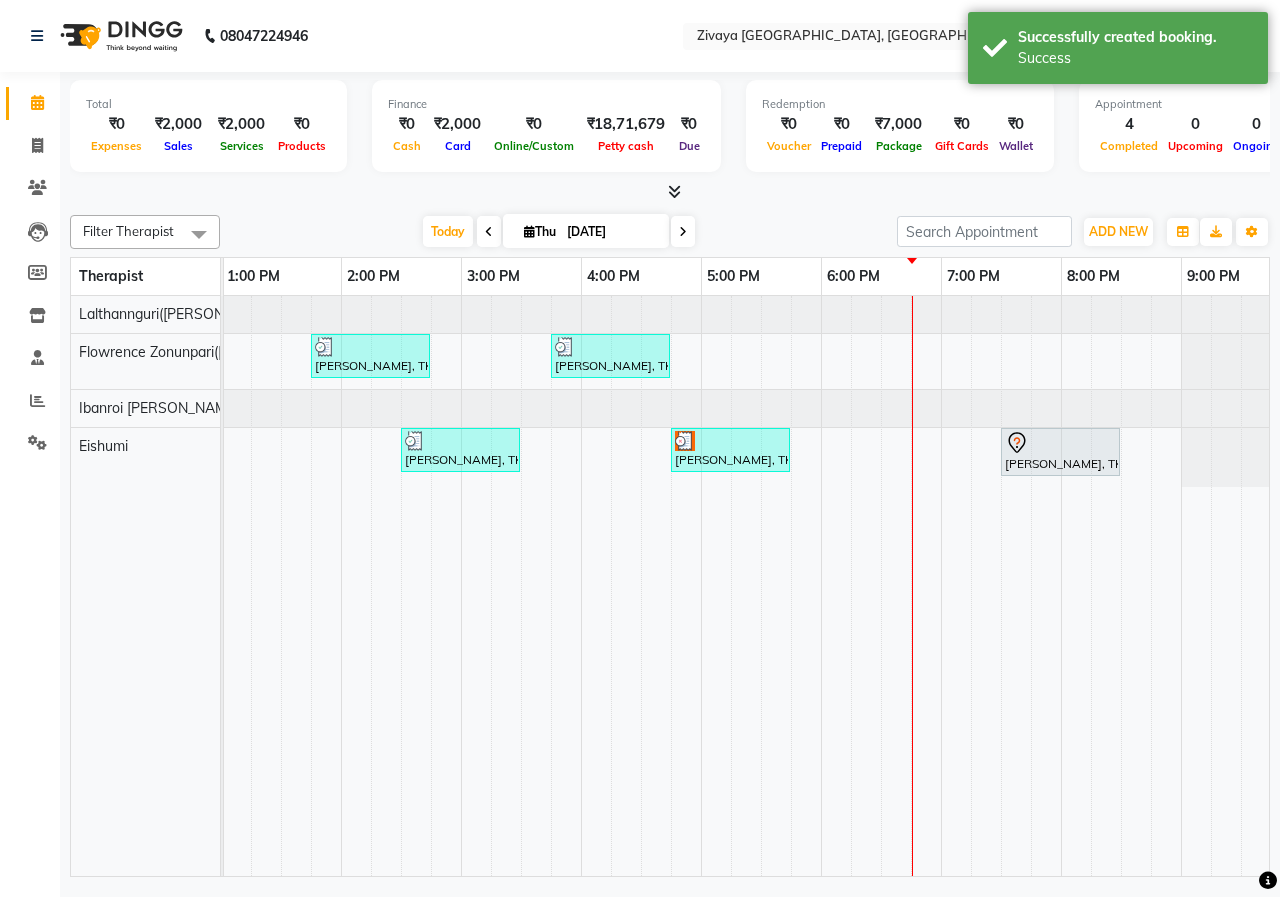 click on "[DATE]  [DATE]" at bounding box center [558, 232] 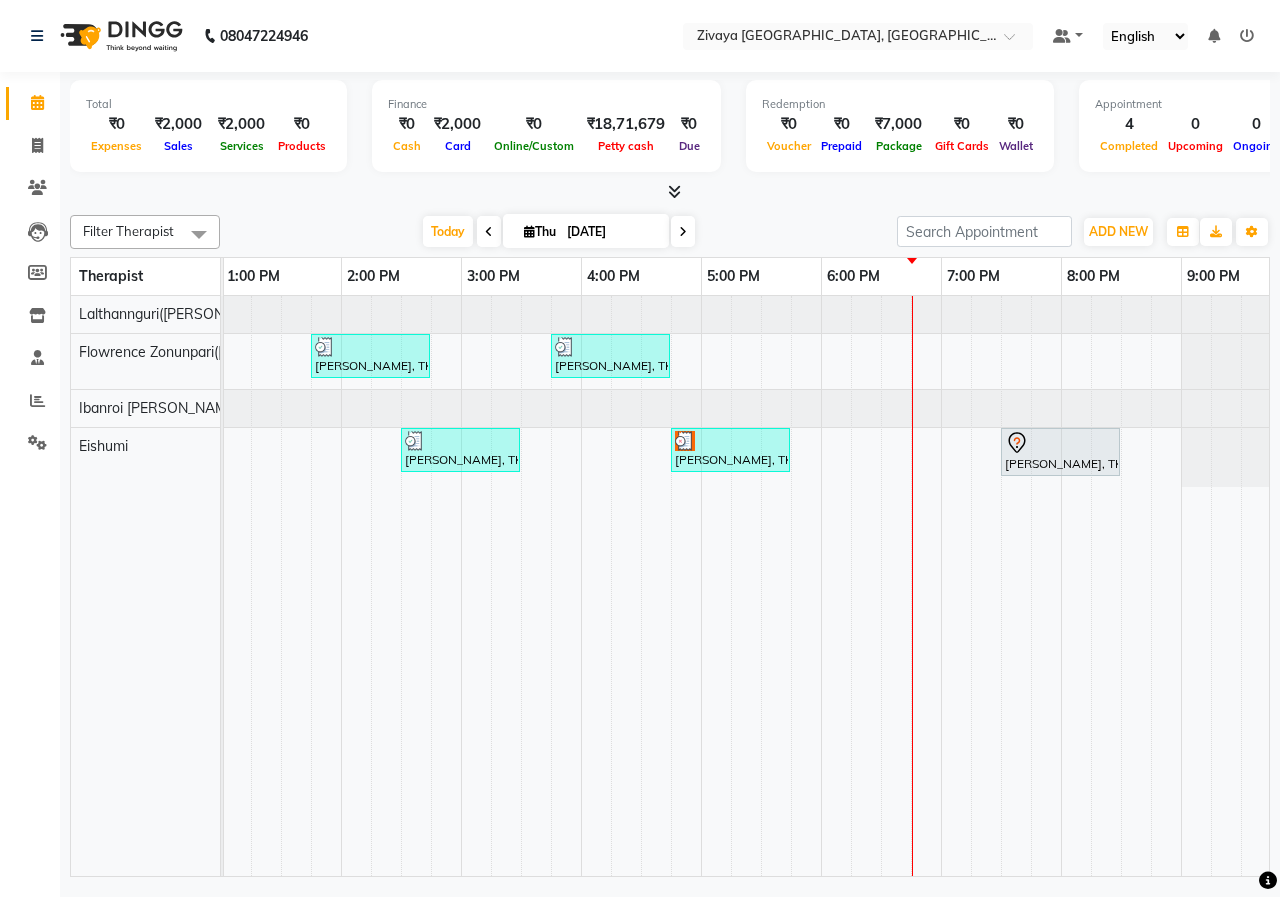 scroll, scrollTop: 0, scrollLeft: 333, axis: horizontal 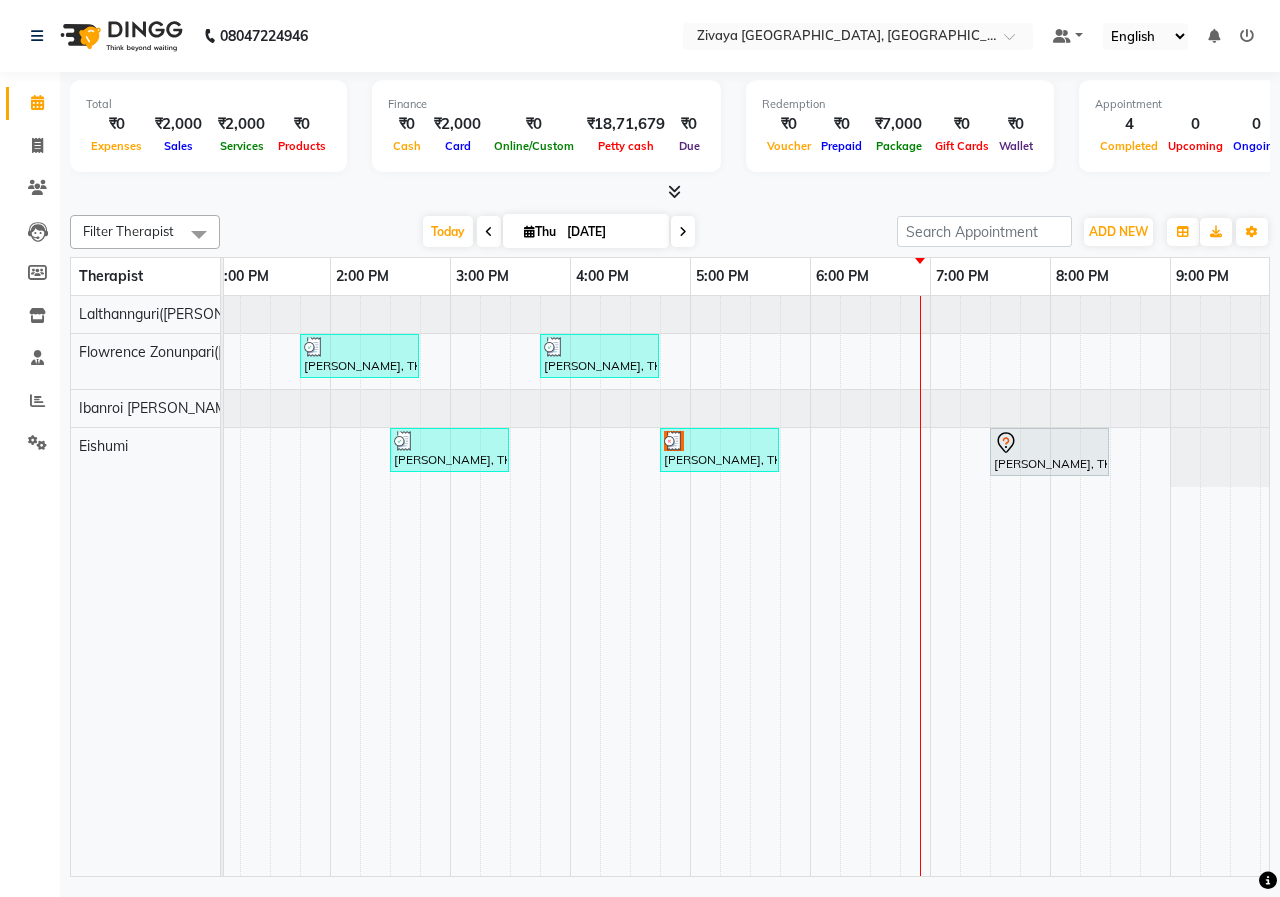 drag, startPoint x: 732, startPoint y: 858, endPoint x: 648, endPoint y: 873, distance: 85.32877 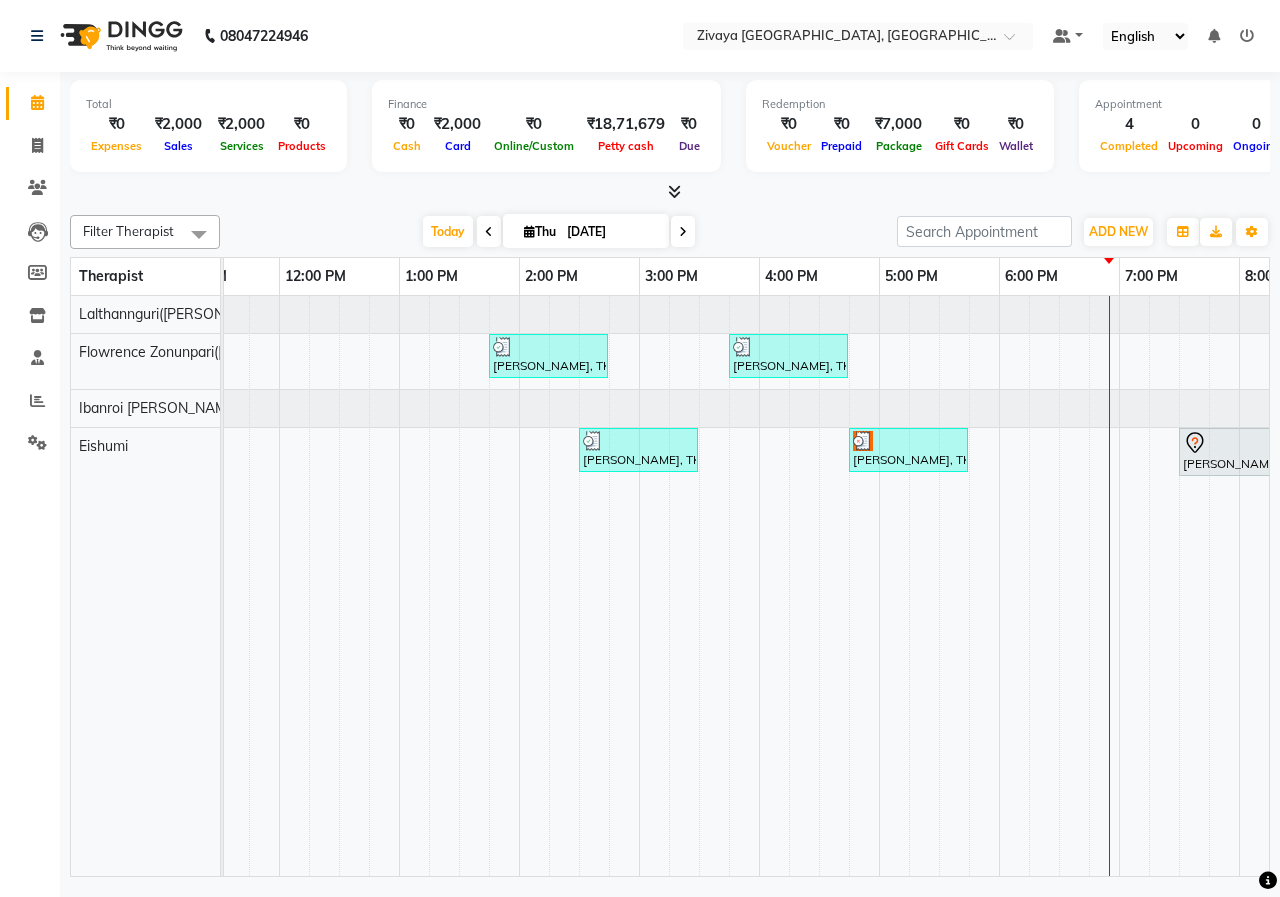 scroll, scrollTop: 0, scrollLeft: 346, axis: horizontal 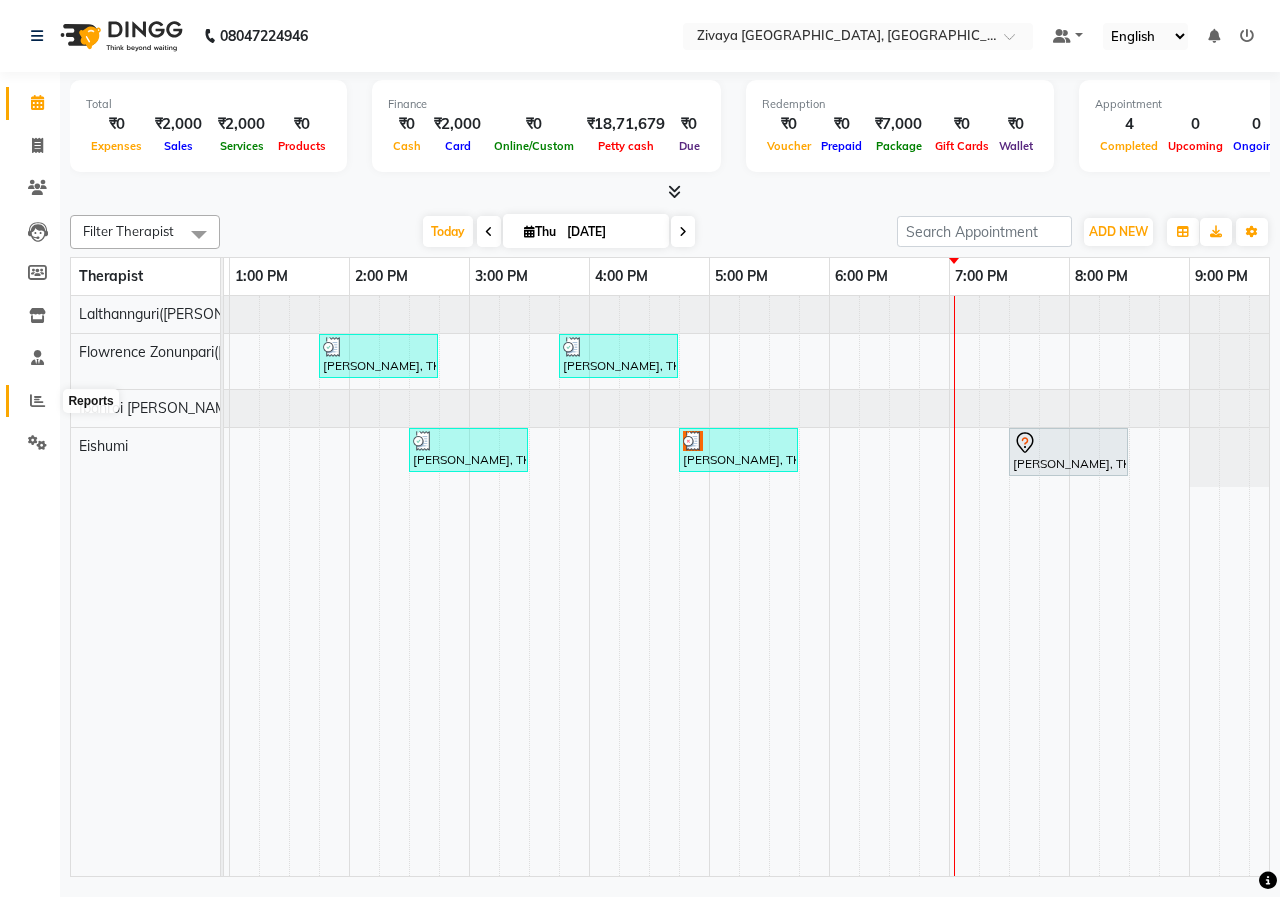 click 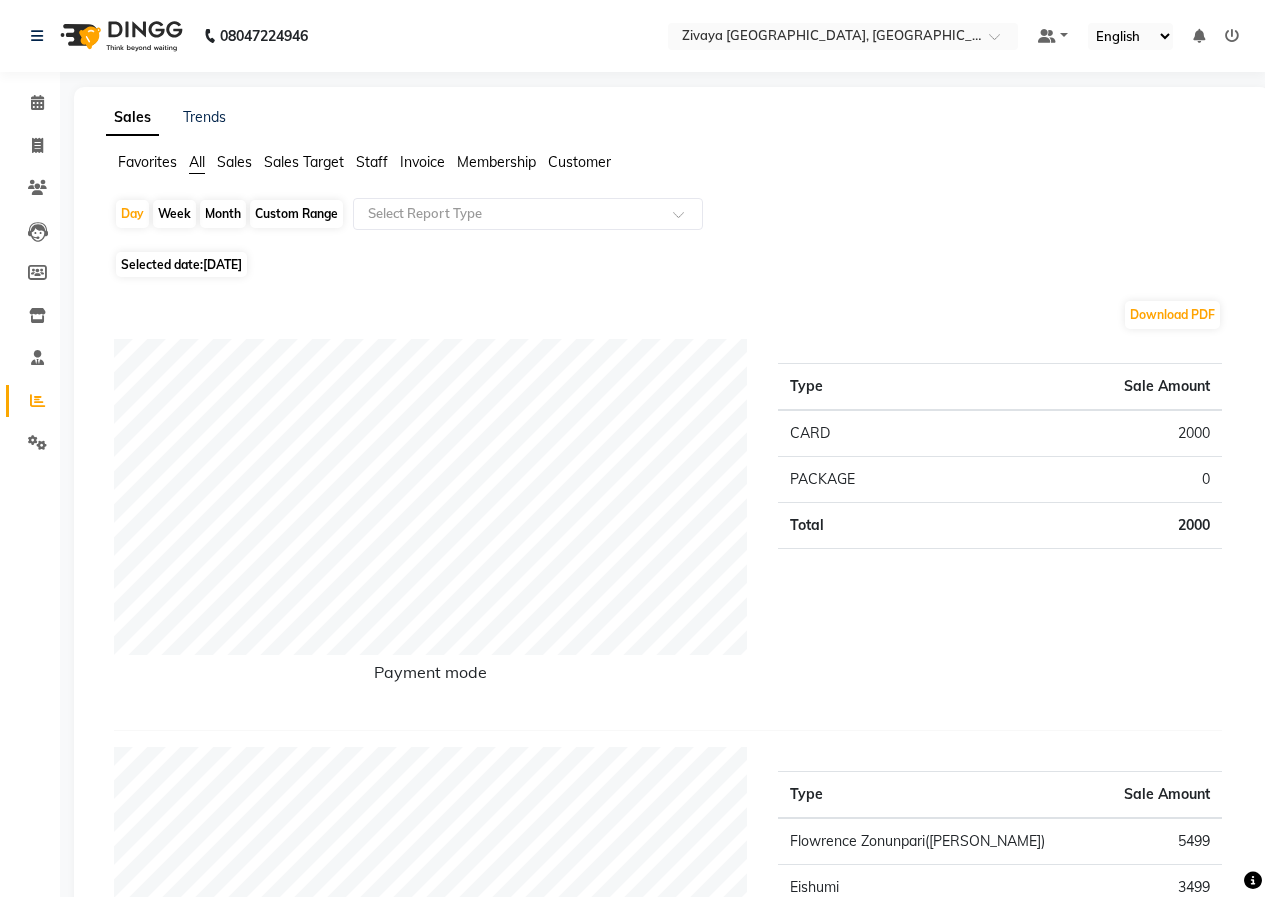click 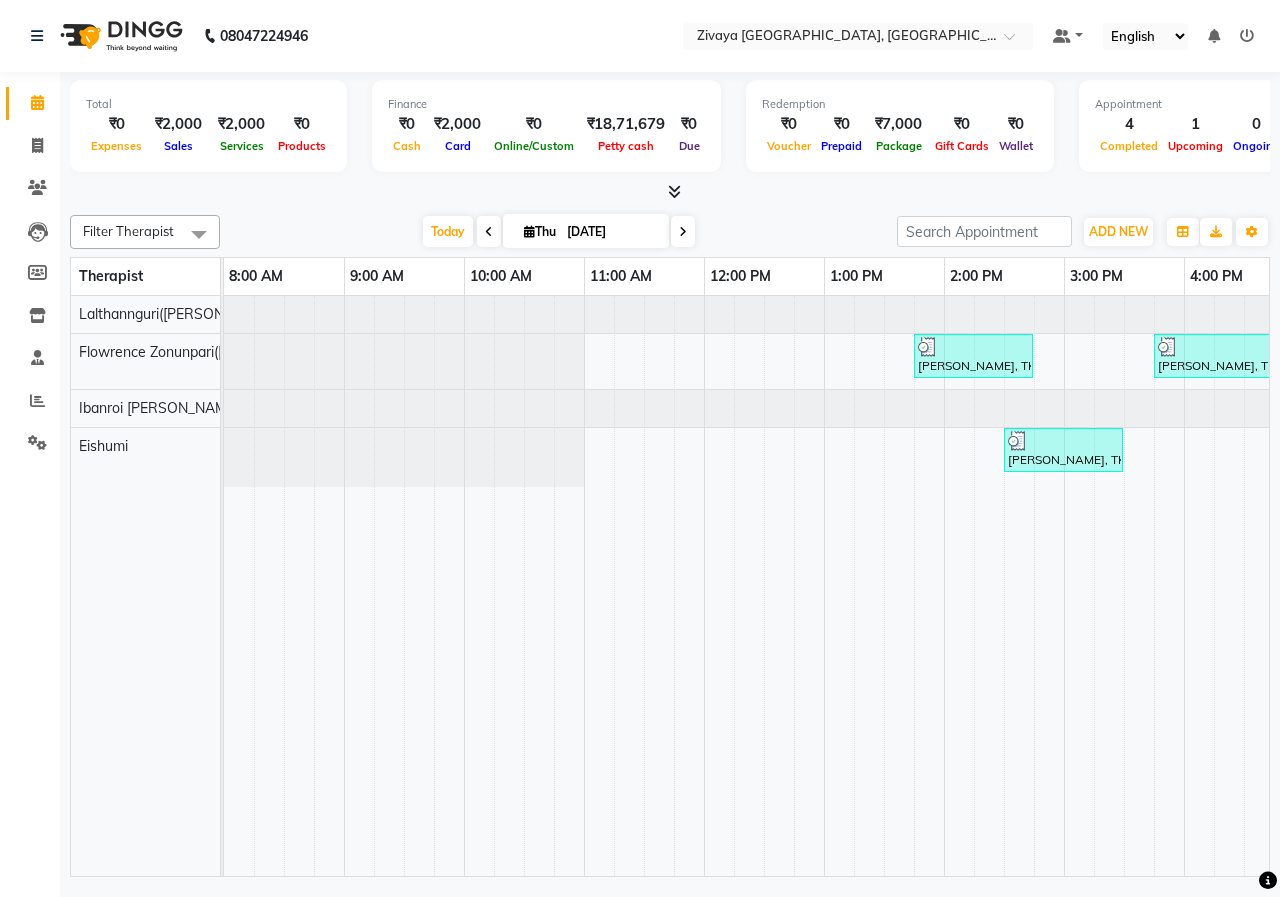 scroll, scrollTop: 0, scrollLeft: 87, axis: horizontal 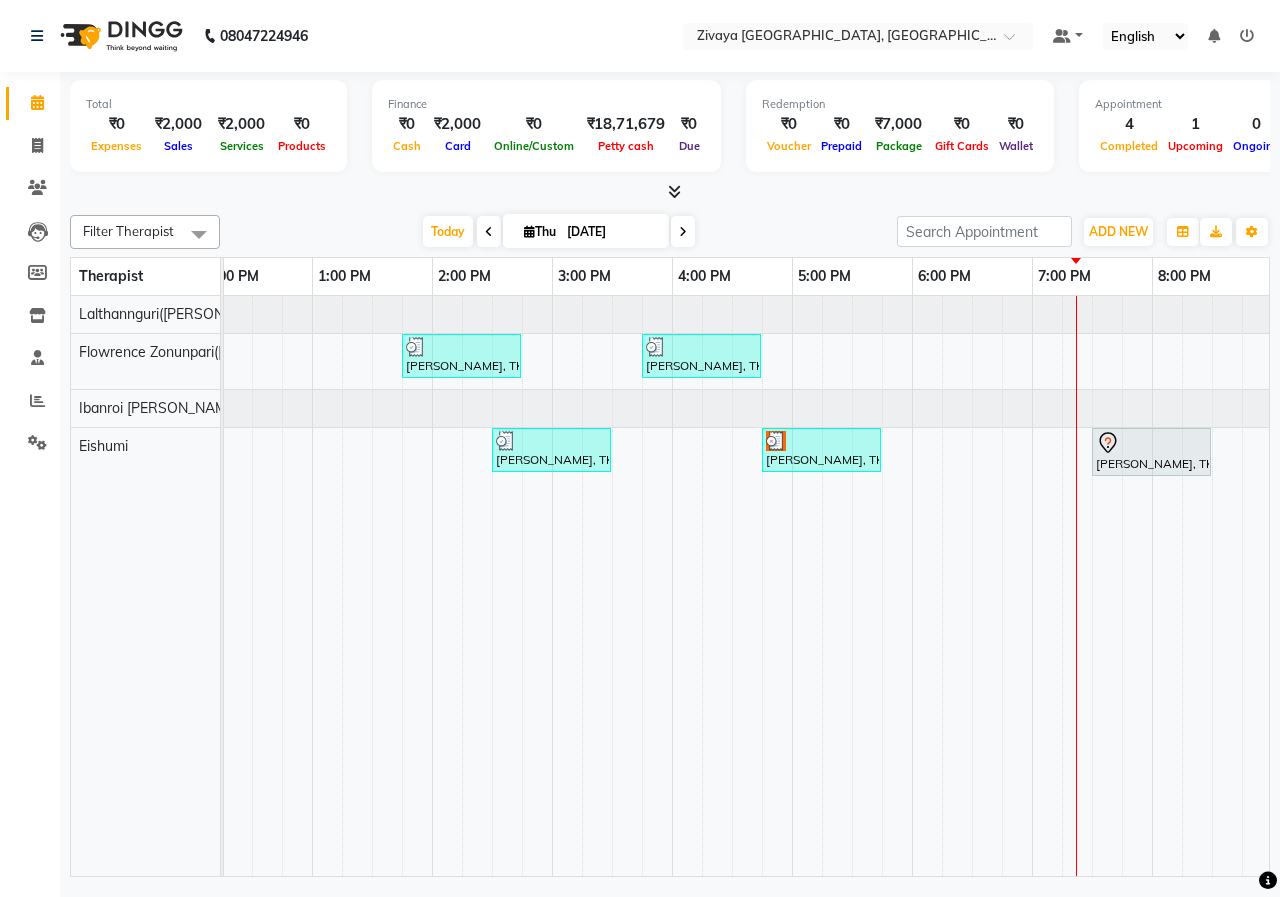 click at bounding box center [683, 231] 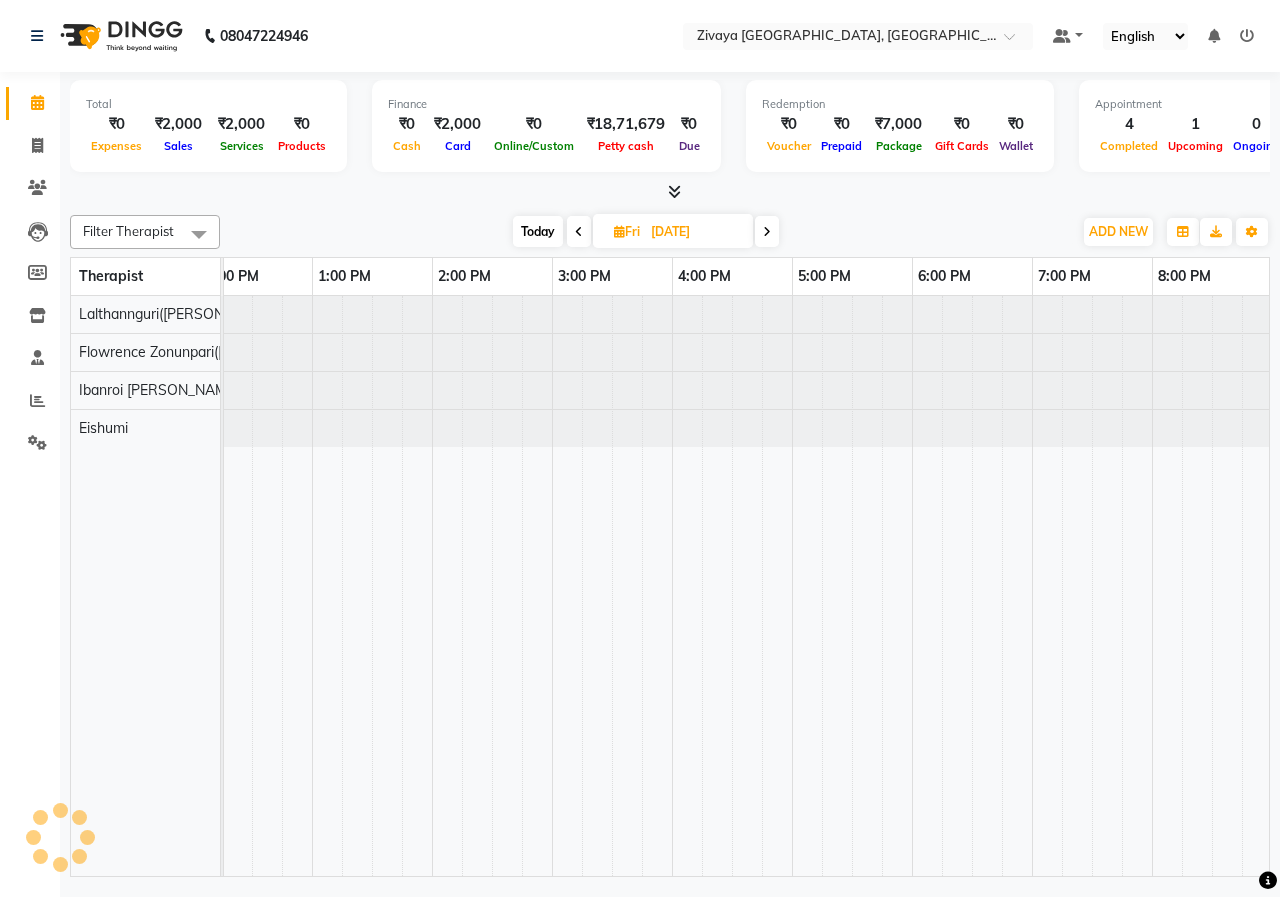scroll, scrollTop: 0, scrollLeft: 875, axis: horizontal 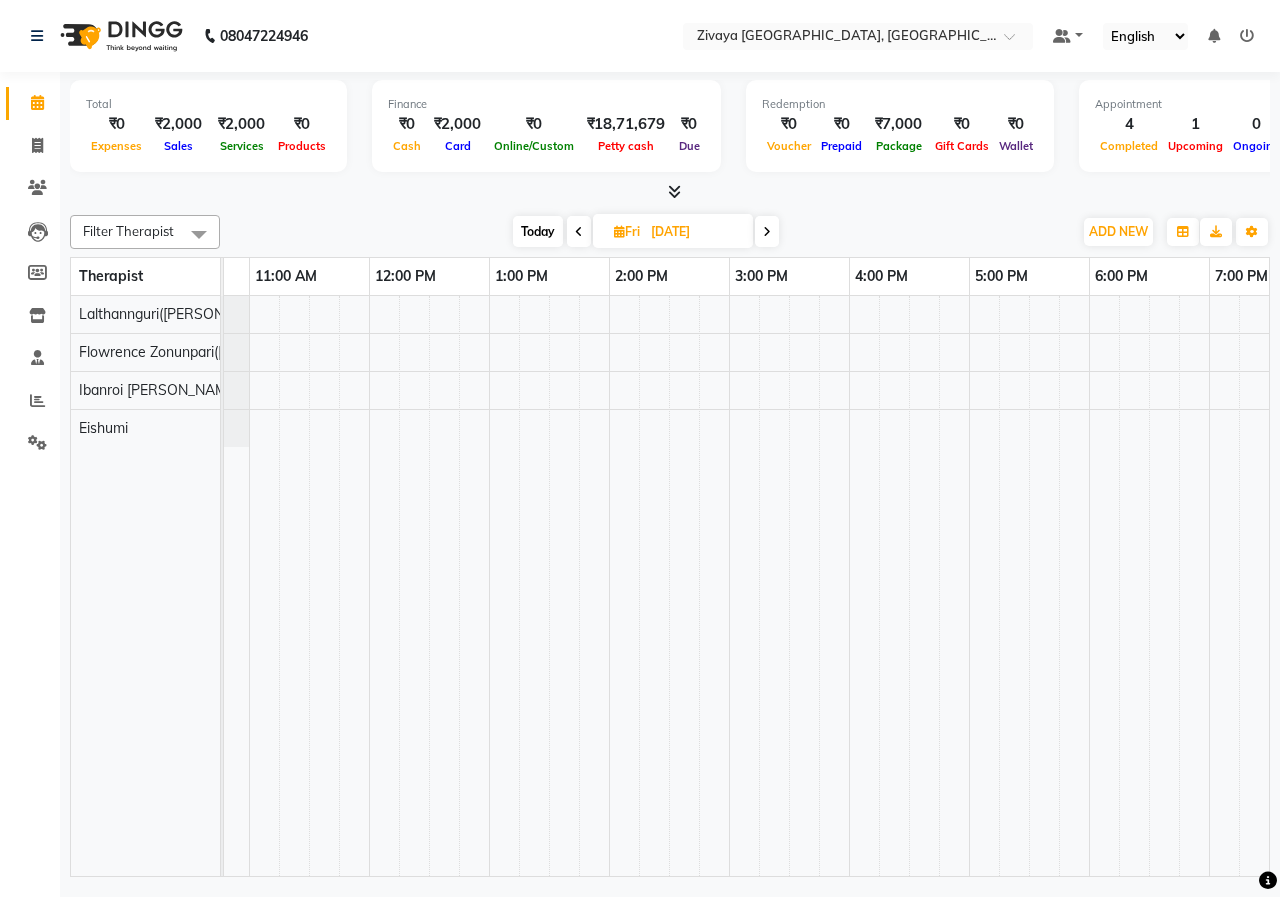 click at bounding box center [744, 586] 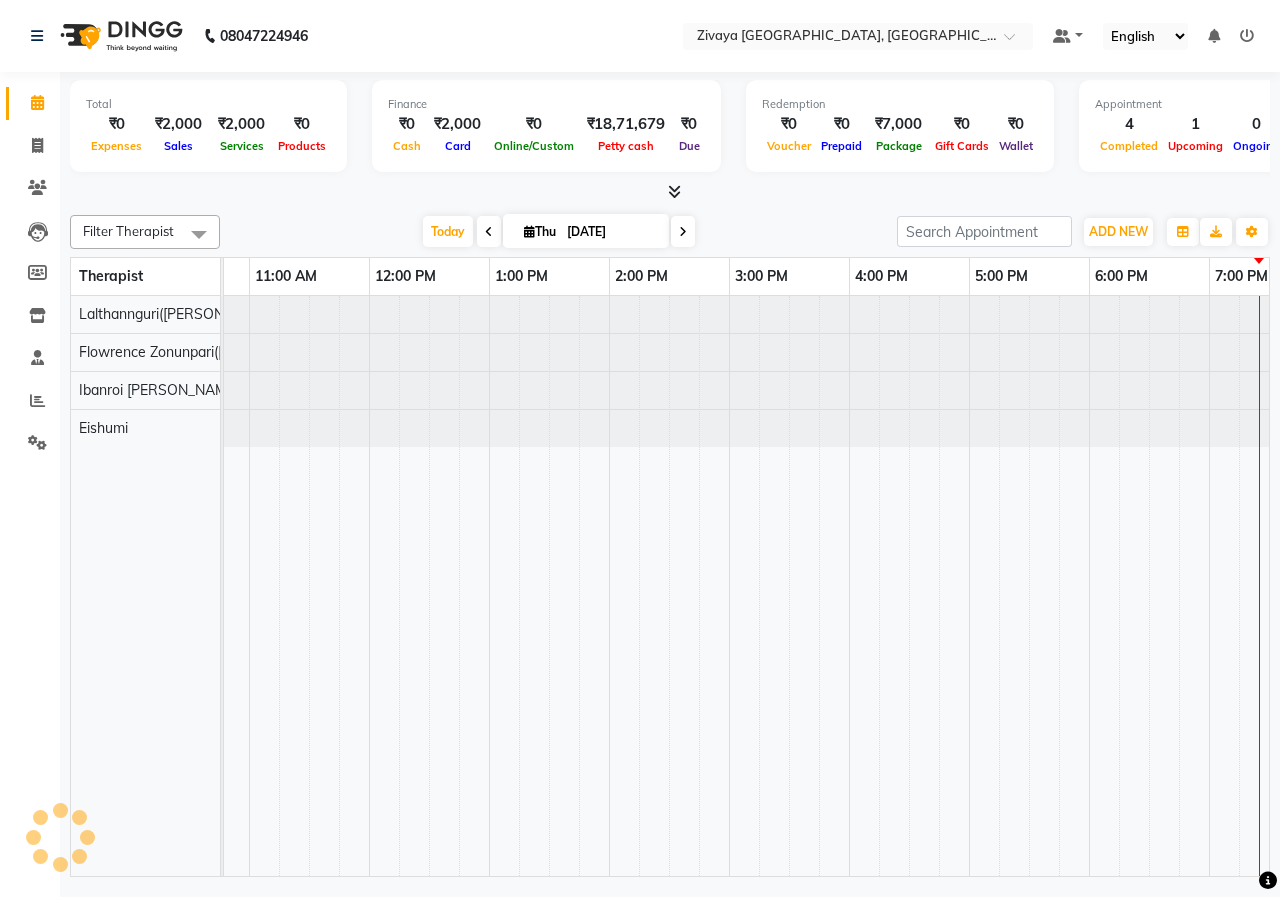 scroll, scrollTop: 0, scrollLeft: 875, axis: horizontal 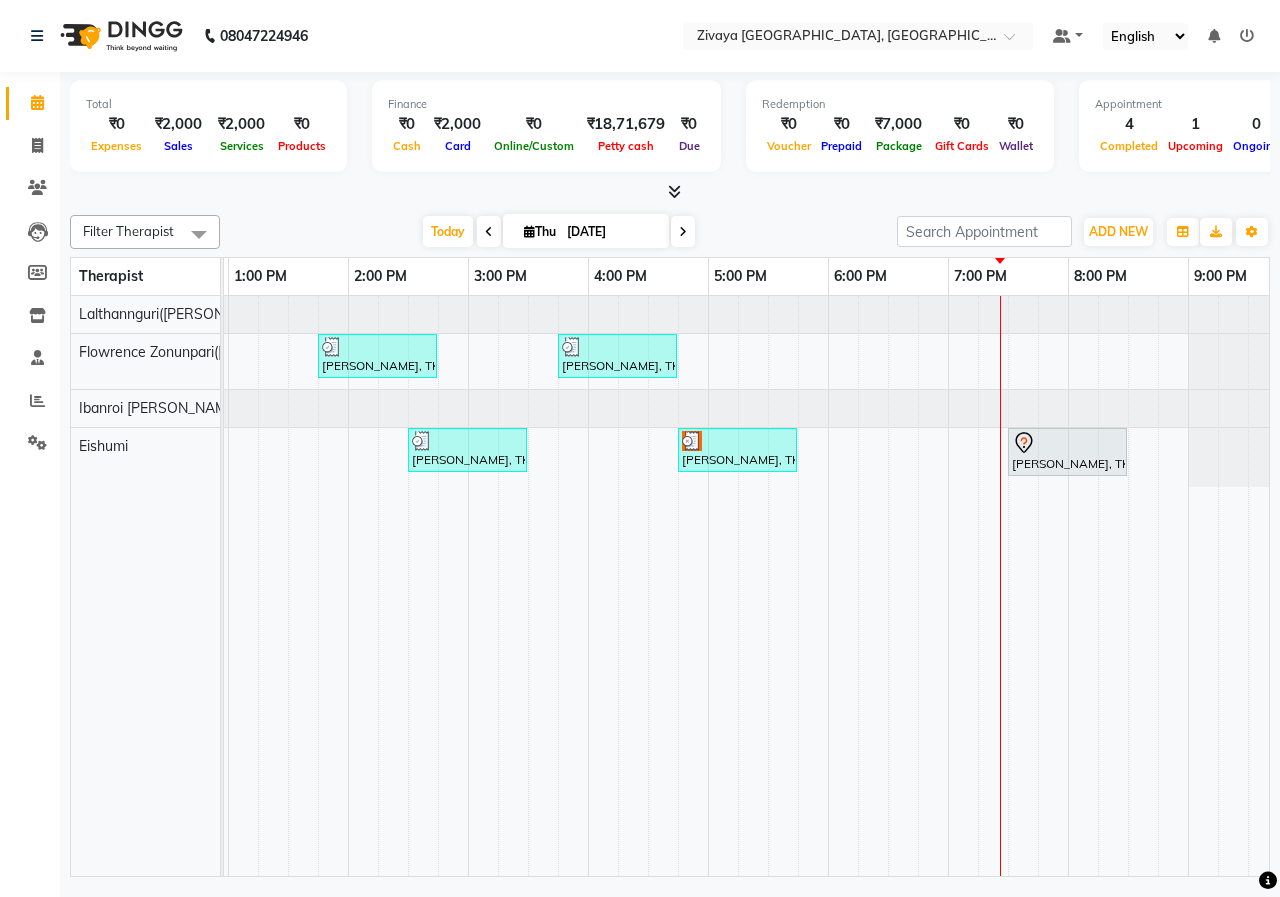 click at bounding box center (683, 231) 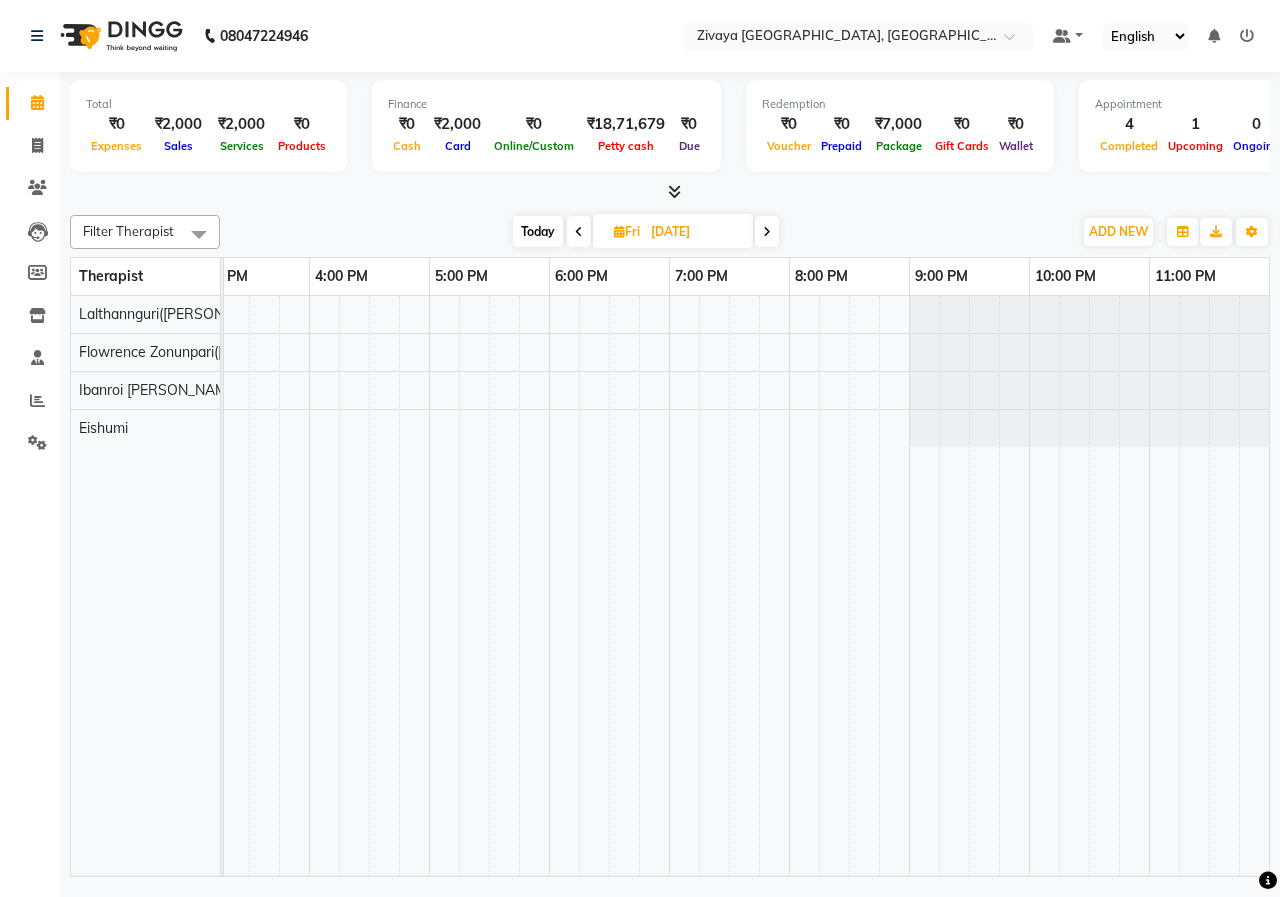scroll, scrollTop: 0, scrollLeft: 586, axis: horizontal 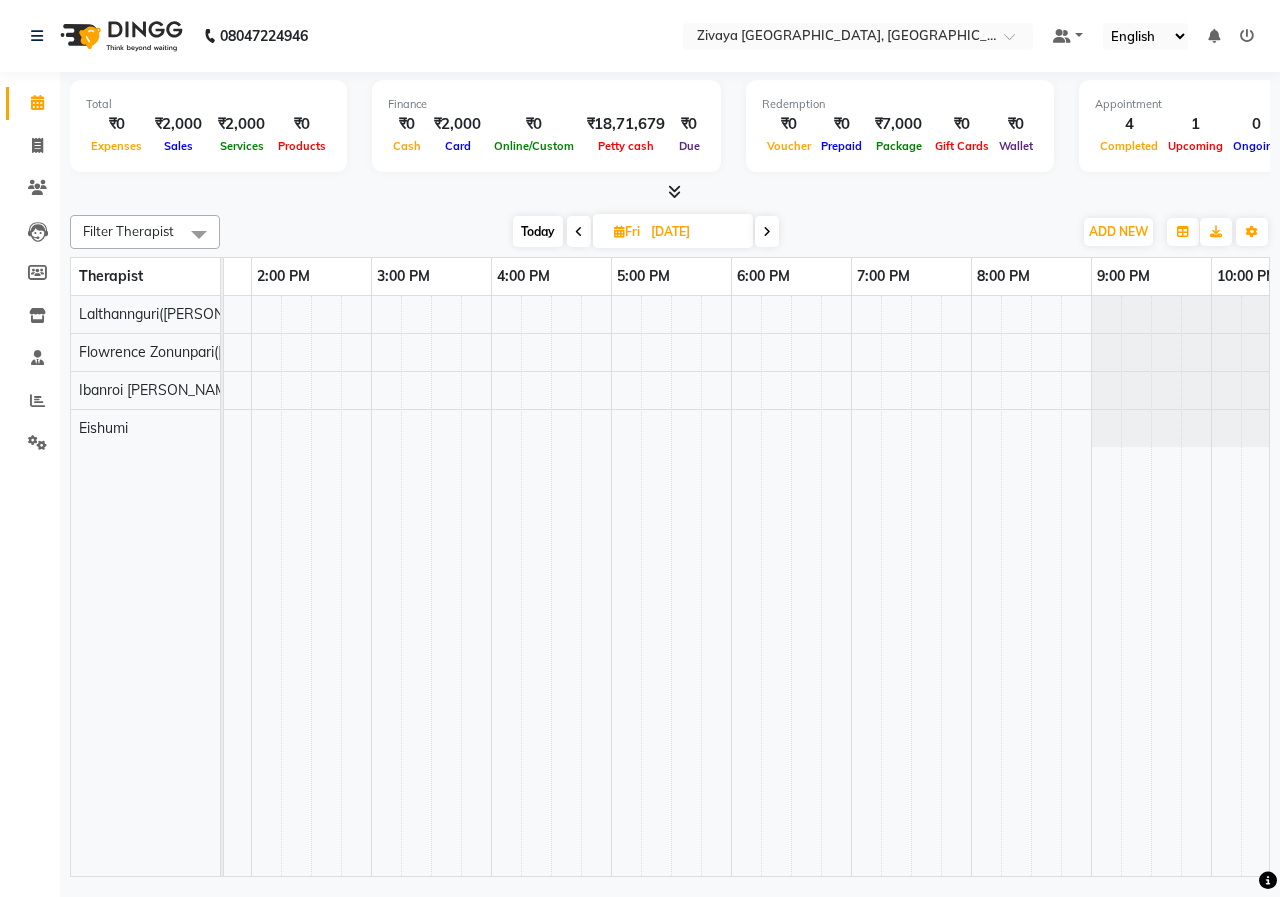 click at bounding box center (491, 586) 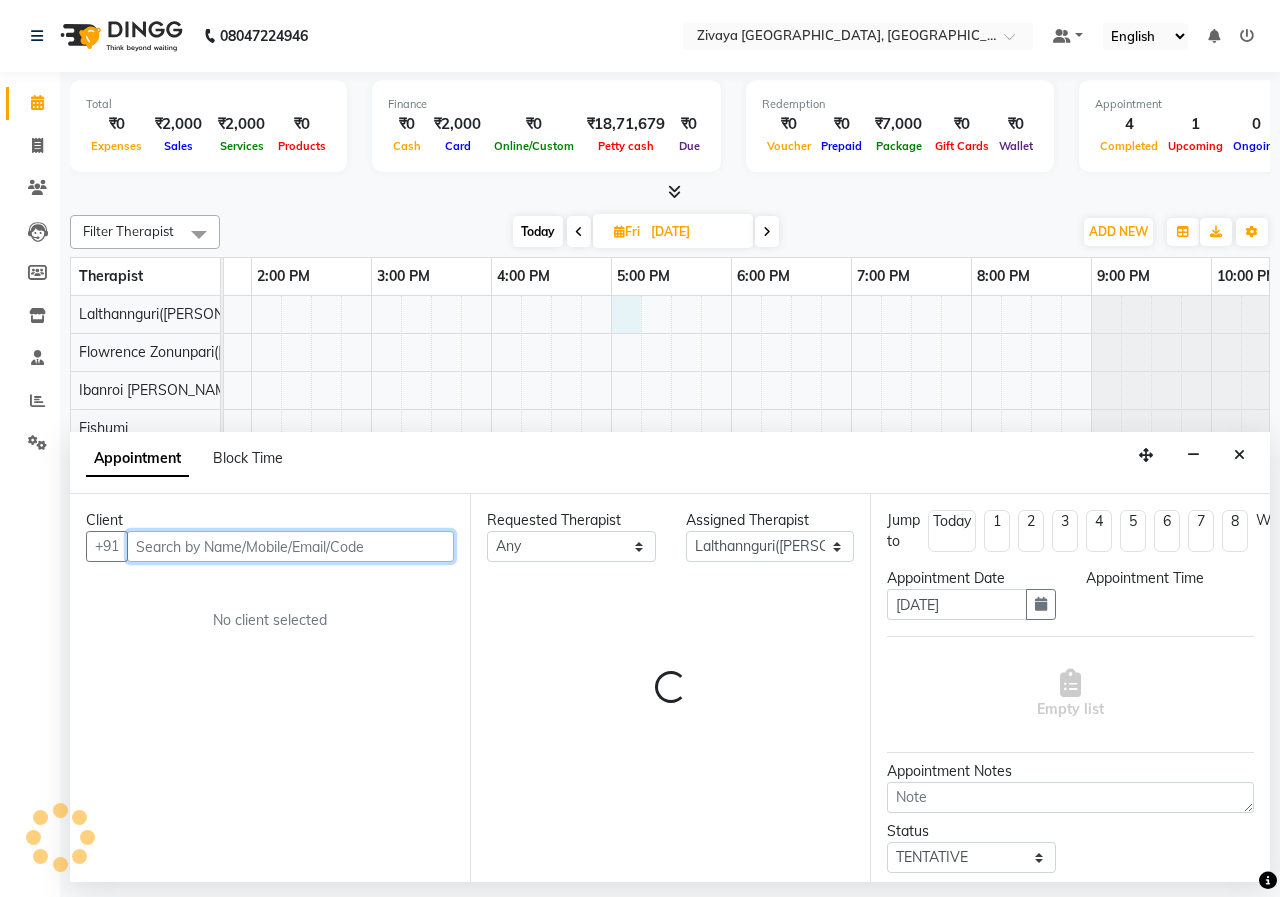 select on "1020" 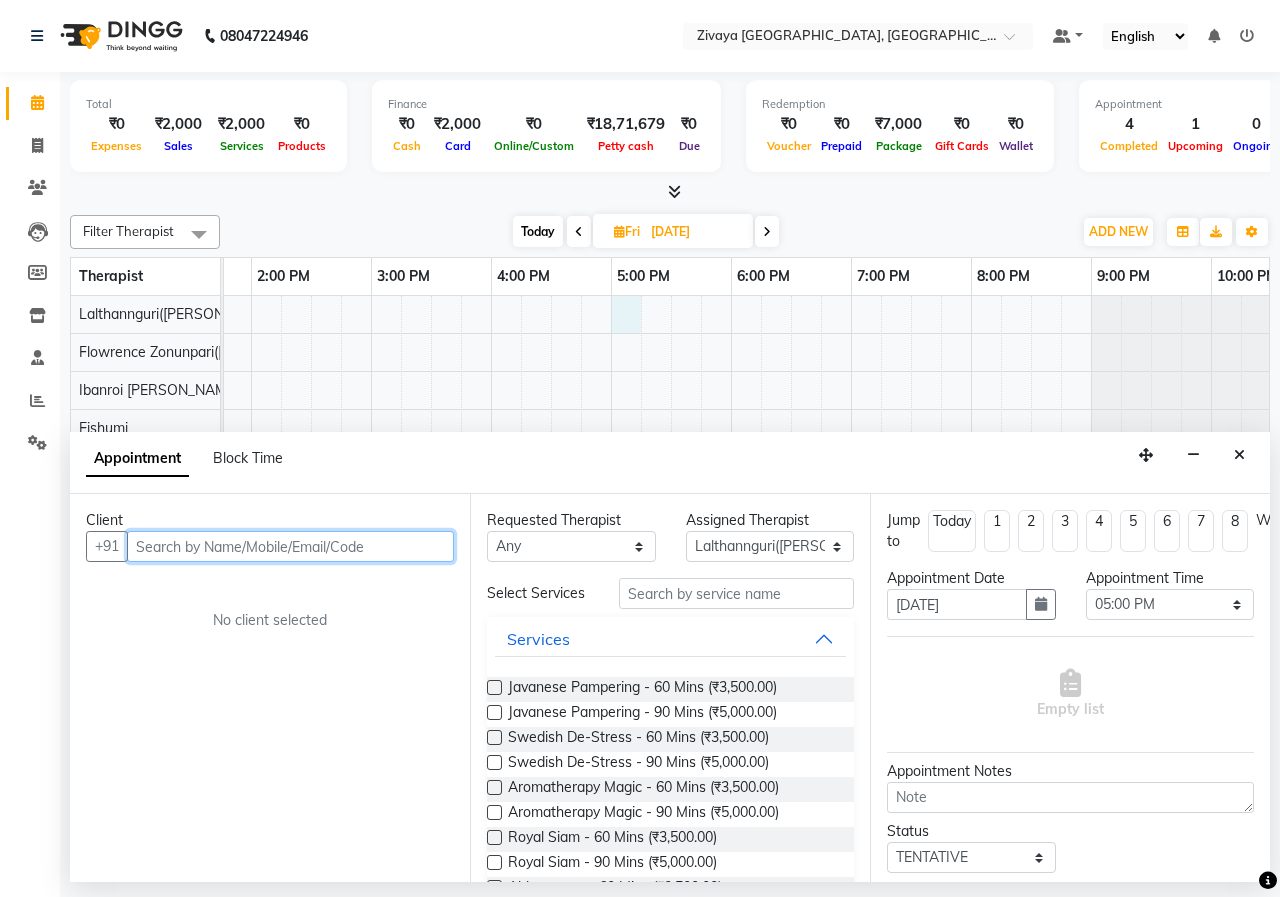 click at bounding box center (290, 546) 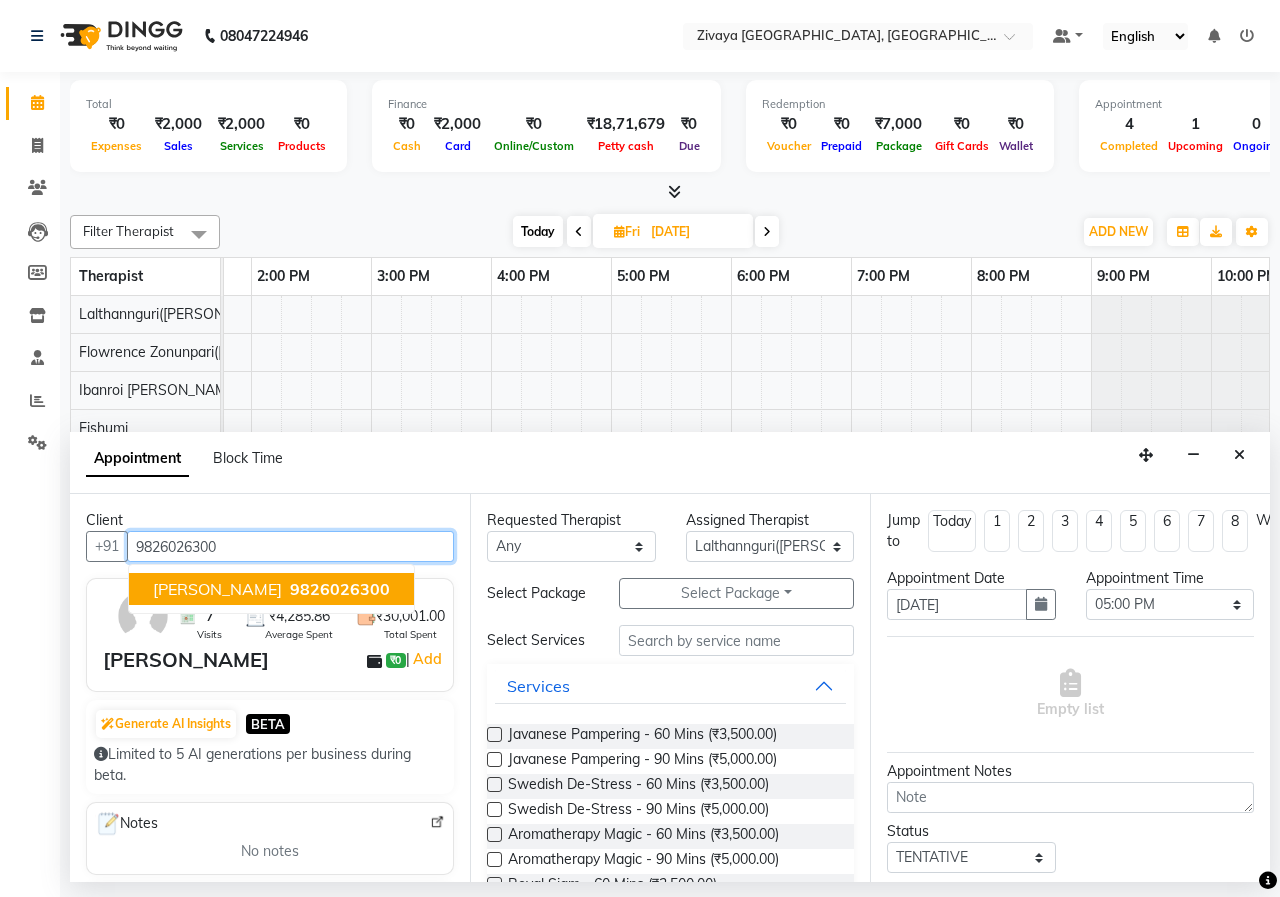 click on "[PERSON_NAME]   9826026300" at bounding box center (271, 589) 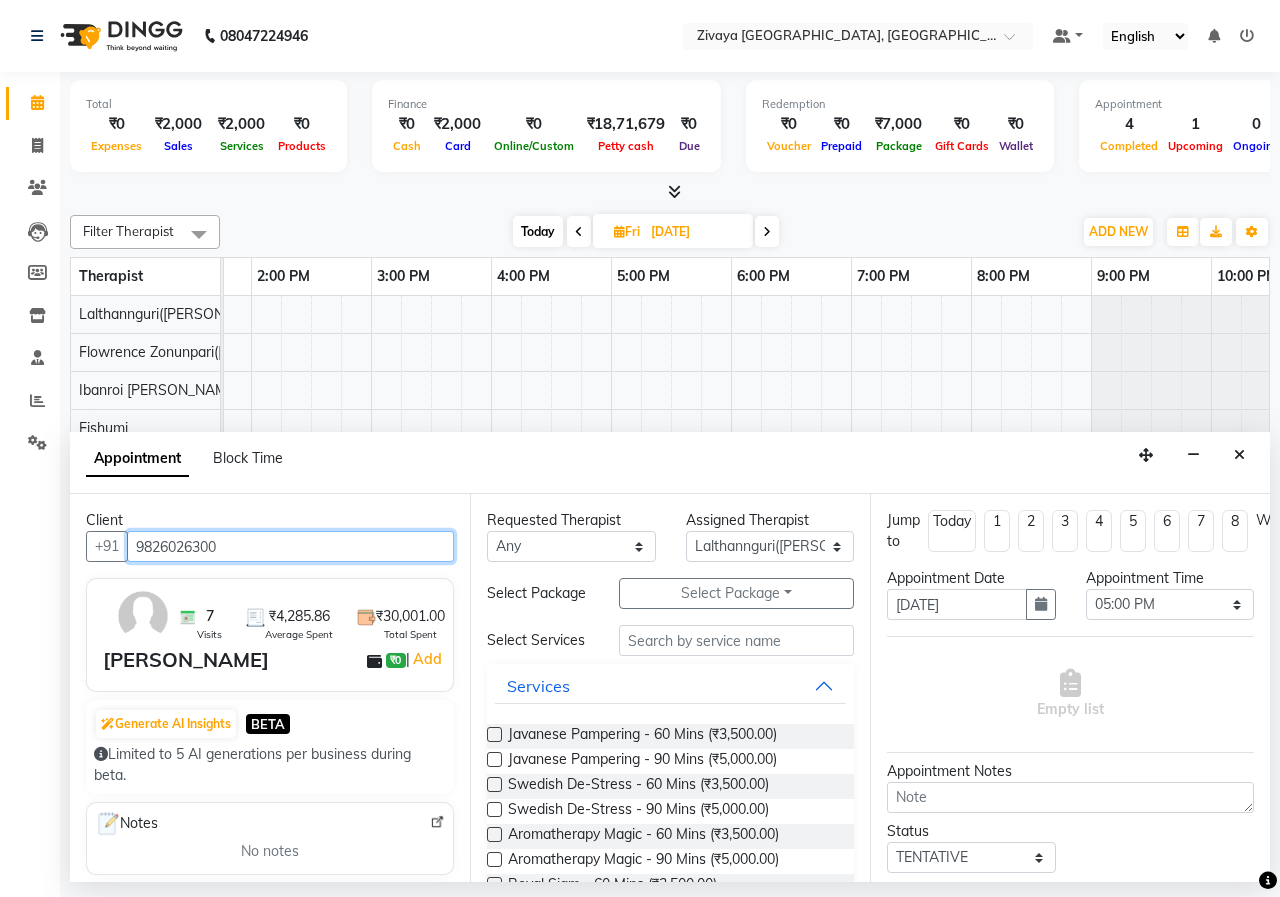 type on "9826026300" 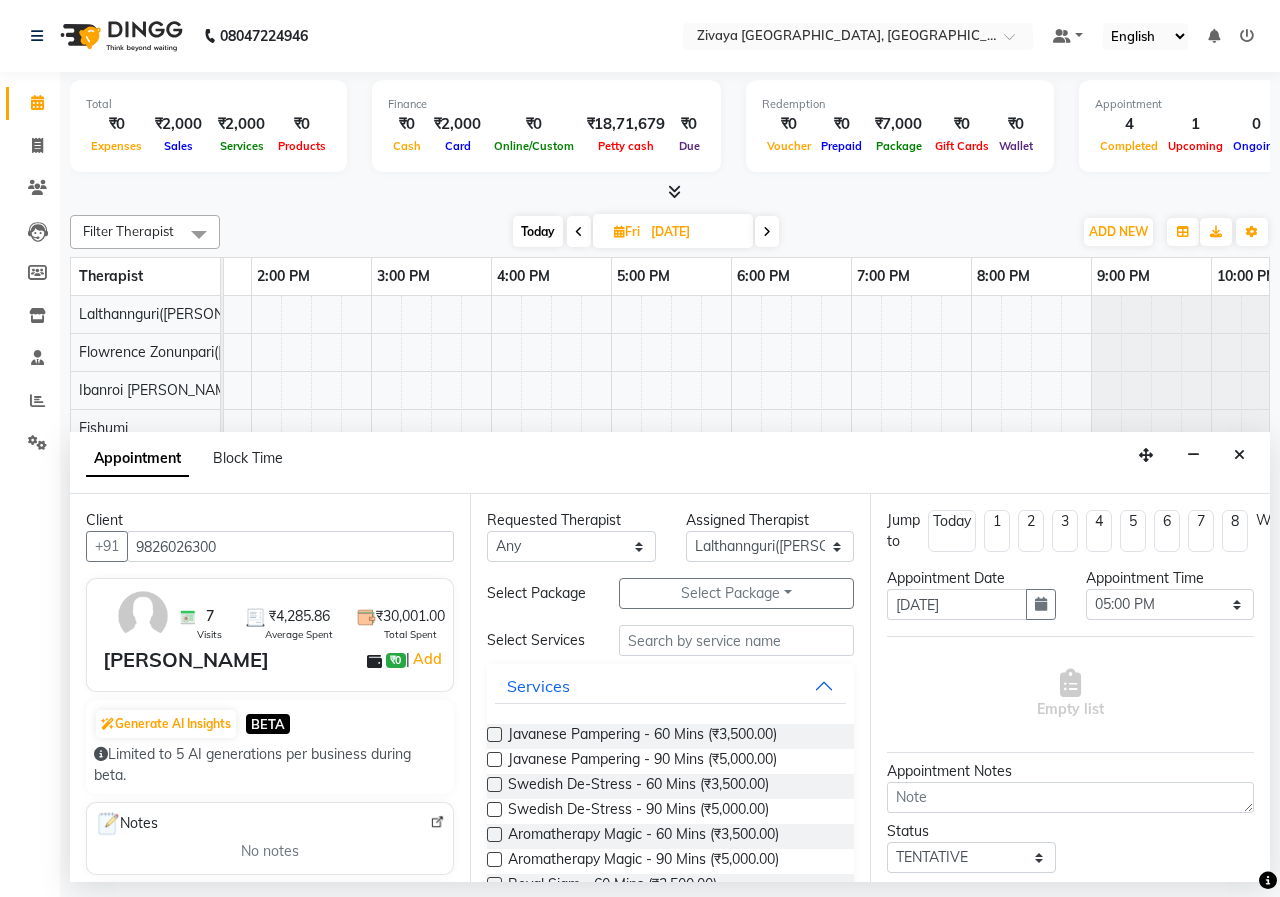 click at bounding box center [494, 734] 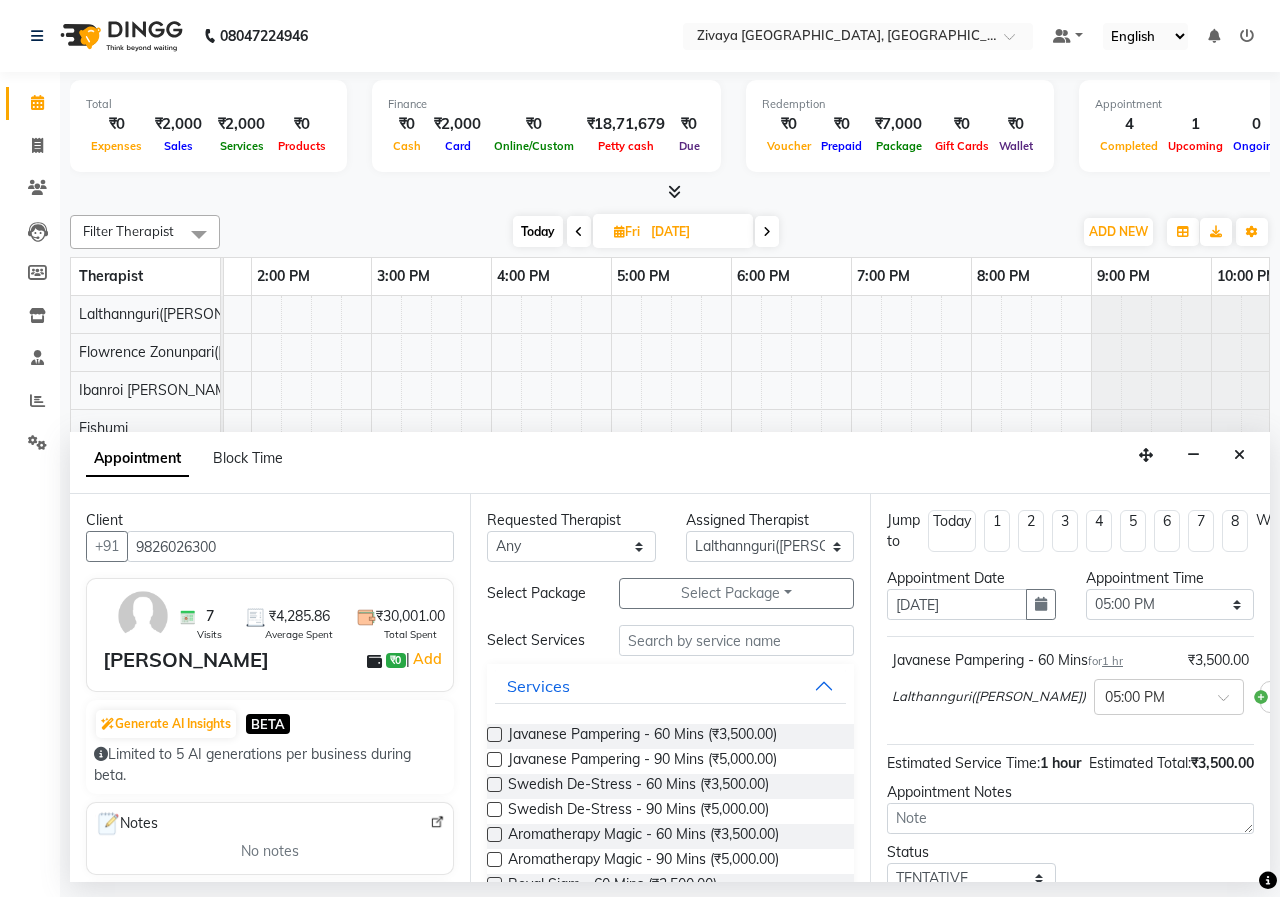 click at bounding box center (494, 734) 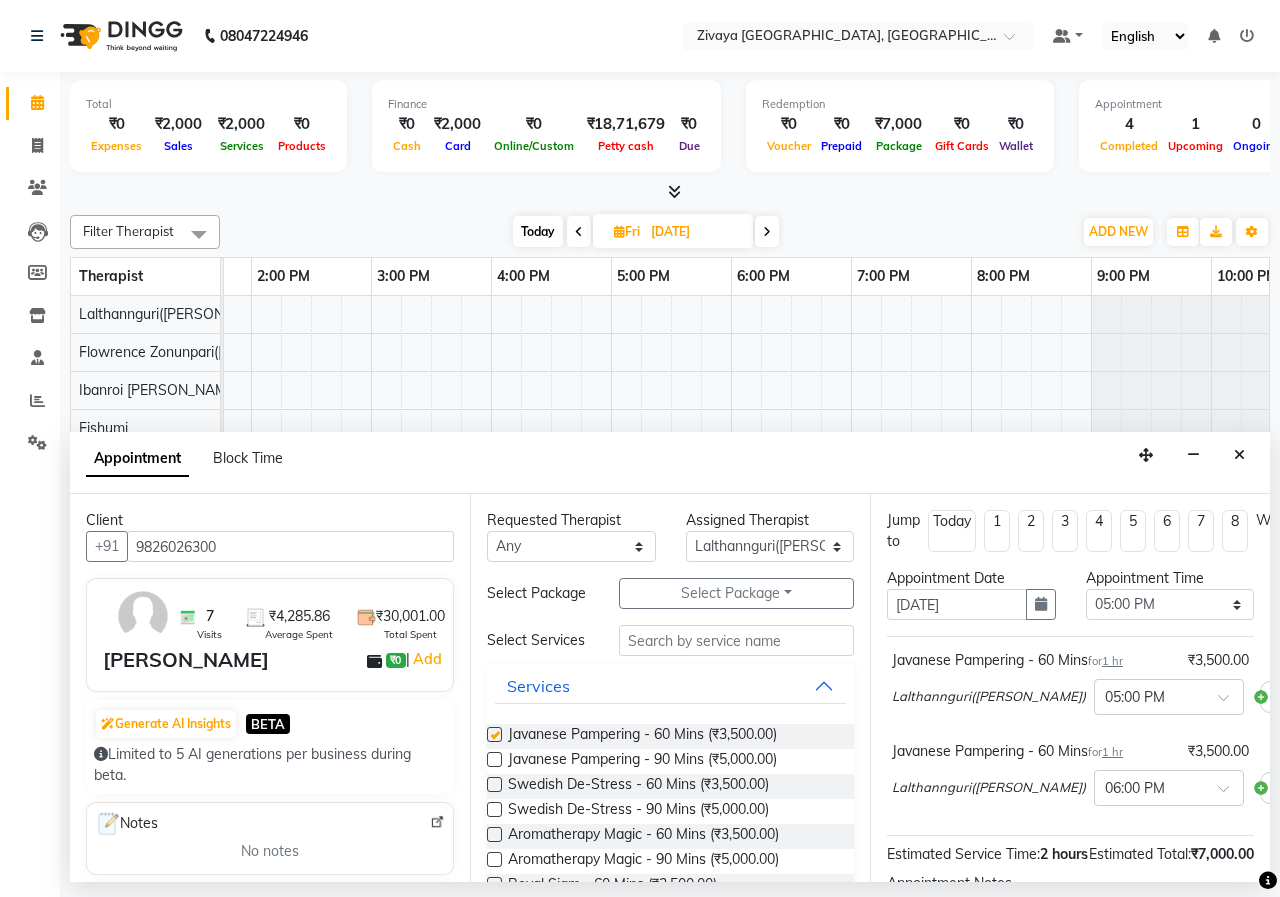checkbox on "false" 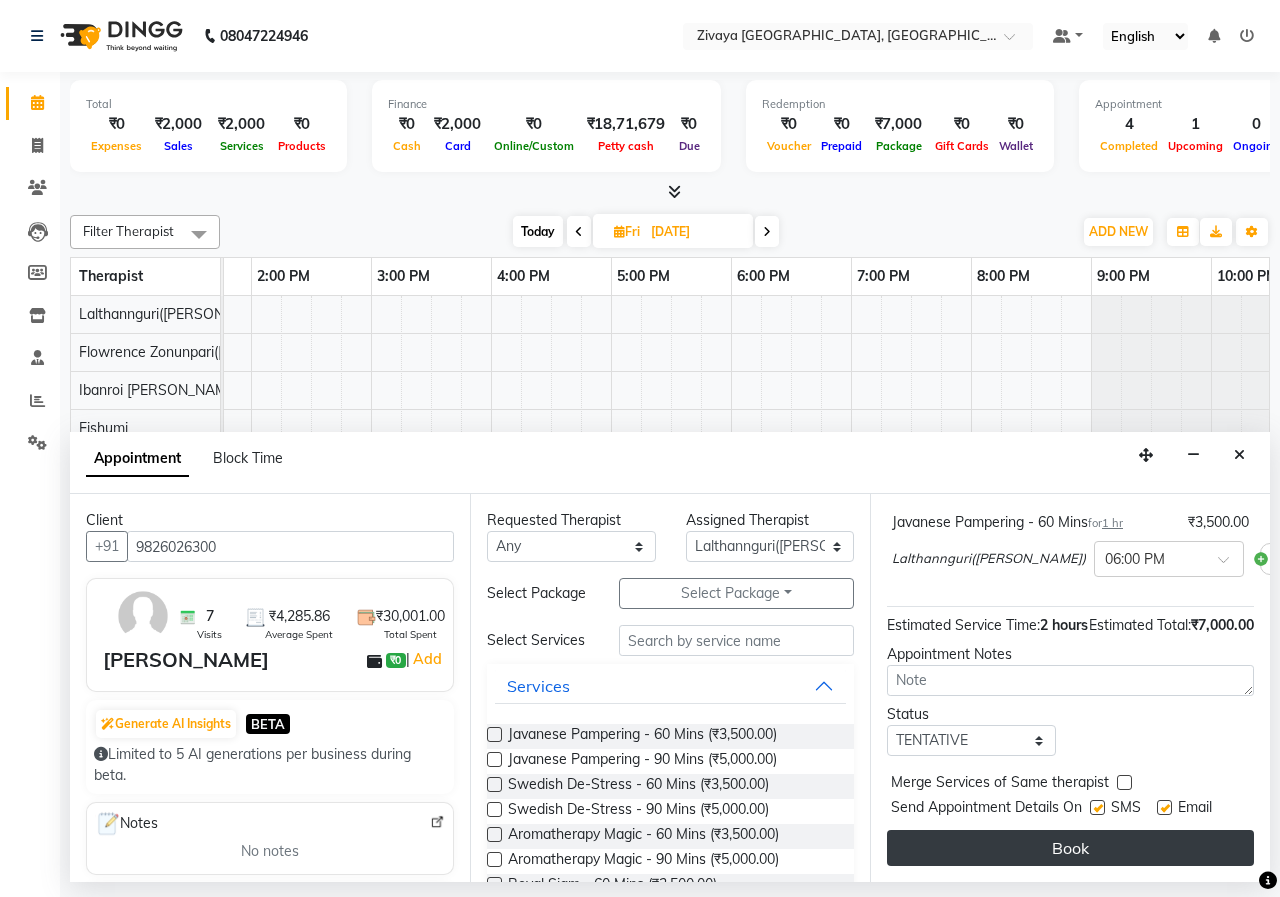 click on "Book" at bounding box center [1070, 848] 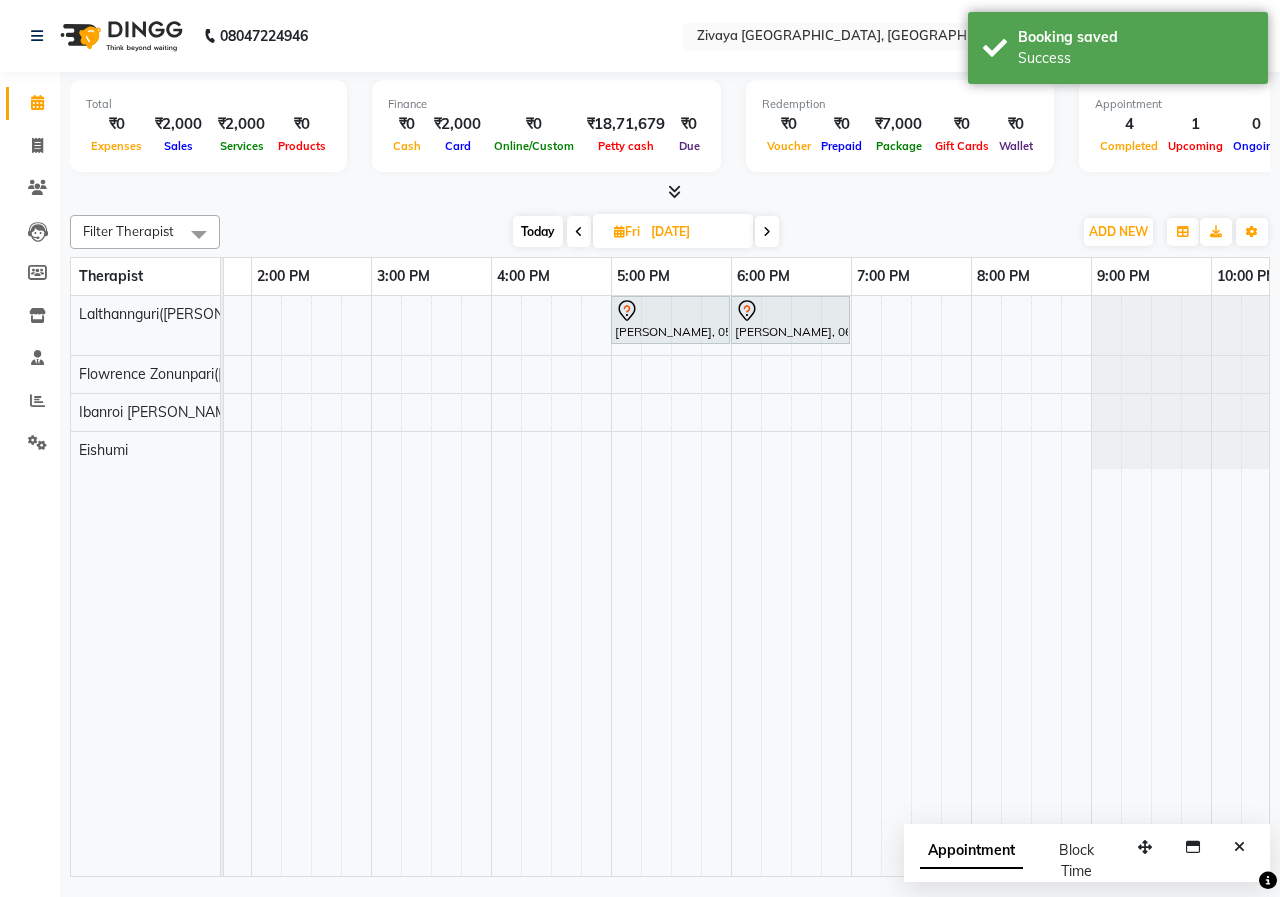 click on "Appointment" at bounding box center (971, 851) 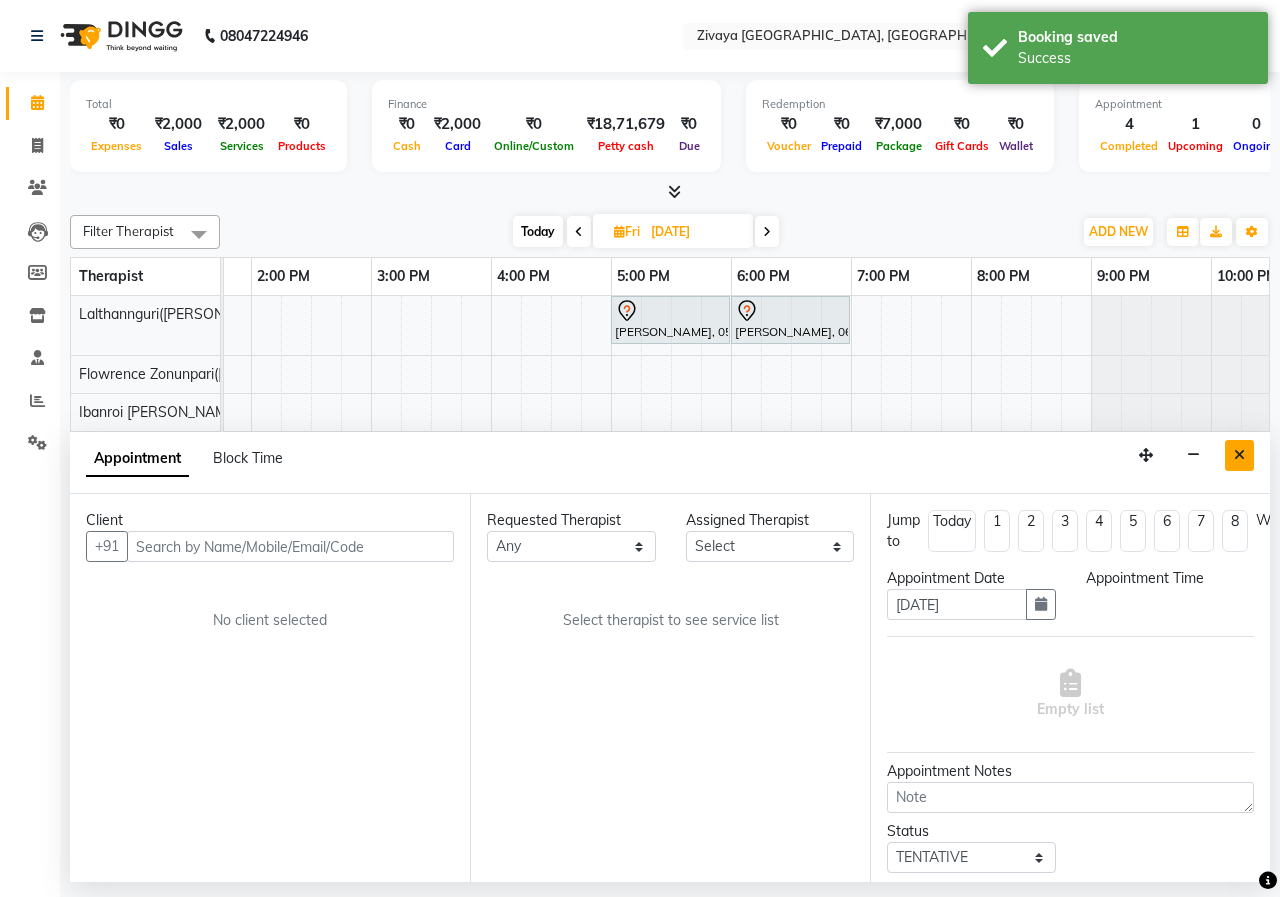 click at bounding box center (1239, 455) 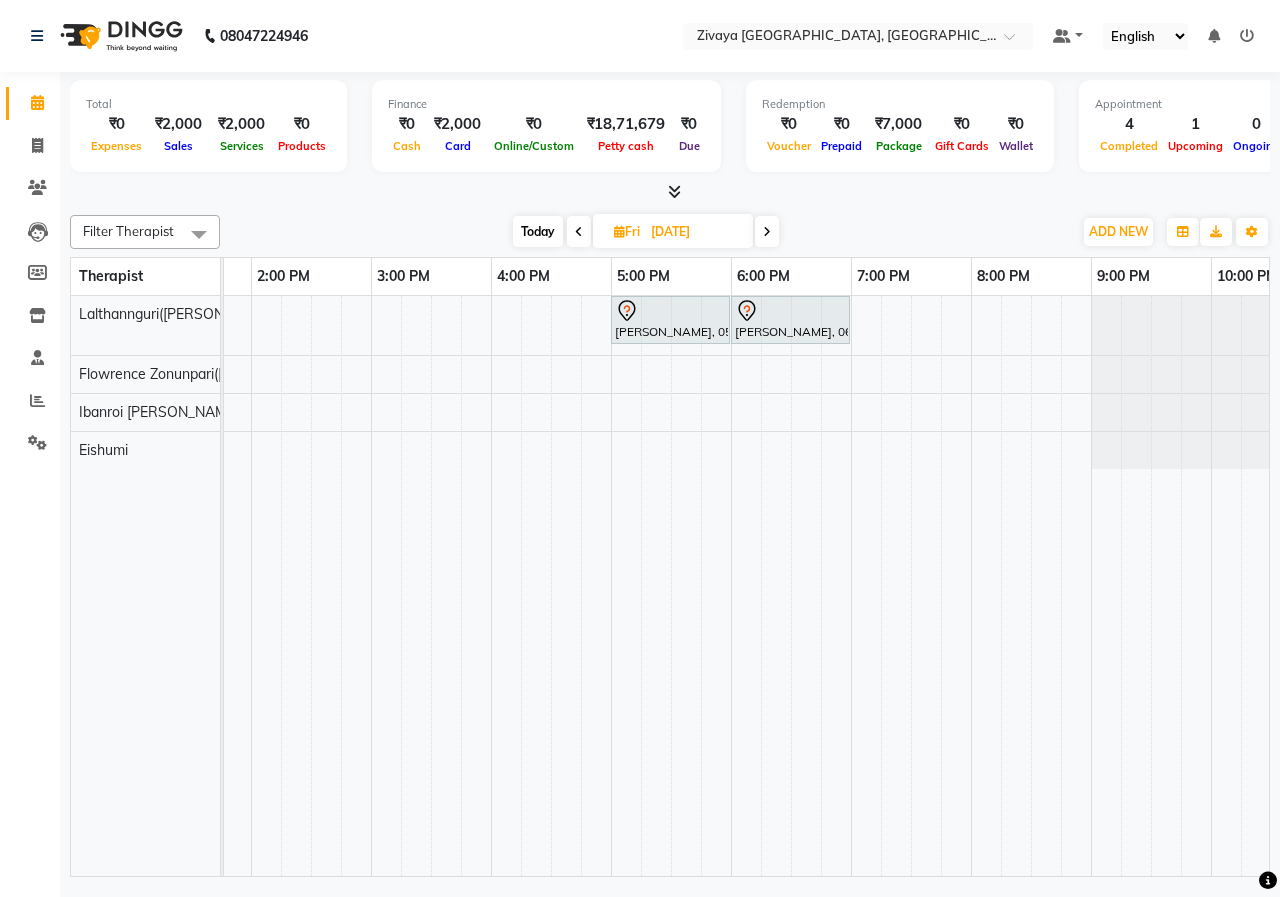 click on "Filter Therapist Select All Eishumi Flowrence Zonunpari([PERSON_NAME]) Ibanroi [PERSON_NAME]([PERSON_NAME]) [DATE]  [DATE] Toggle Dropdown Add Appointment Add Invoice Add Client Toggle Dropdown Add Appointment Add Invoice Add Client ADD NEW Toggle Dropdown Add Appointment Add Invoice Add Client Filter Therapist Select All Eishumi Flowrence Zonunpari([PERSON_NAME]) Ibanroi [PERSON_NAME]([PERSON_NAME]) Group By  Staff View   Room View  View as Vertical  Vertical - Week View  Horizontal  Horizontal - Week View  List  Toggle Dropdown Calendar Settings Manage Tags   Arrange Therapists   Reset Therapists  Full Screen Appointment Form Zoom 100% Therapist 8:00 AM 9:00 AM 10:00 AM 11:00 AM 12:00 PM 1:00 PM 2:00 PM 3:00 PM 4:00 PM 5:00 PM 6:00 PM 7:00 PM 8:00 PM 9:00 PM 10:00 PM 11:00 PM Lalthannguri([PERSON_NAME]) [PERSON_NAME]([PERSON_NAME]) Ibanroi [PERSON_NAME] Eishumi             [PERSON_NAME], 05:00 PM-06:00 PM, Javanese Pampering - 60 Mins             [PERSON_NAME], 06:00 PM-07:00 PM, Javanese Pampering - 60 Mins" 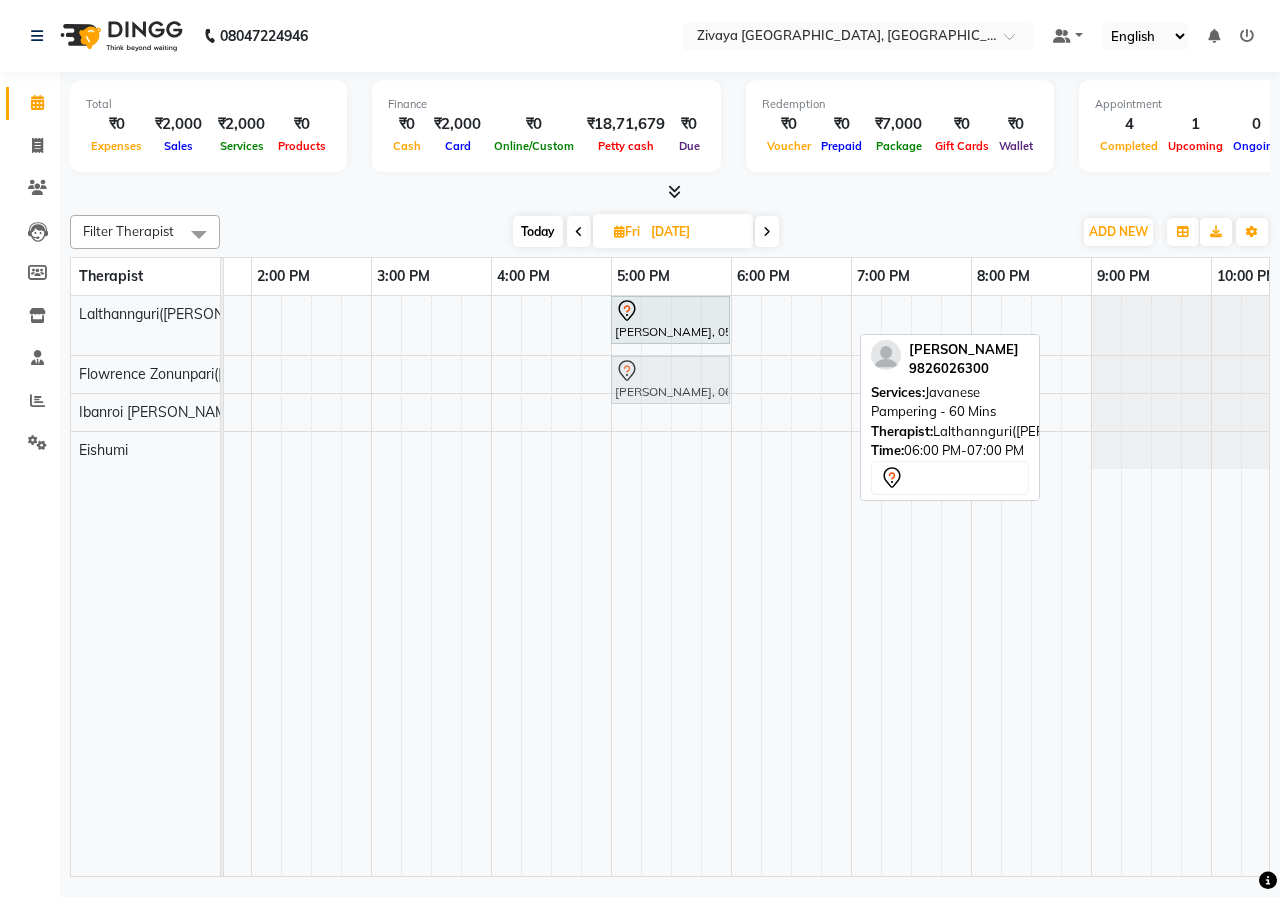 drag, startPoint x: 791, startPoint y: 322, endPoint x: 677, endPoint y: 377, distance: 126.57409 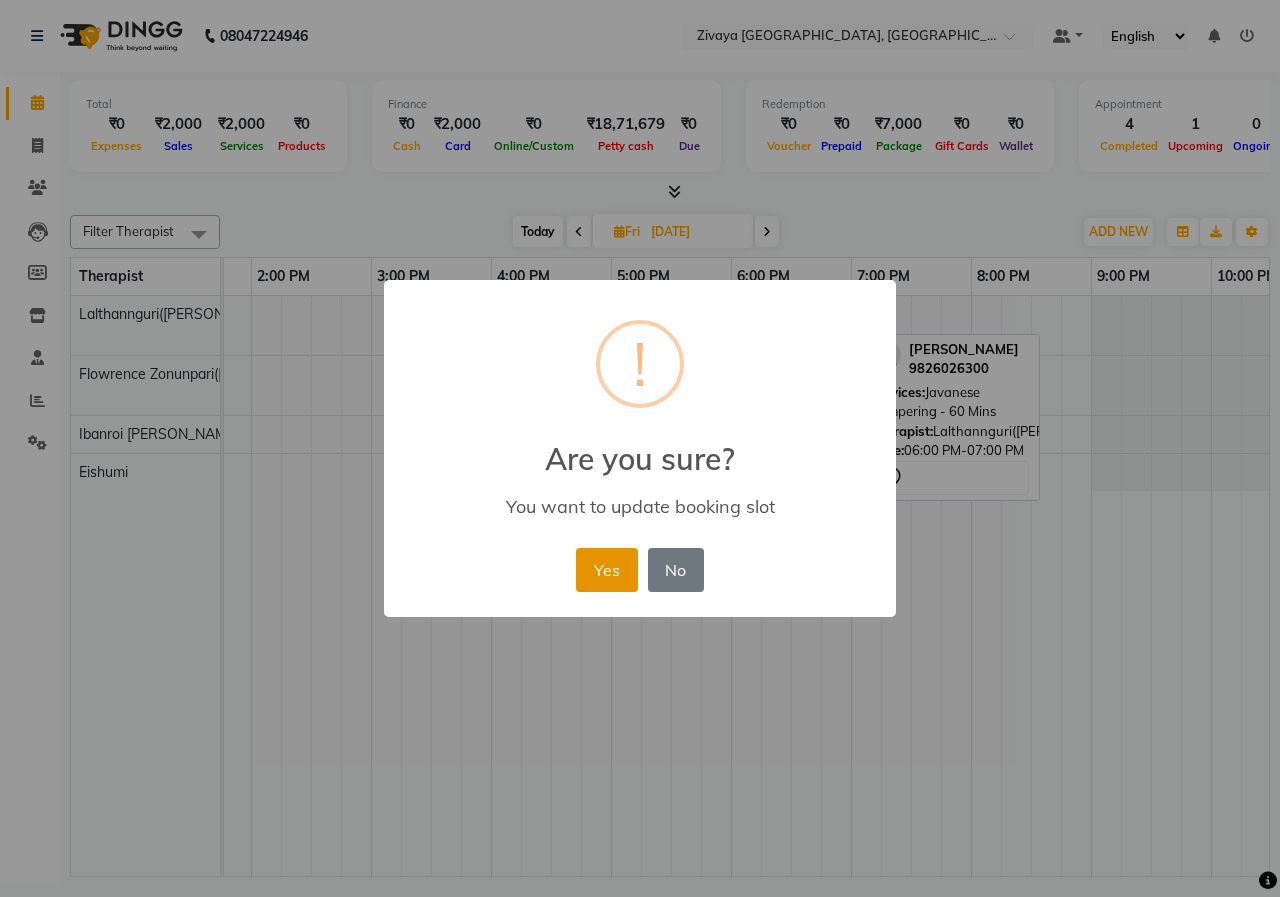 click on "Yes" at bounding box center (606, 570) 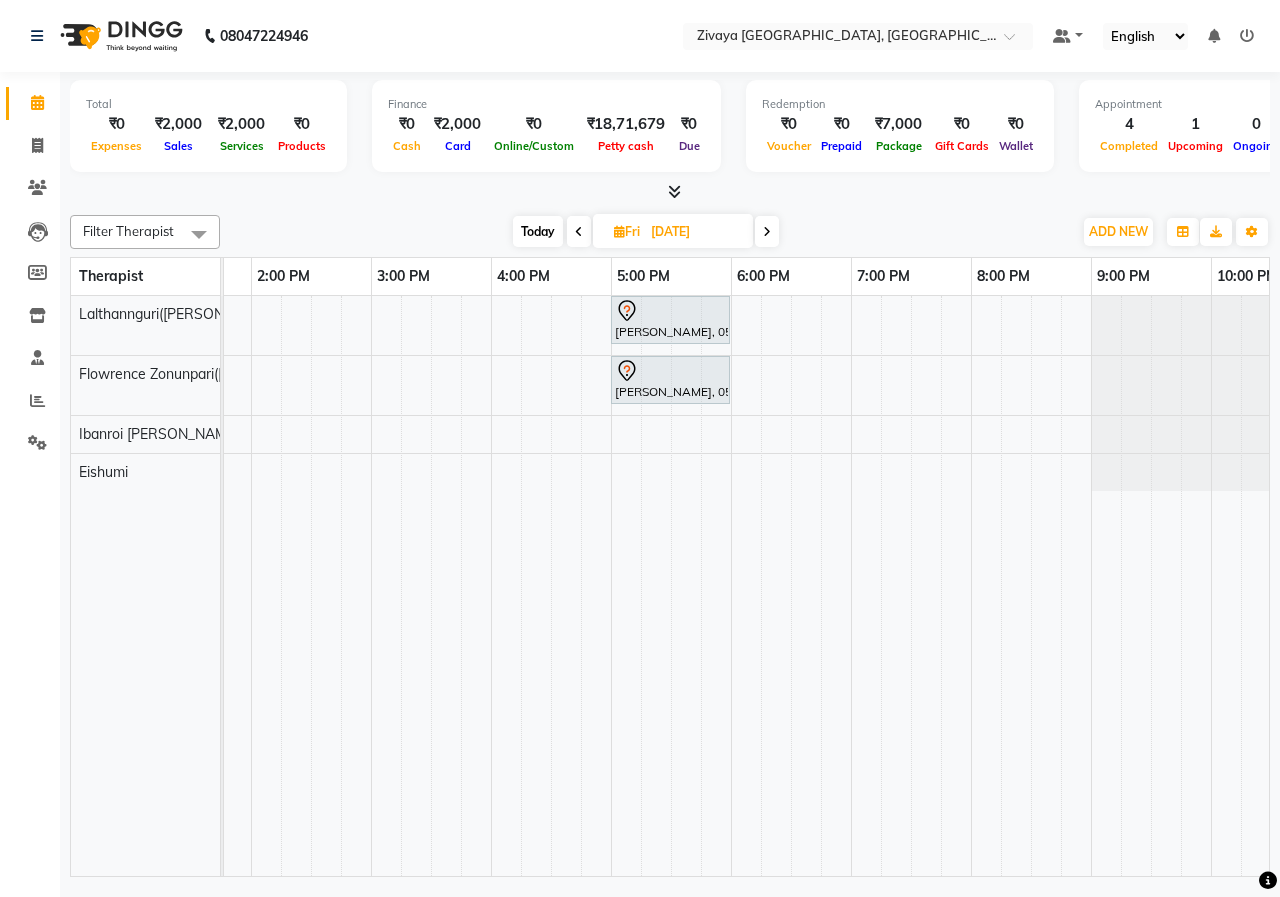 click at bounding box center [579, 232] 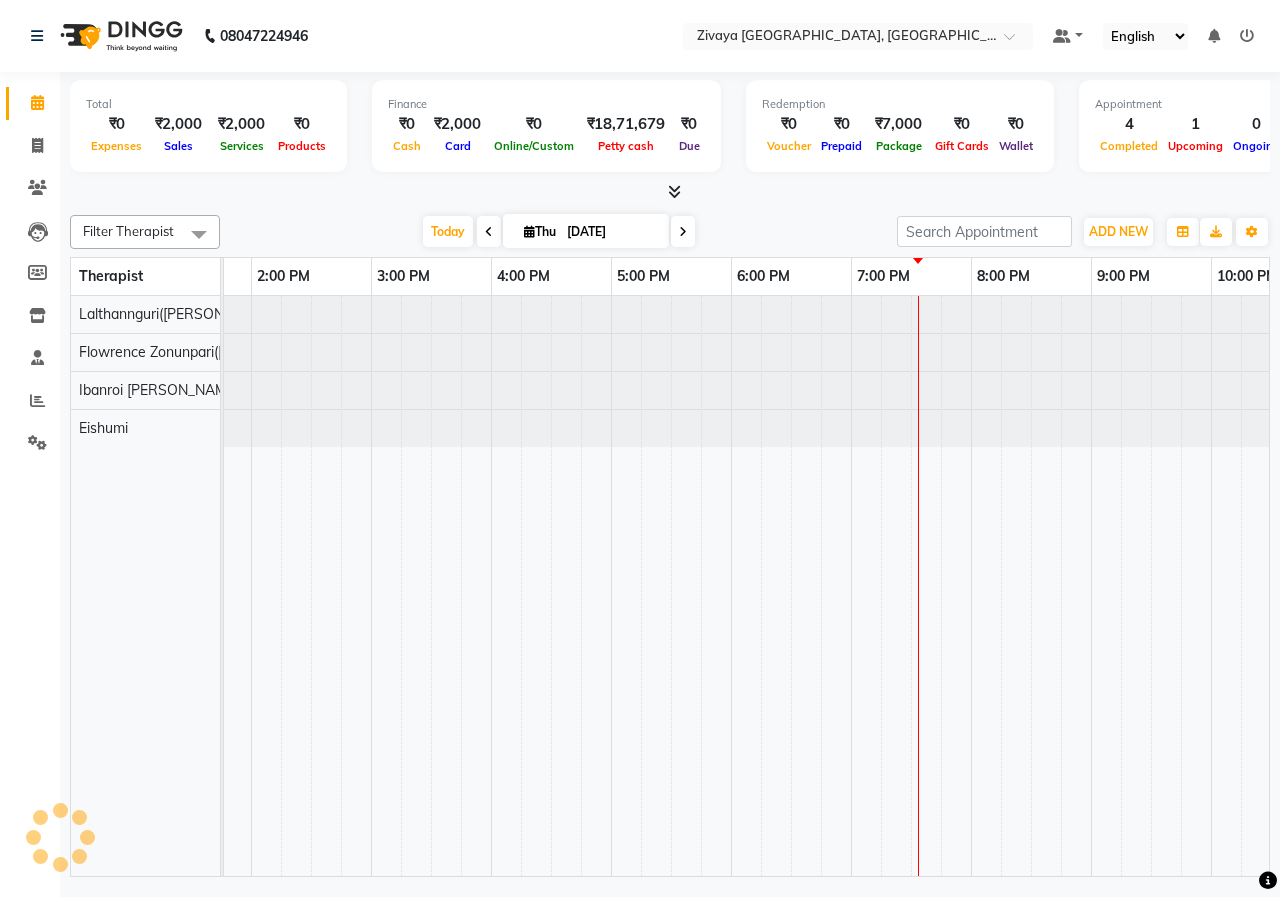 scroll, scrollTop: 0, scrollLeft: 875, axis: horizontal 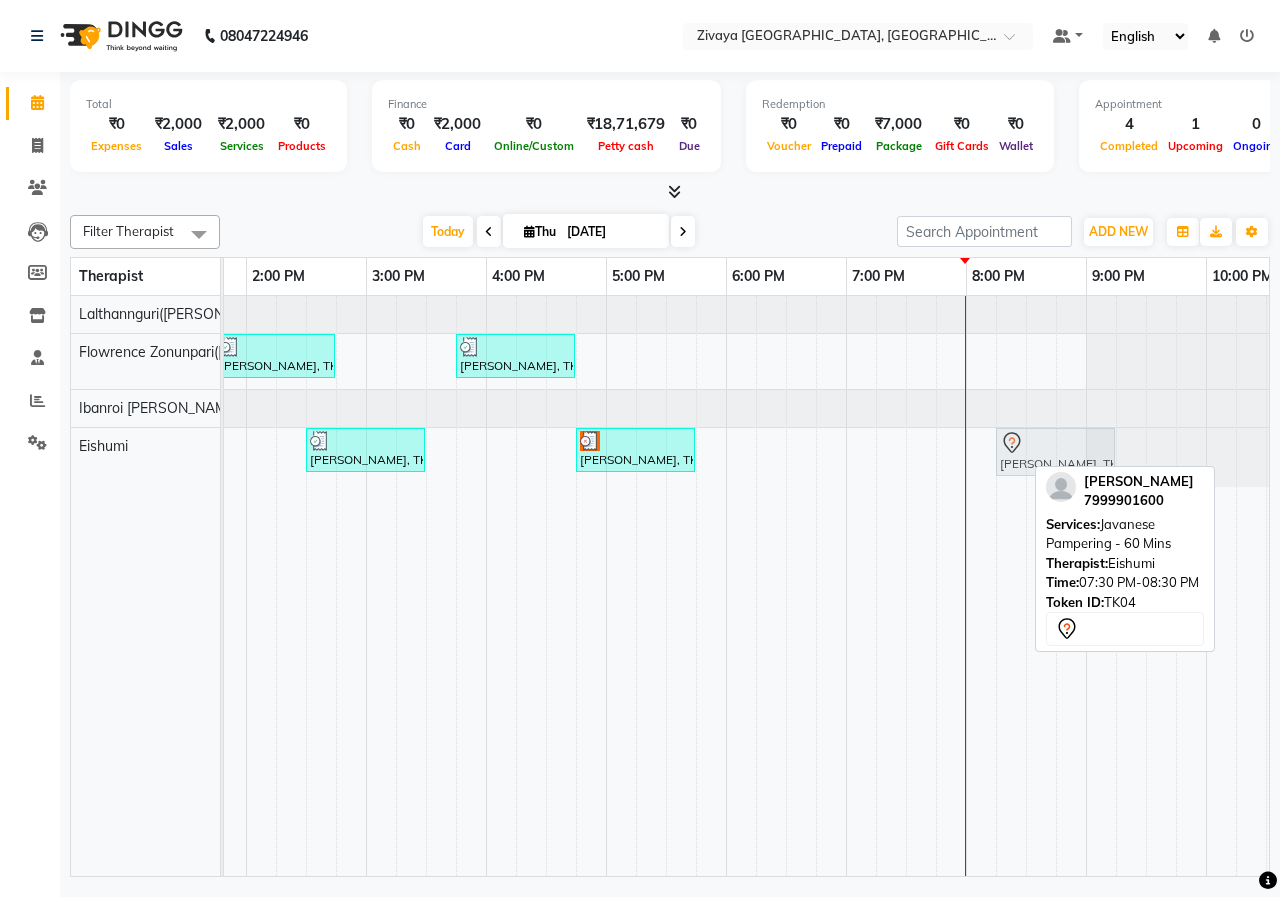 drag, startPoint x: 941, startPoint y: 450, endPoint x: 1018, endPoint y: 455, distance: 77.16217 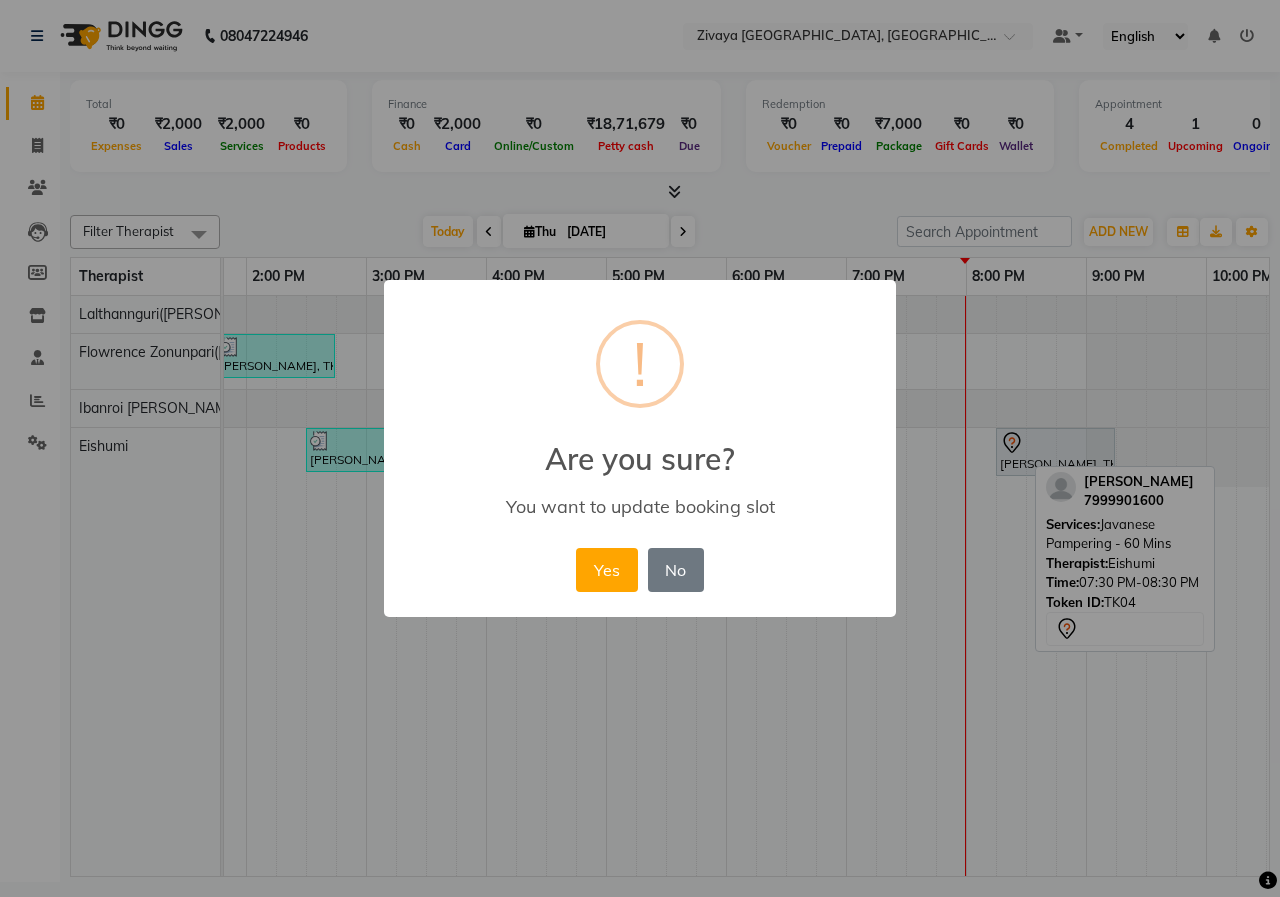 click on "No" at bounding box center [676, 570] 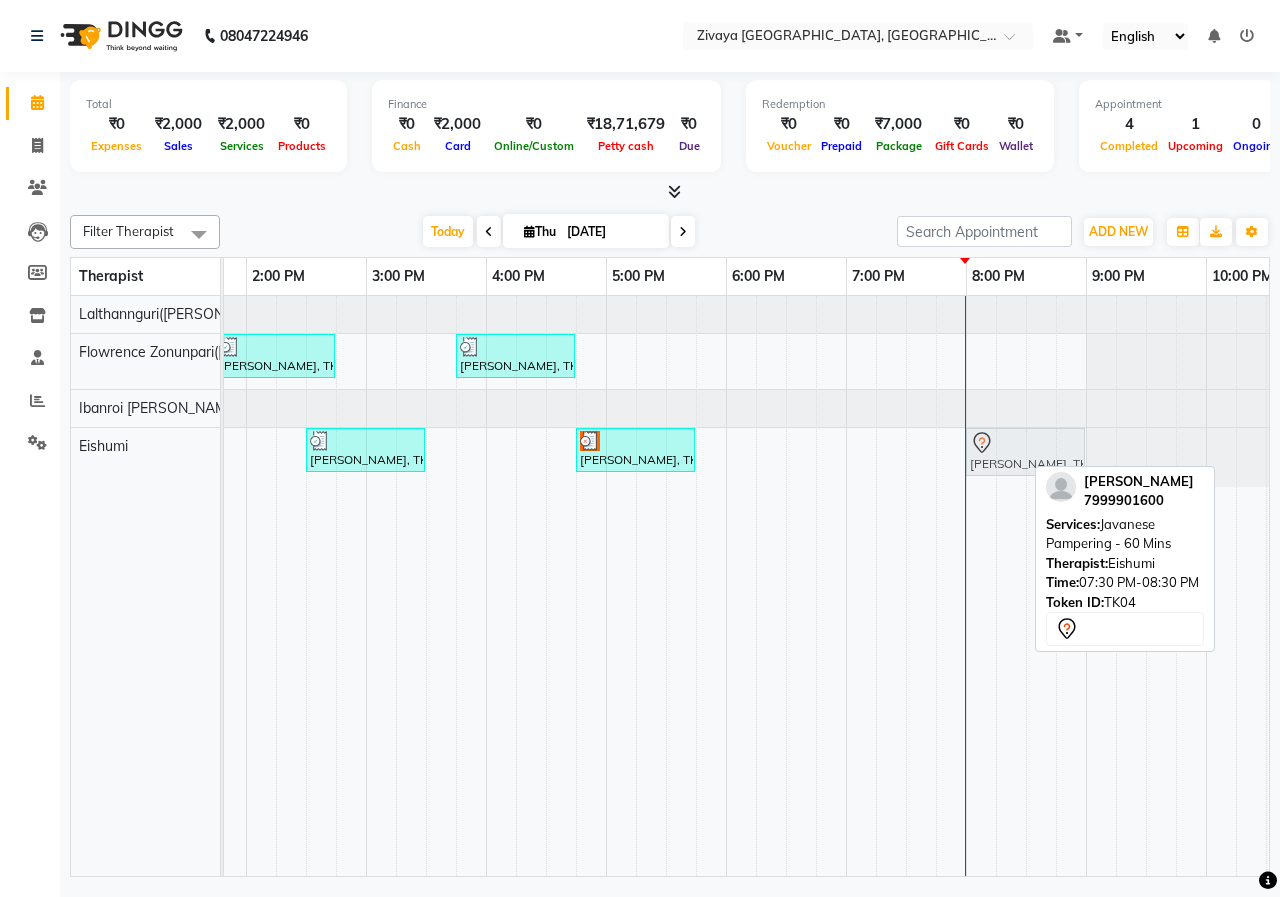 drag, startPoint x: 966, startPoint y: 452, endPoint x: 1019, endPoint y: 452, distance: 53 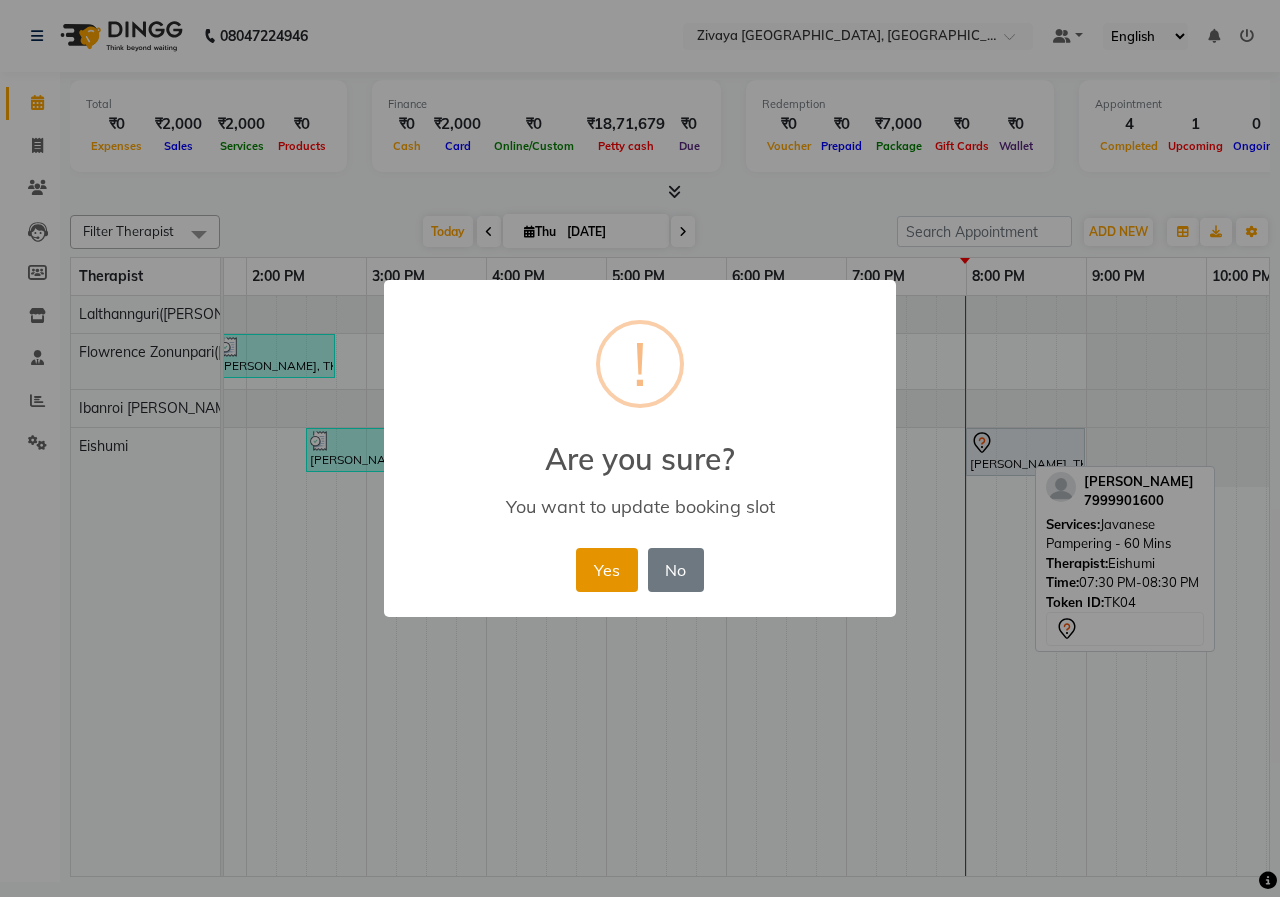 click on "Yes" at bounding box center (606, 570) 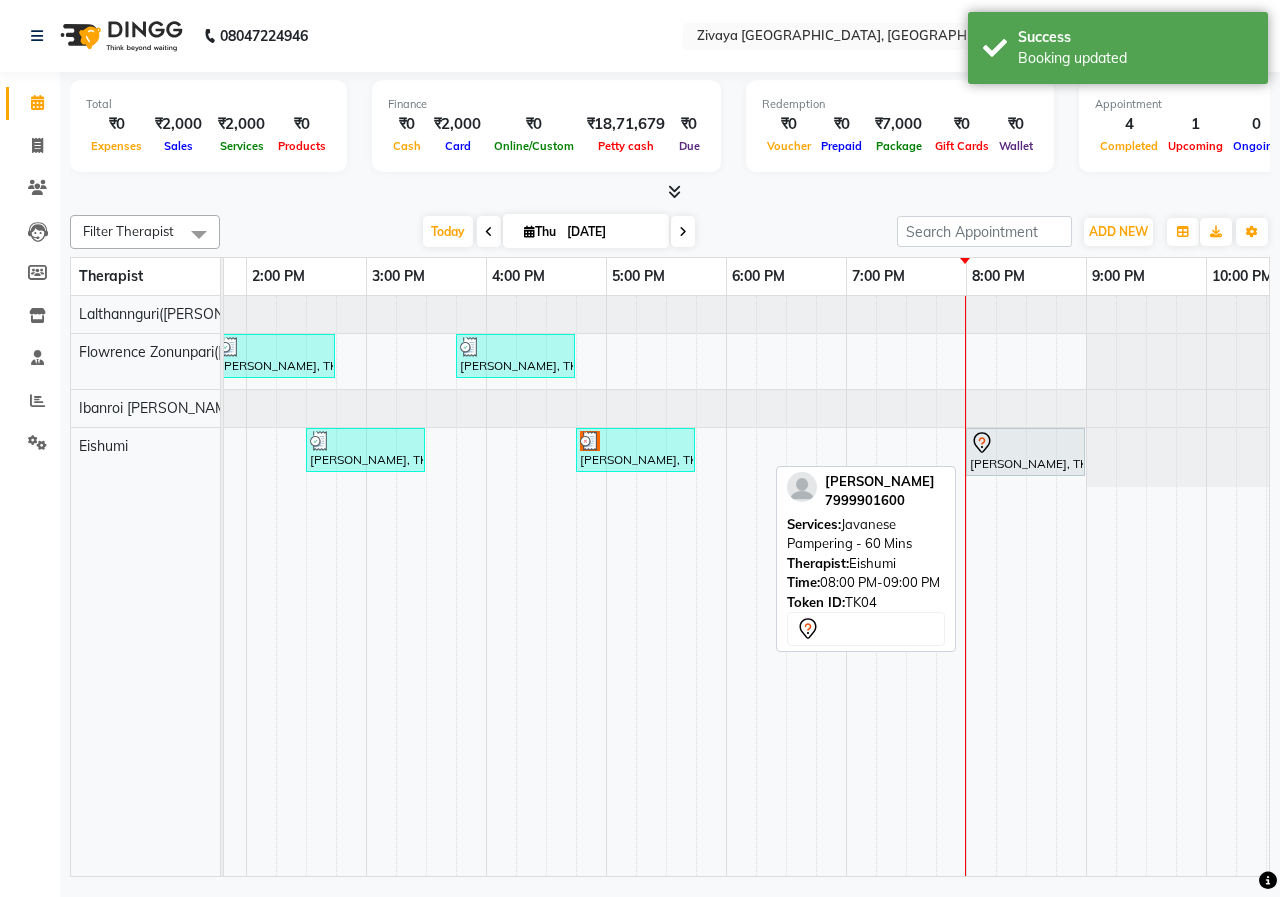click on "[PERSON_NAME], TK04, 08:00 PM-09:00 PM, Javanese Pampering - 60 Mins" at bounding box center [1025, 452] 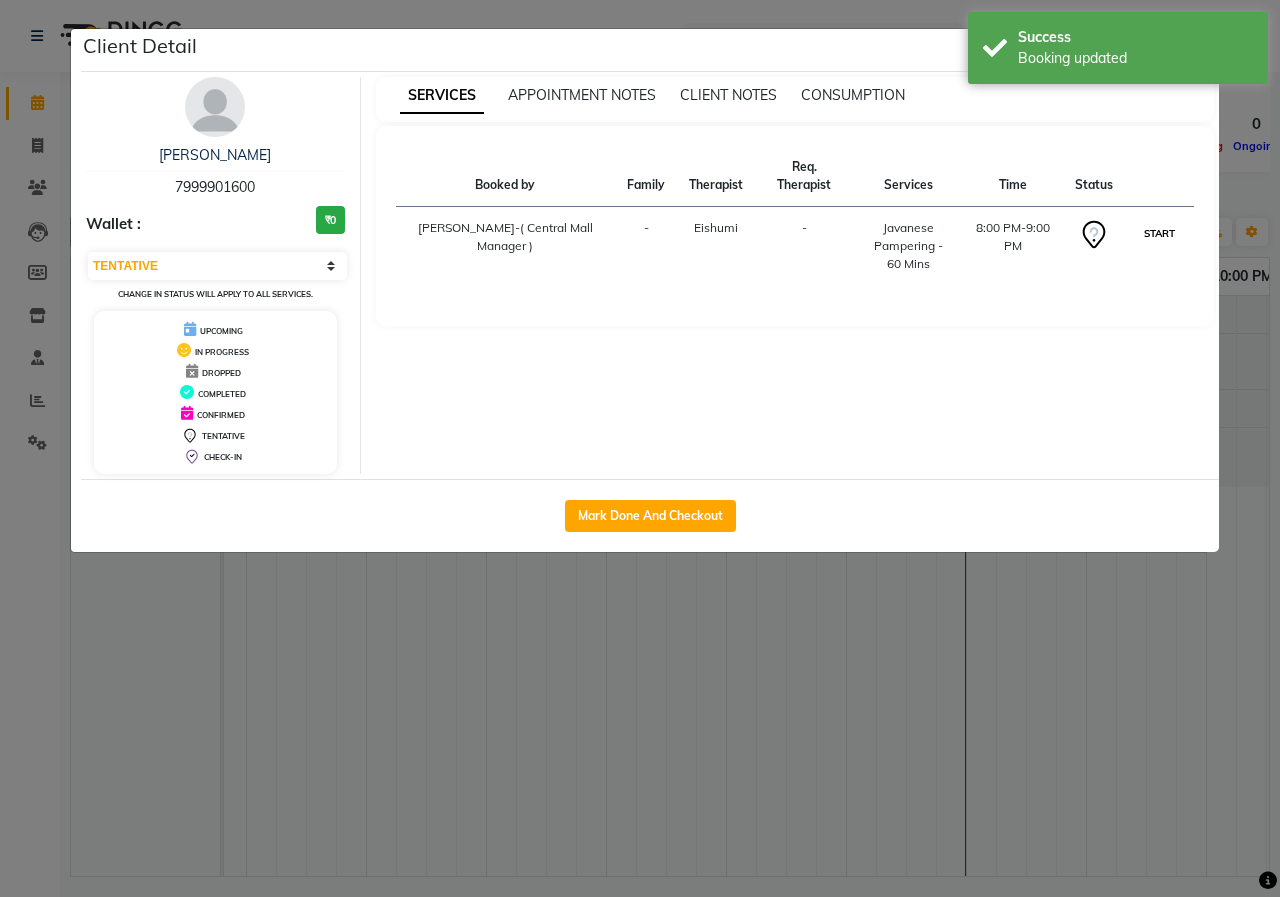 click on "START" at bounding box center (1159, 233) 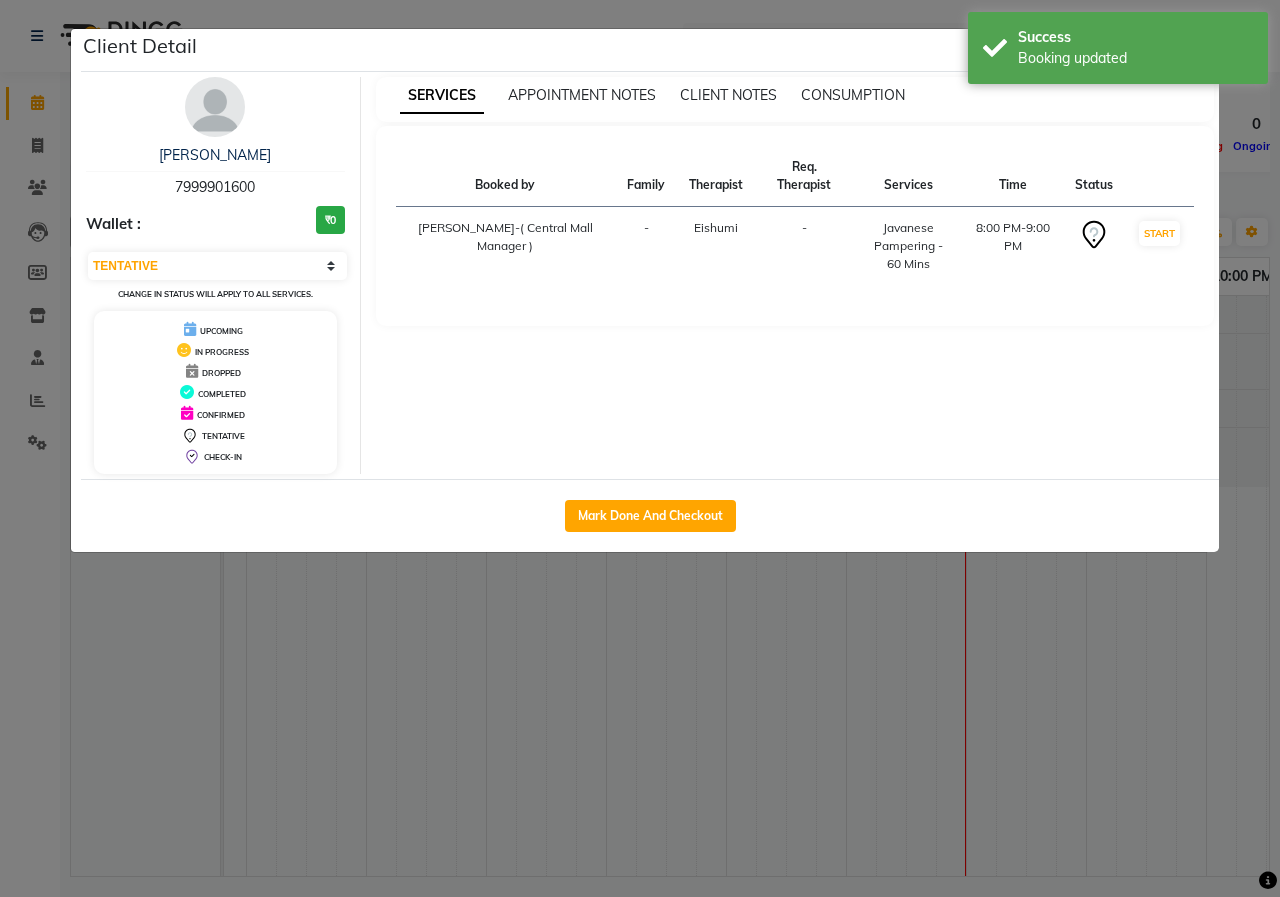 select on "1" 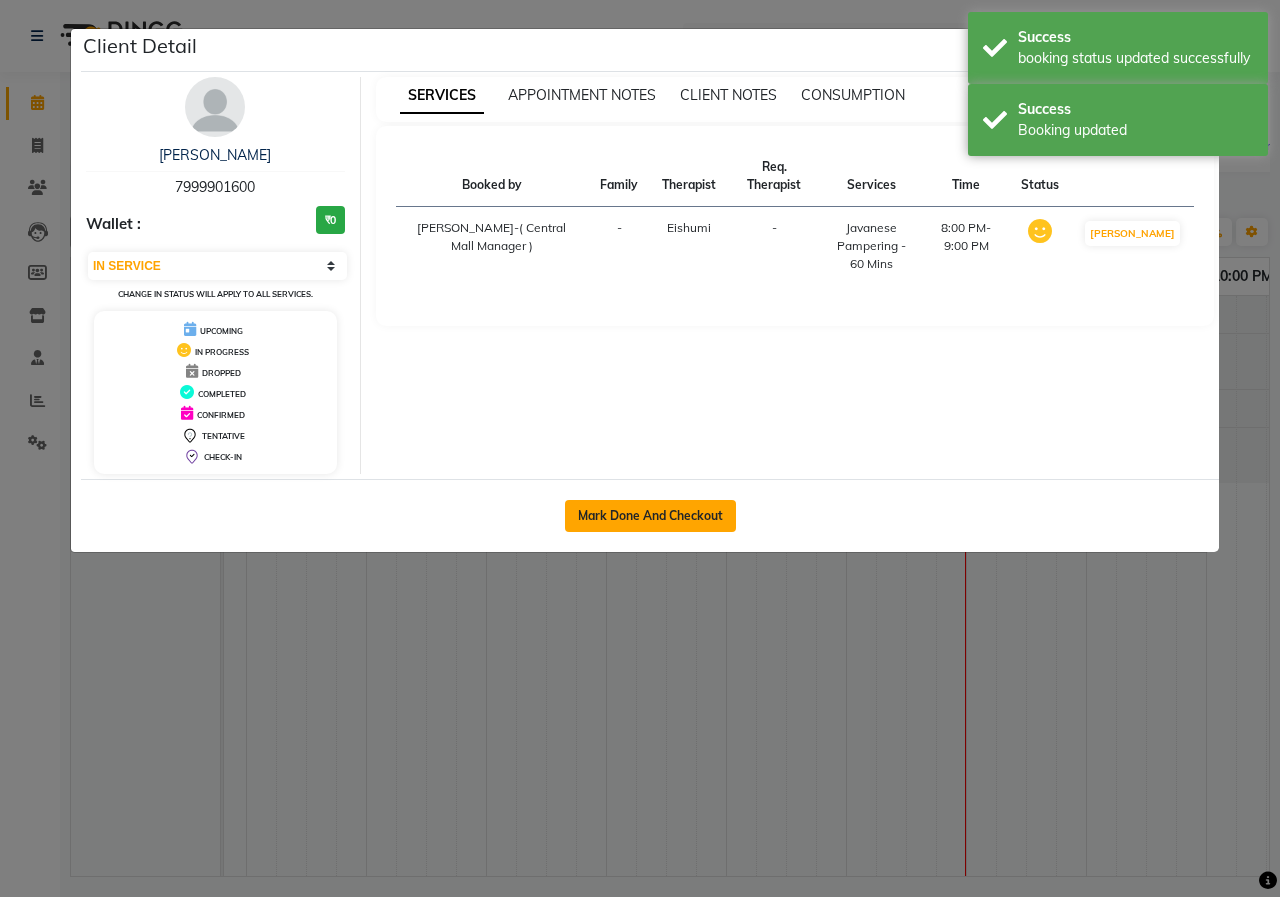 click on "Mark Done And Checkout" 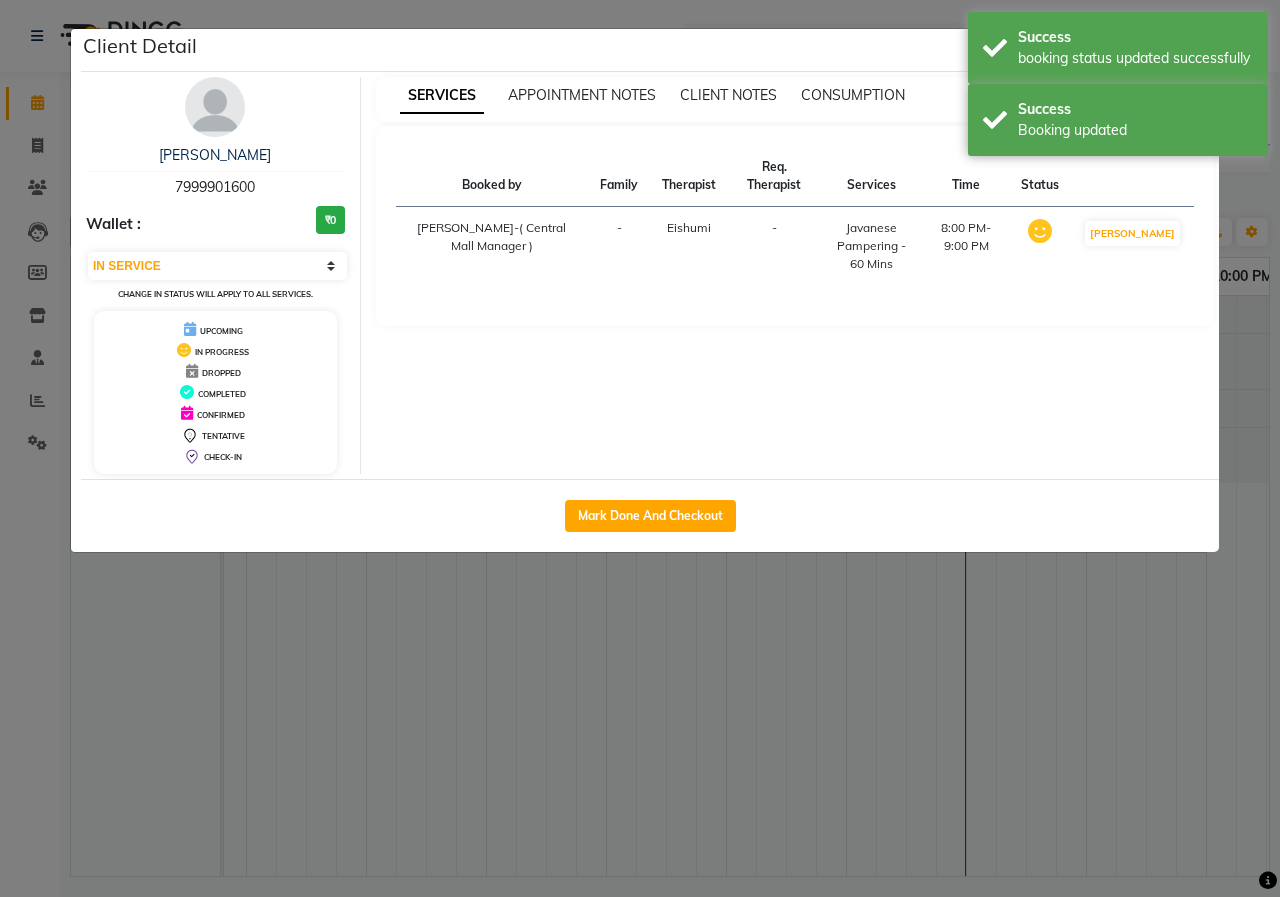select on "service" 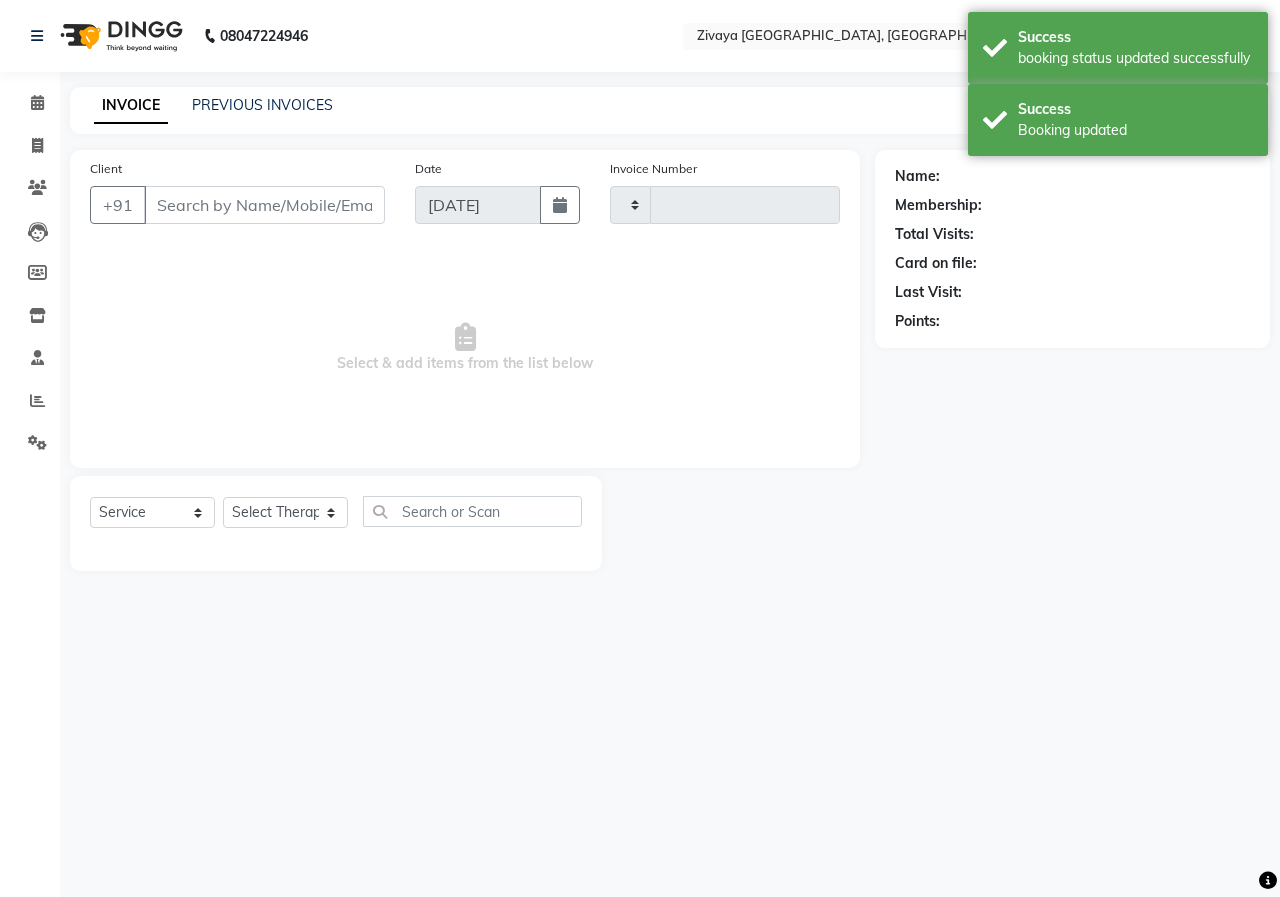 type on "0570" 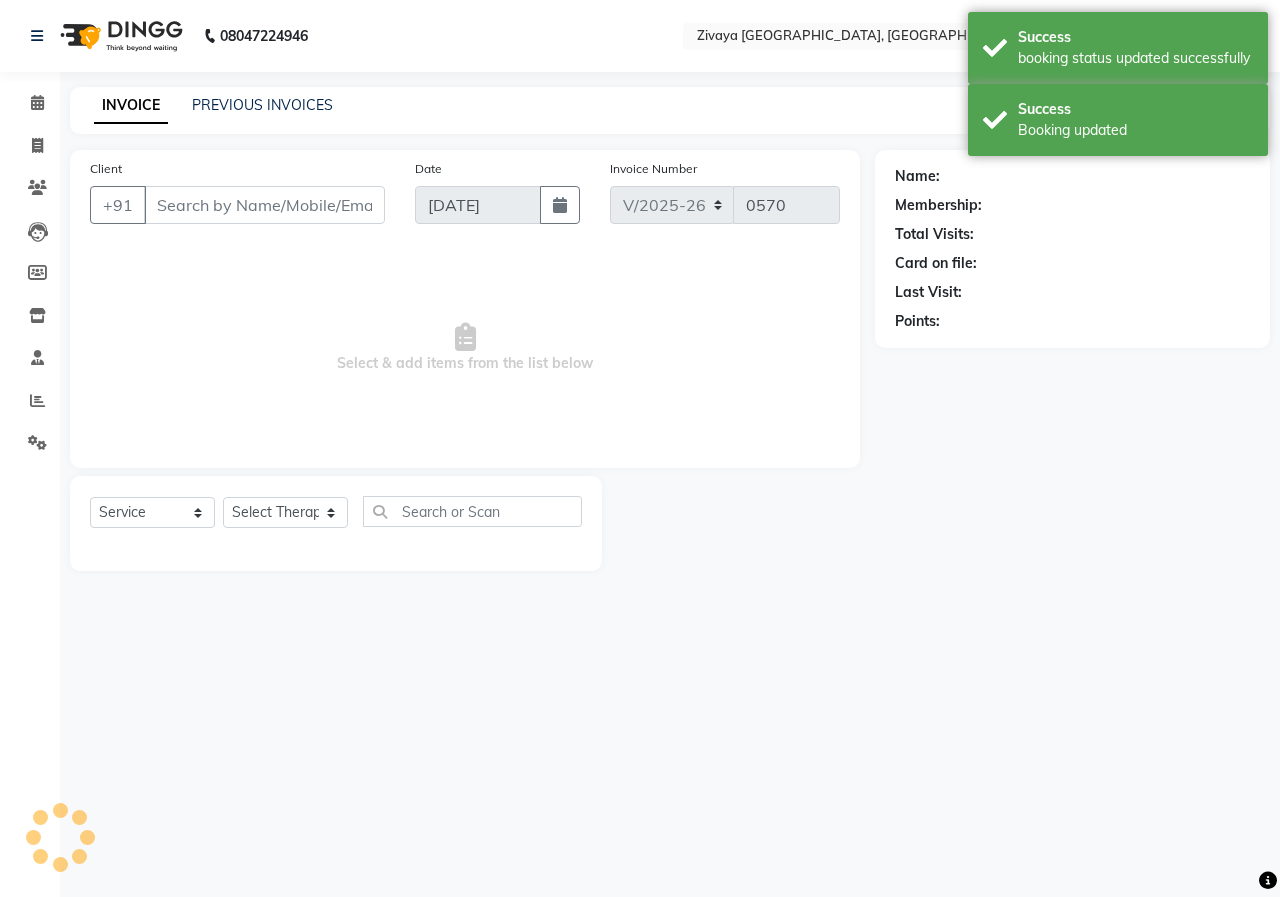 type on "7999901600" 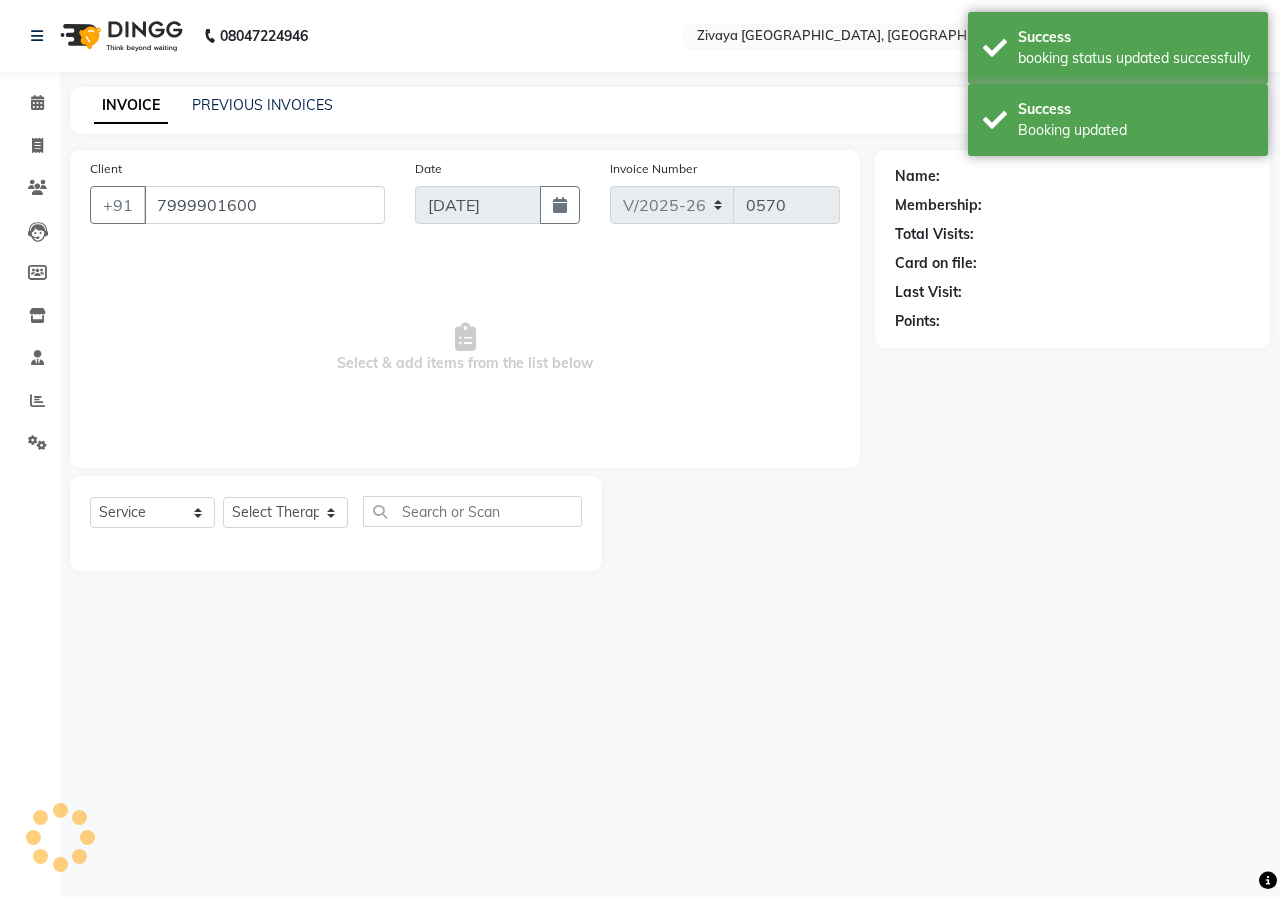 select on "79832" 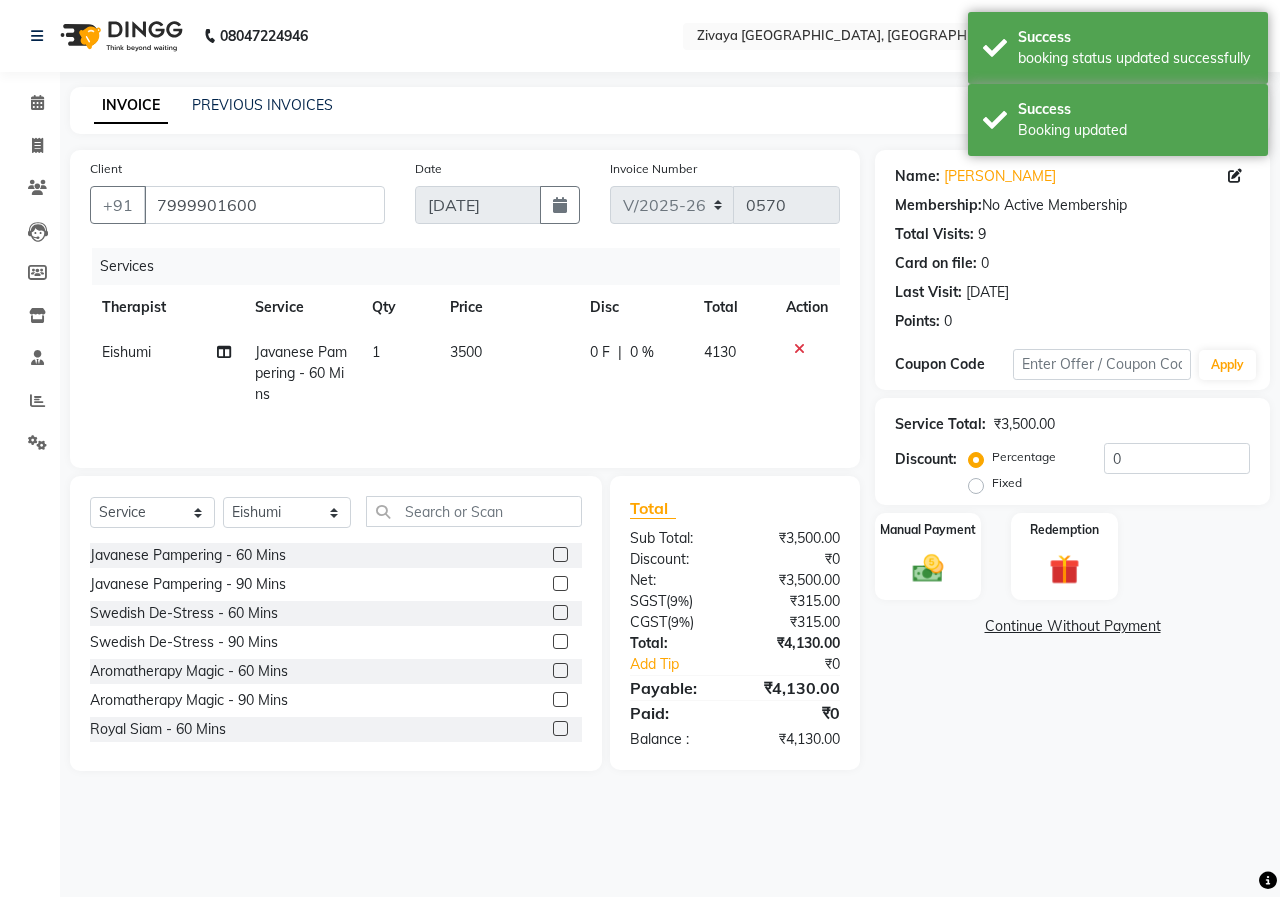click 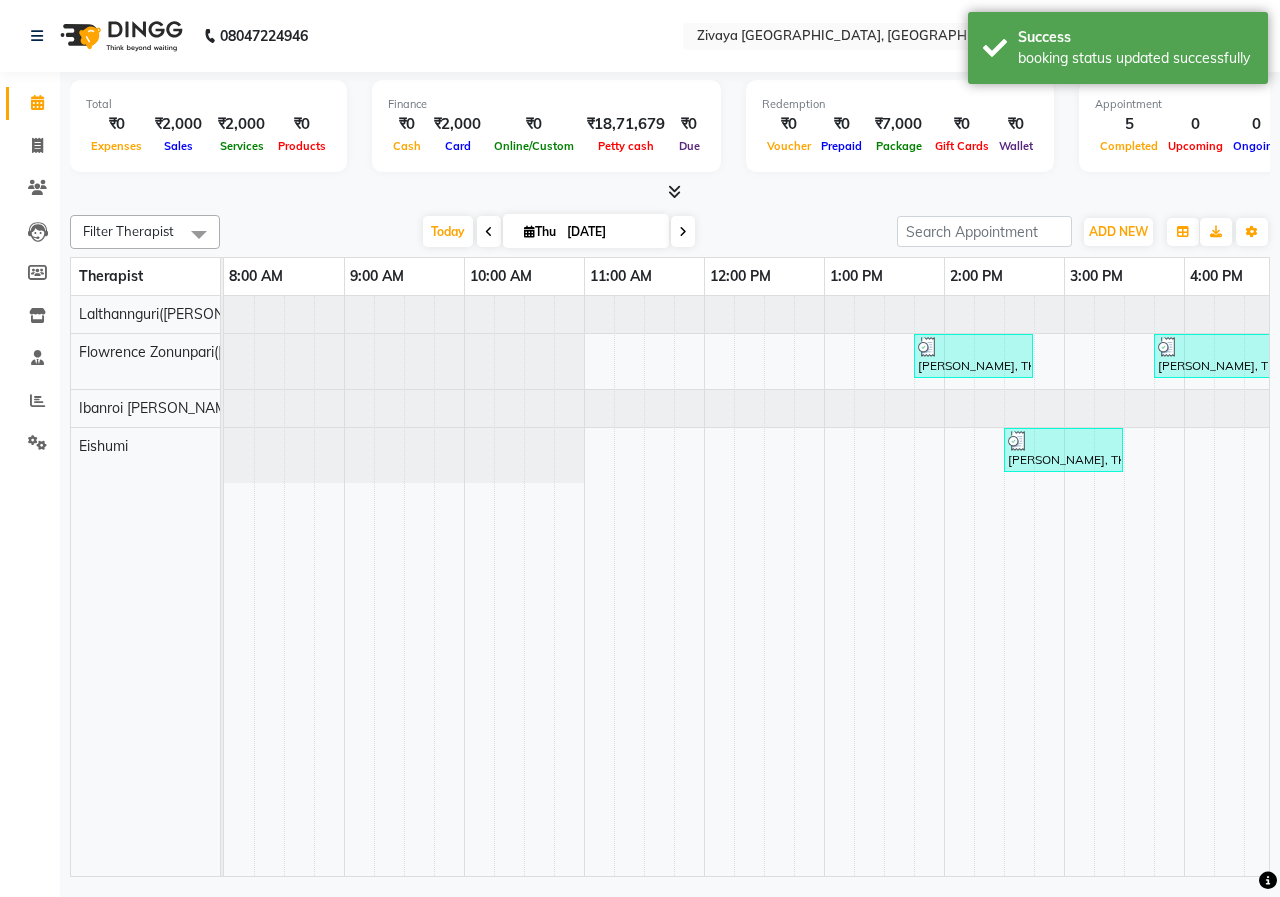 scroll, scrollTop: 0, scrollLeft: 213, axis: horizontal 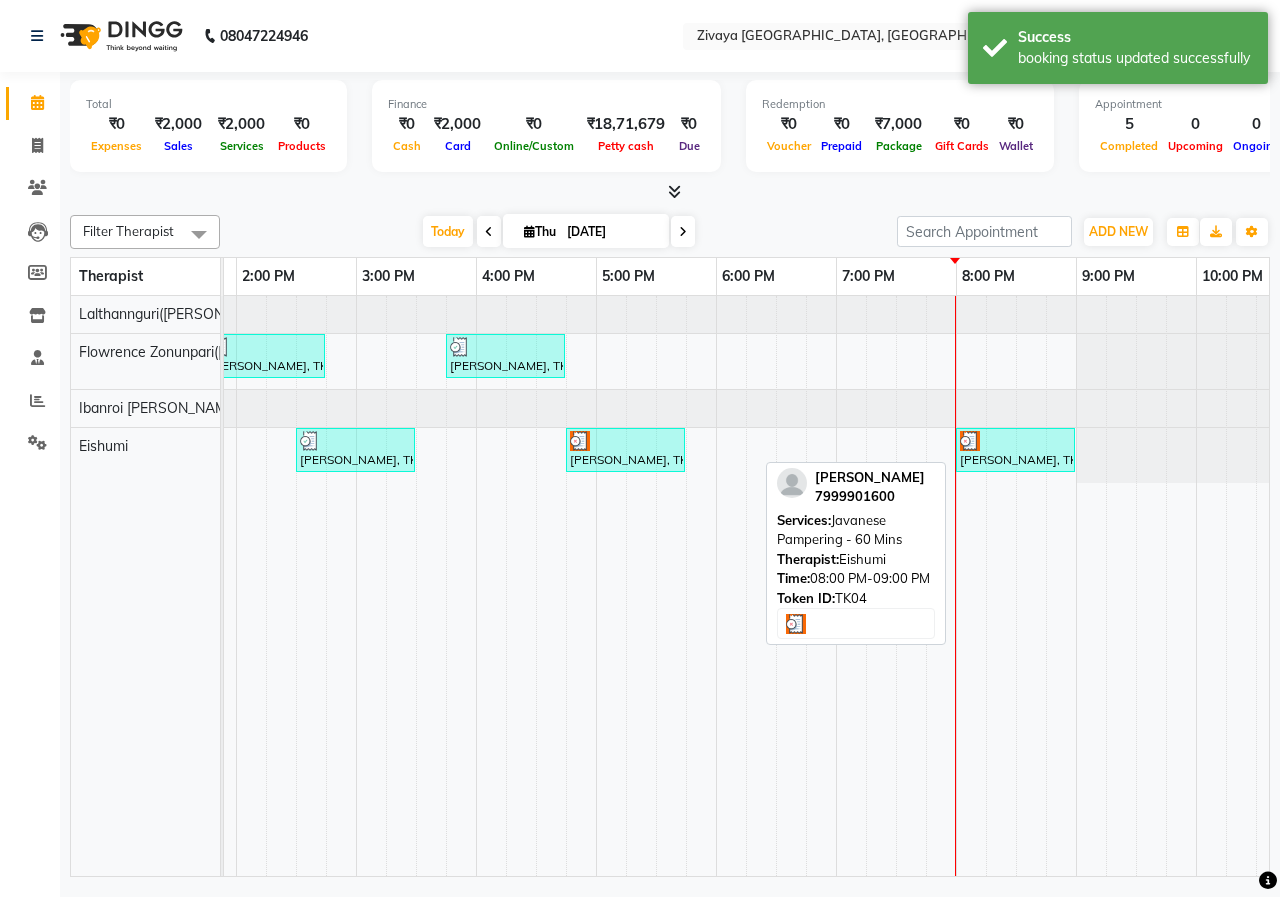 click on "[PERSON_NAME], TK04, 08:00 PM-09:00 PM, Javanese Pampering - 60 Mins" at bounding box center (1015, 450) 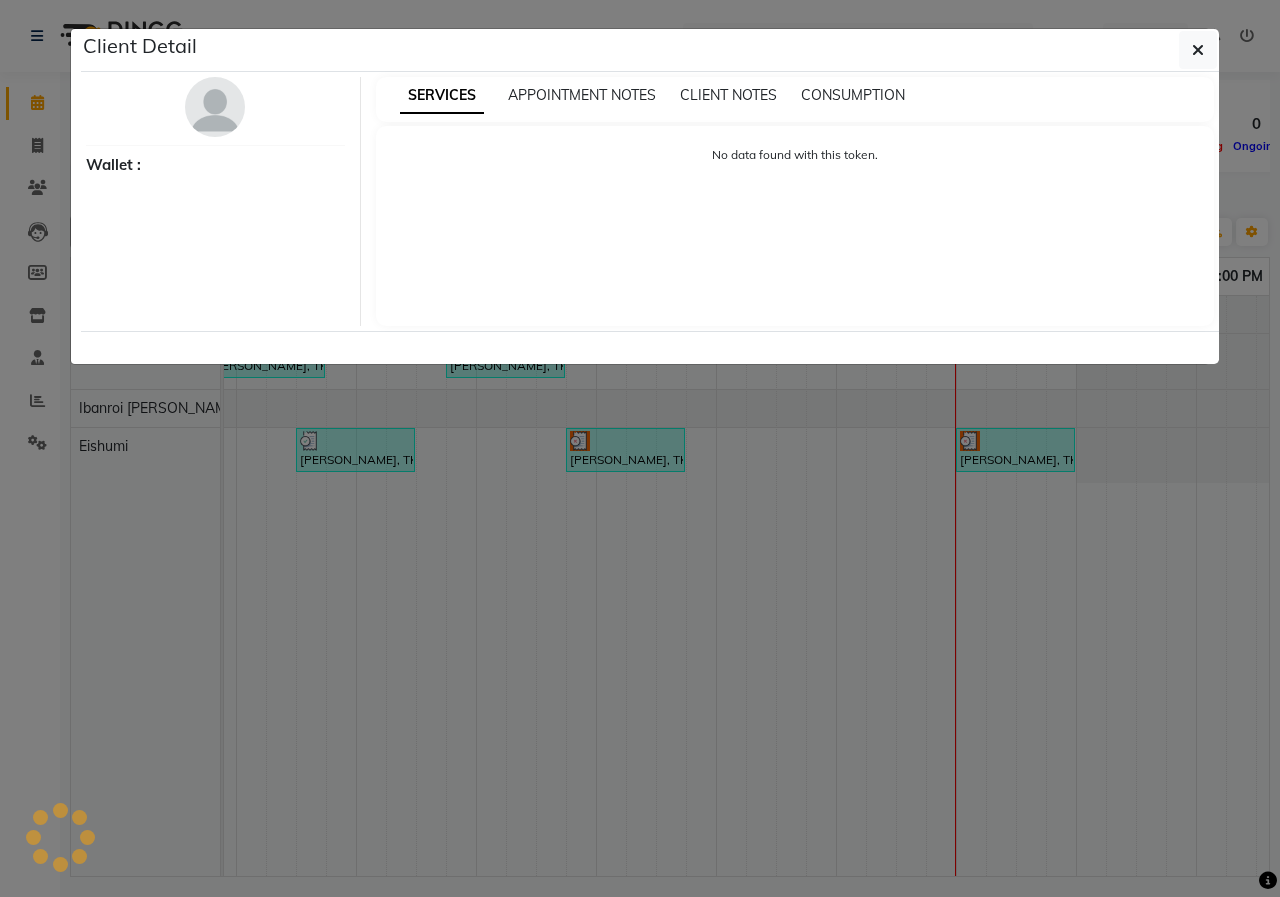 select on "3" 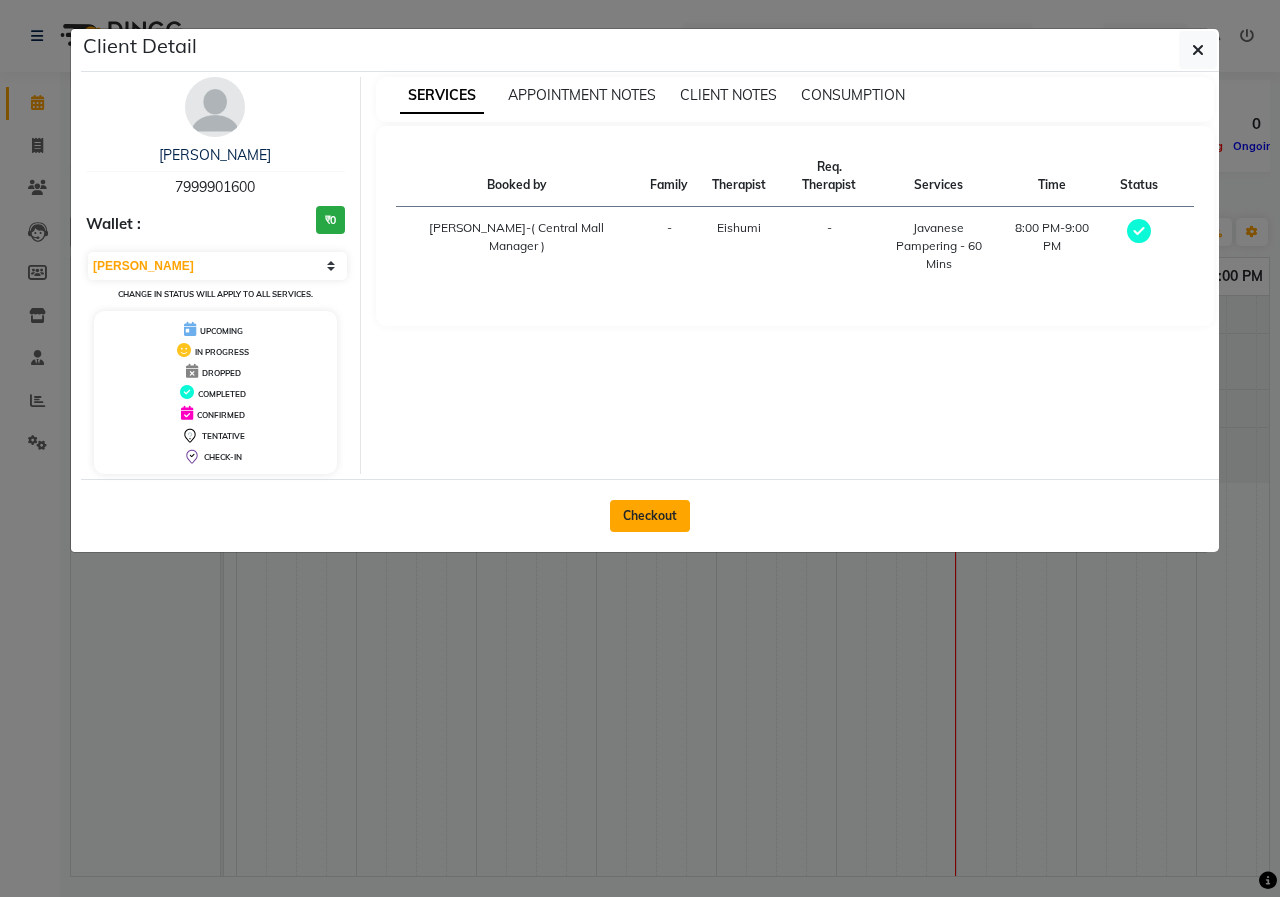 click on "Checkout" 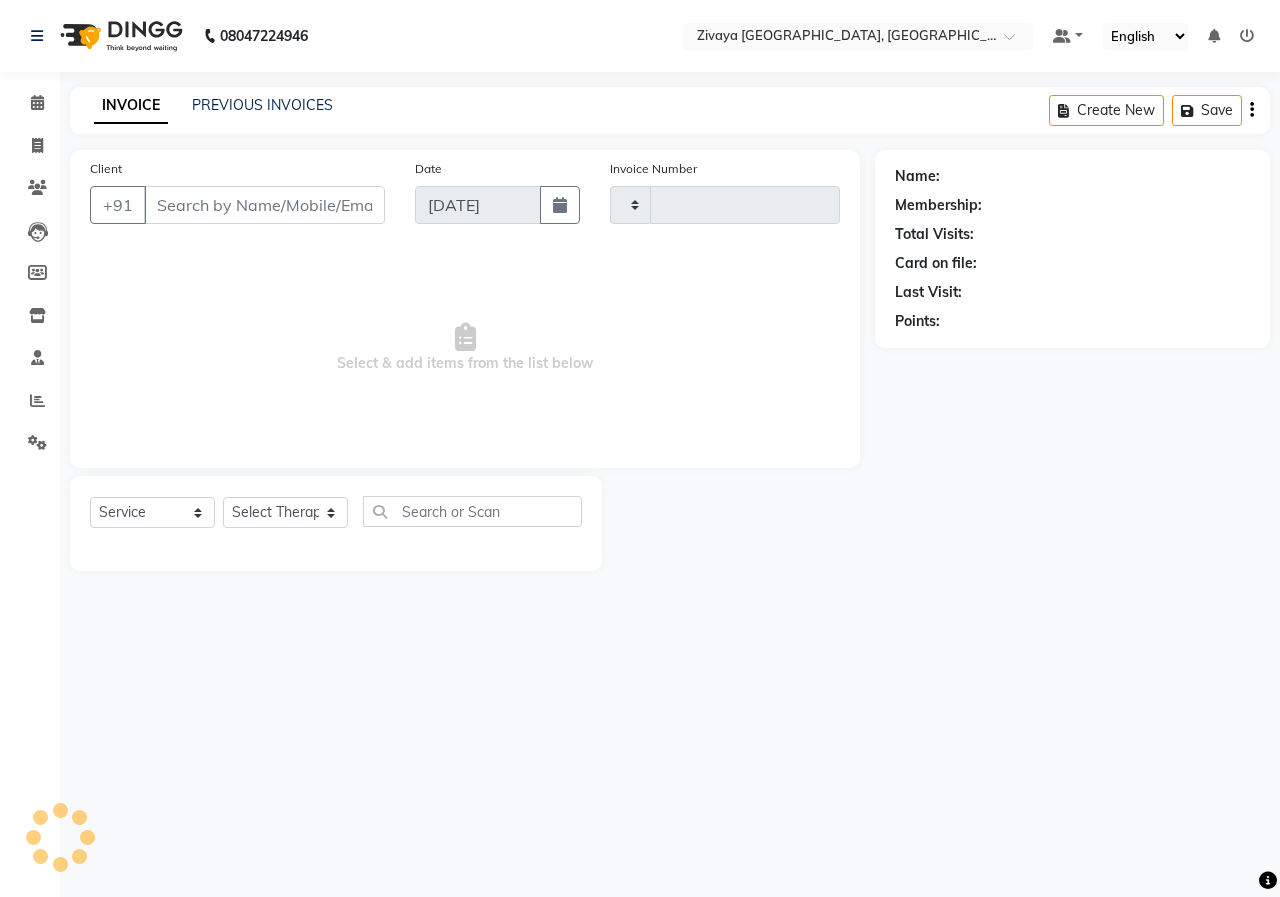 type on "0570" 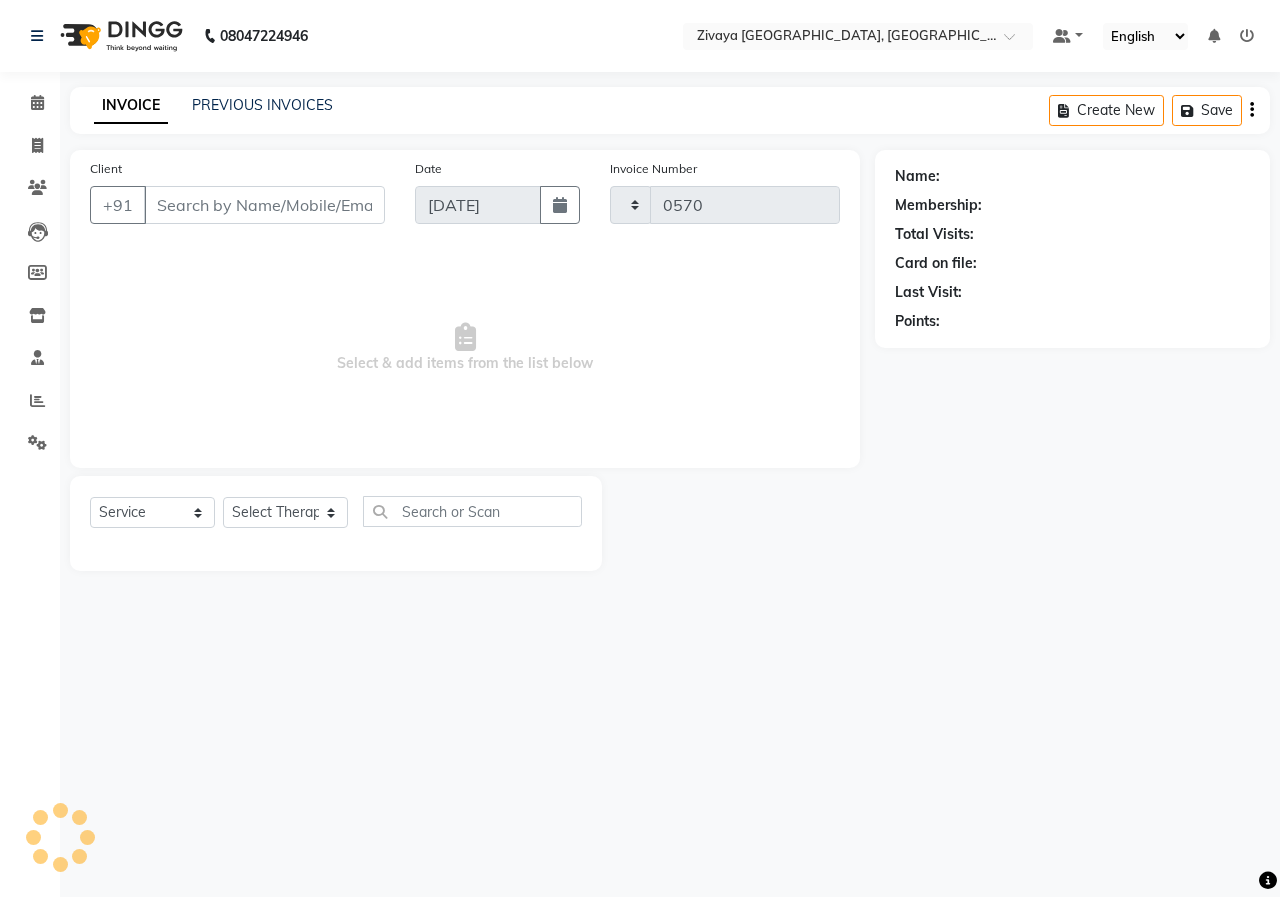 select on "6509" 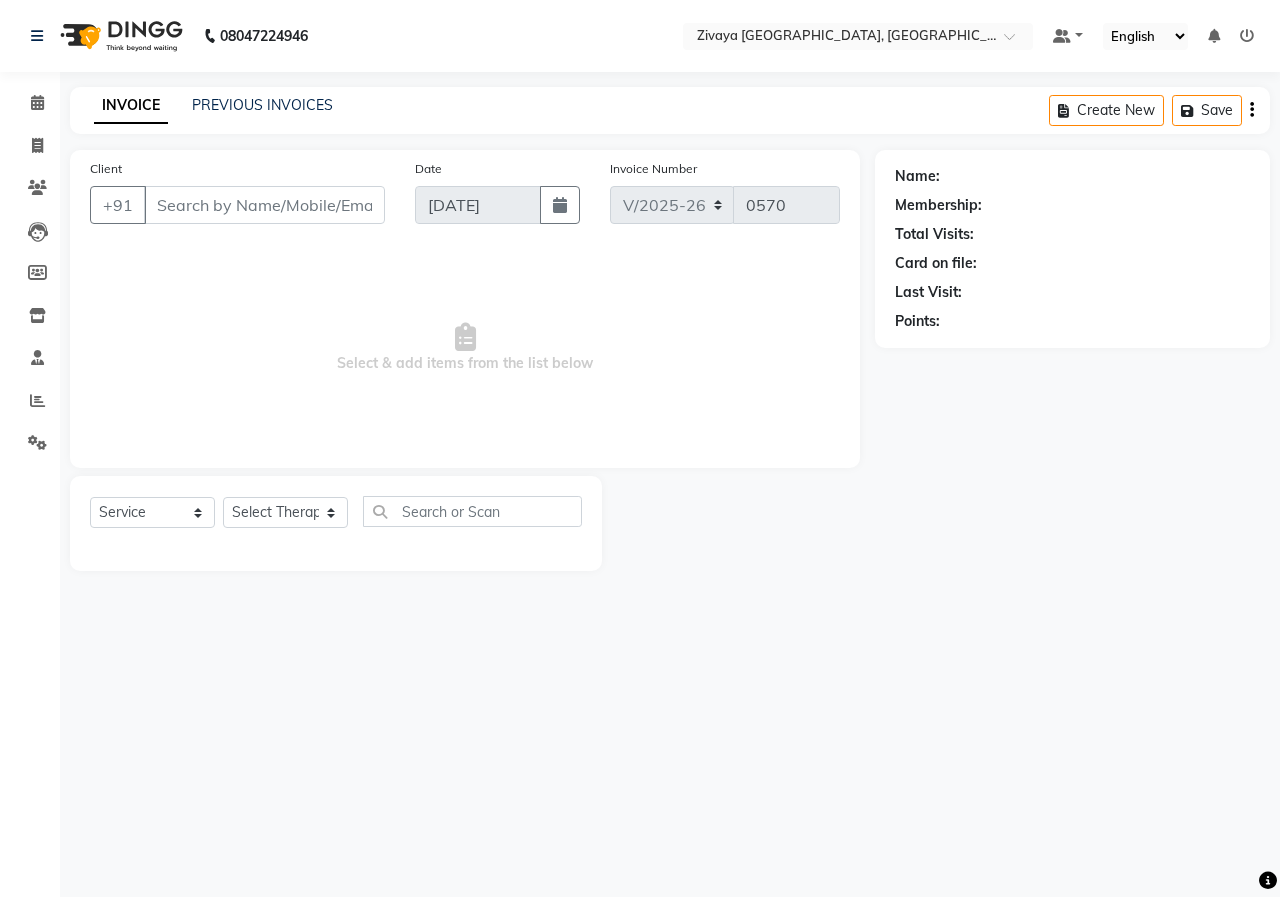 type on "7999901600" 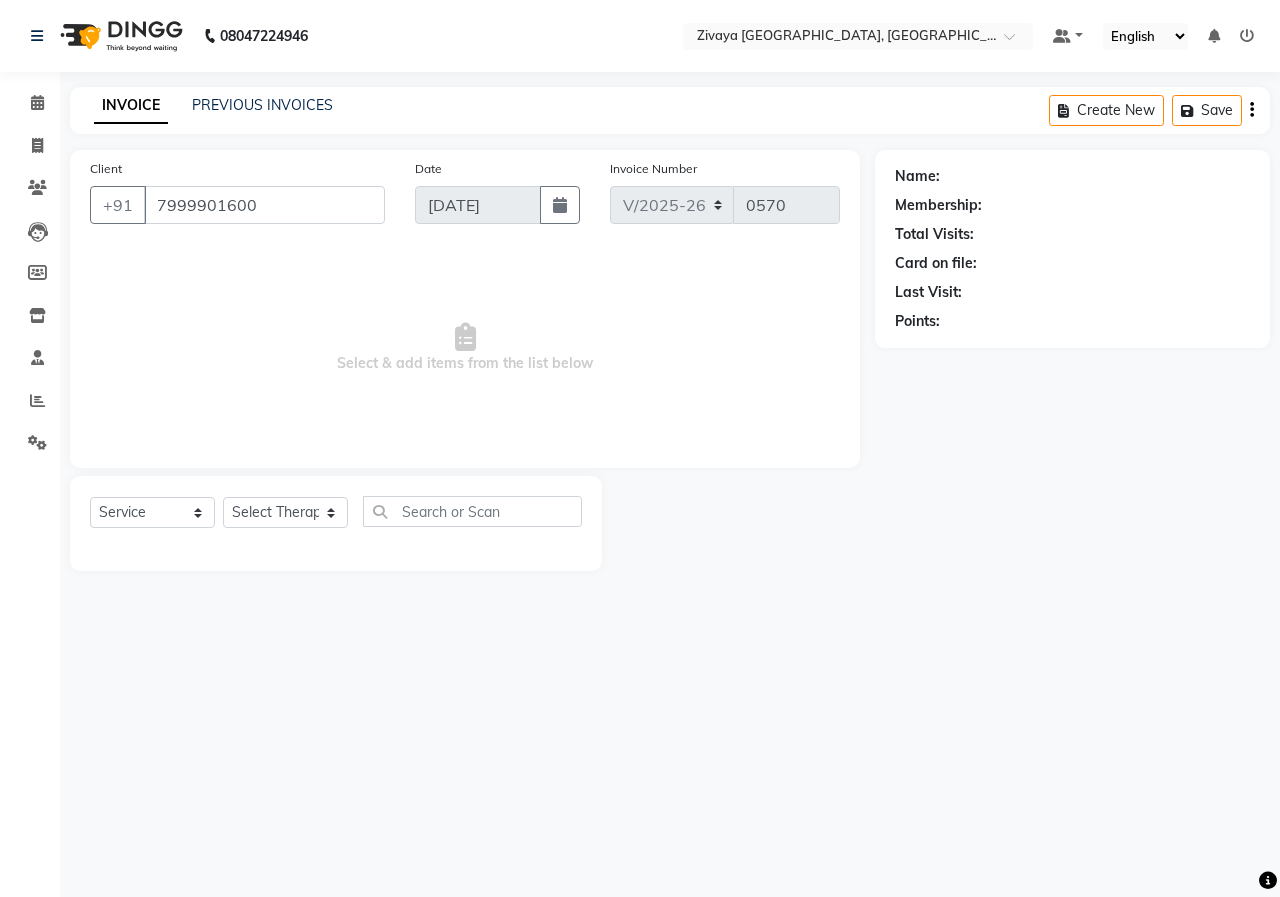 select on "79832" 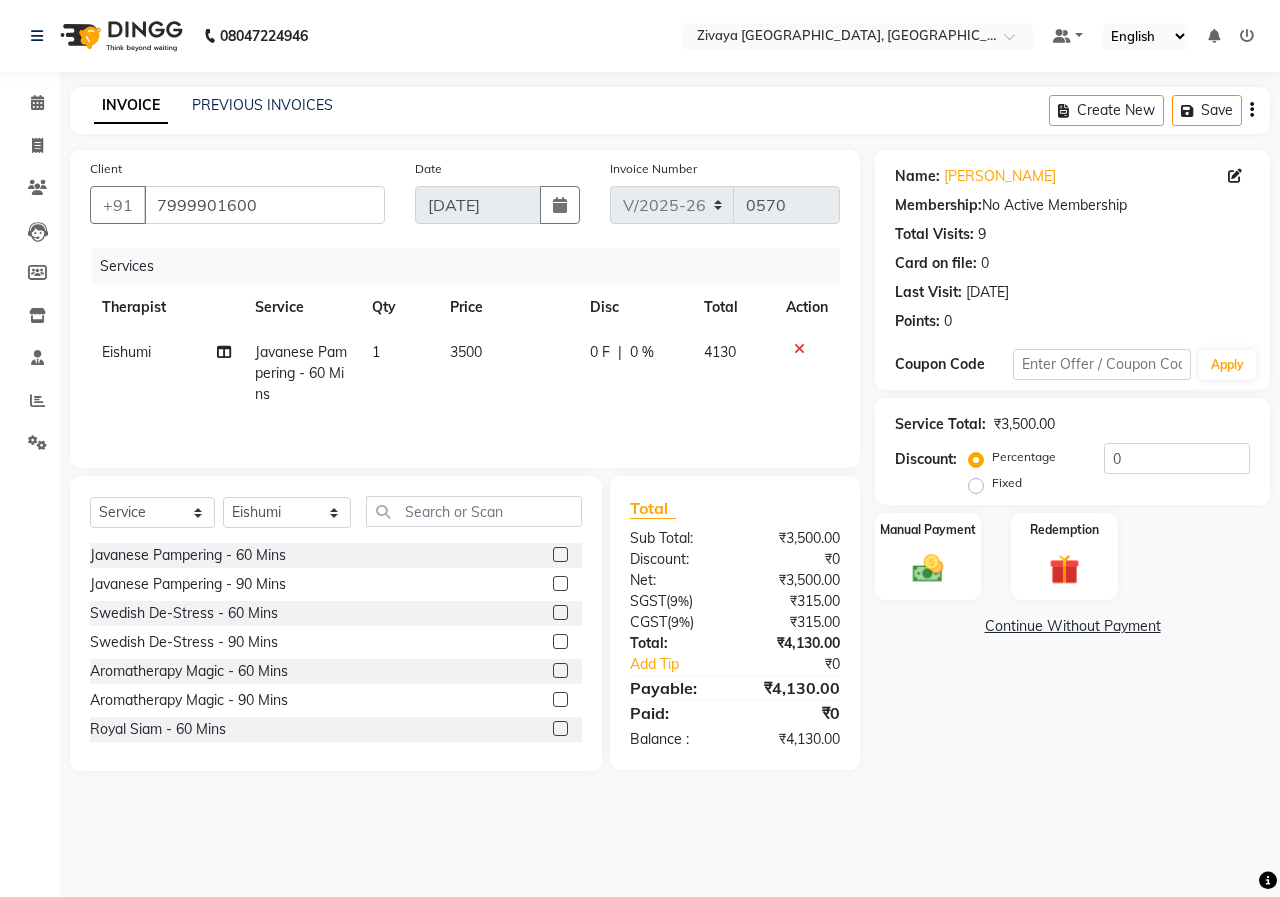 click on "Fixed" 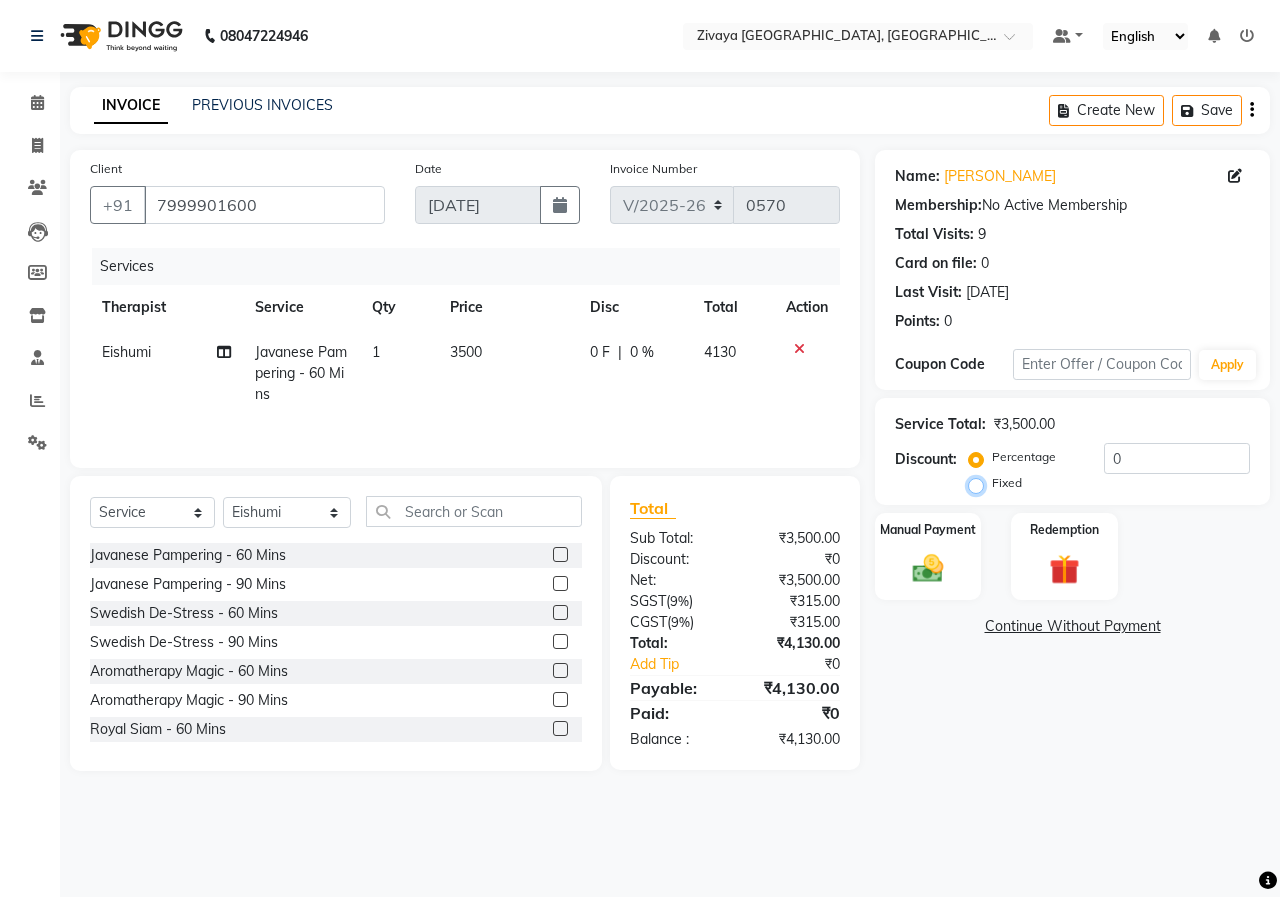 click on "Fixed" at bounding box center (980, 483) 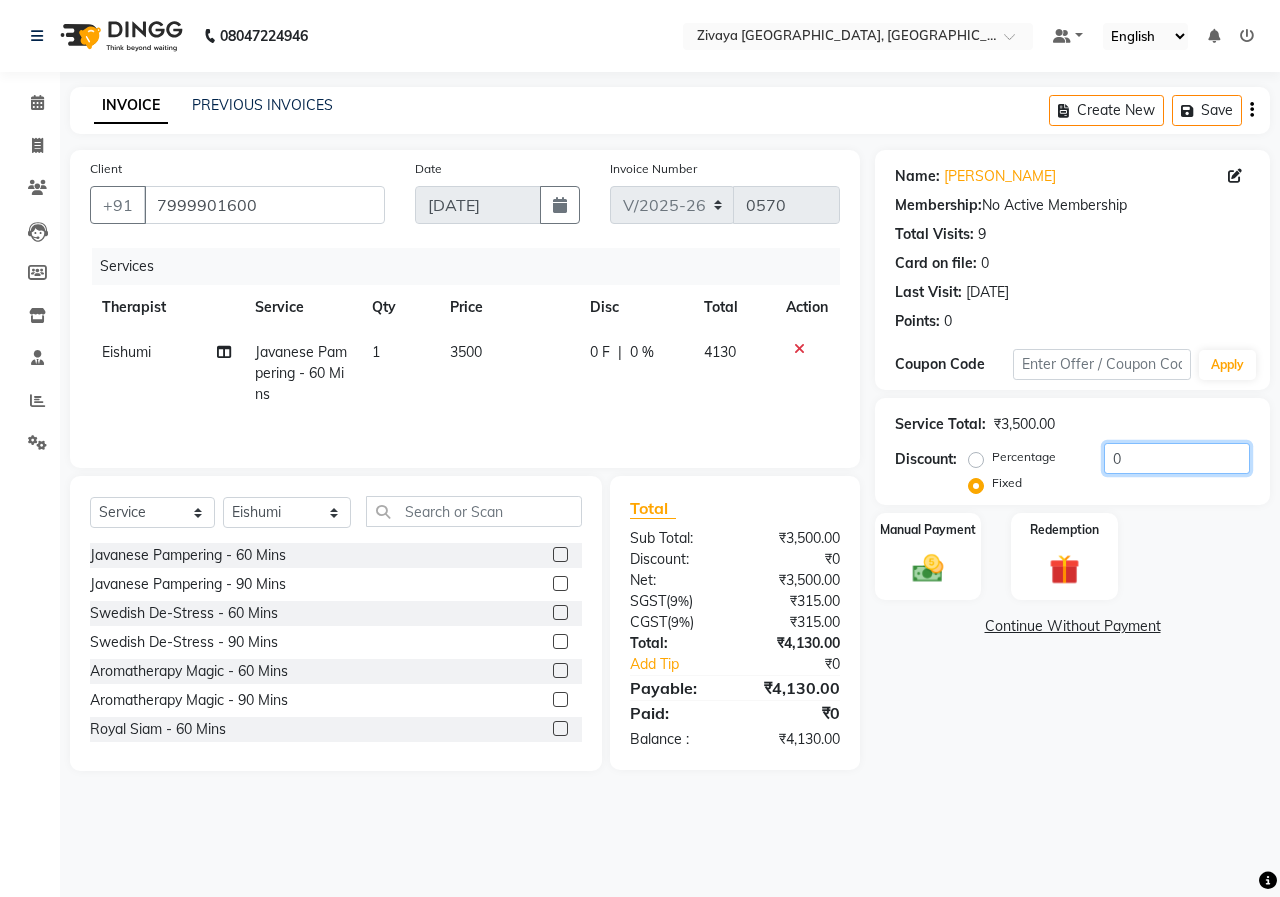 click on "0" 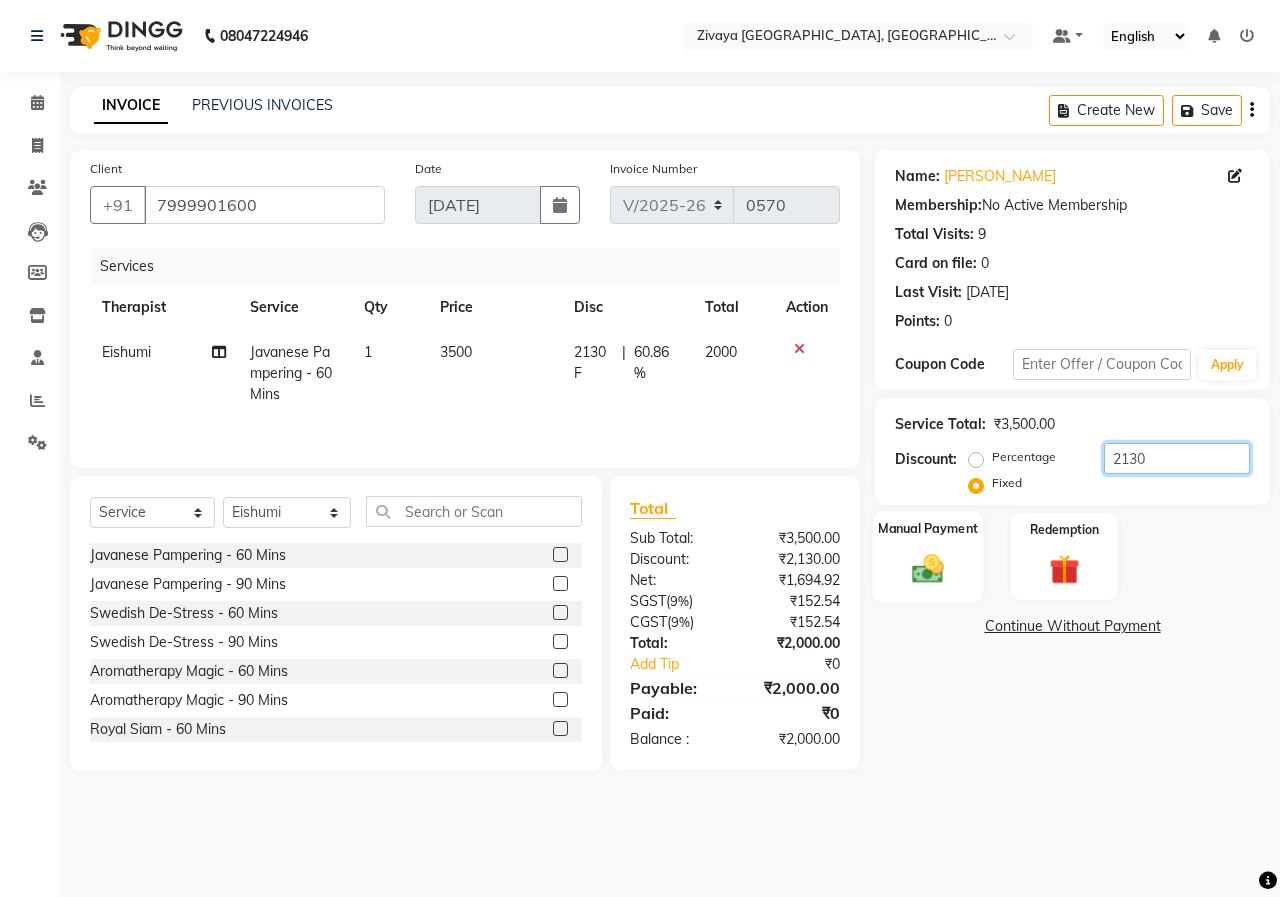 type on "2130" 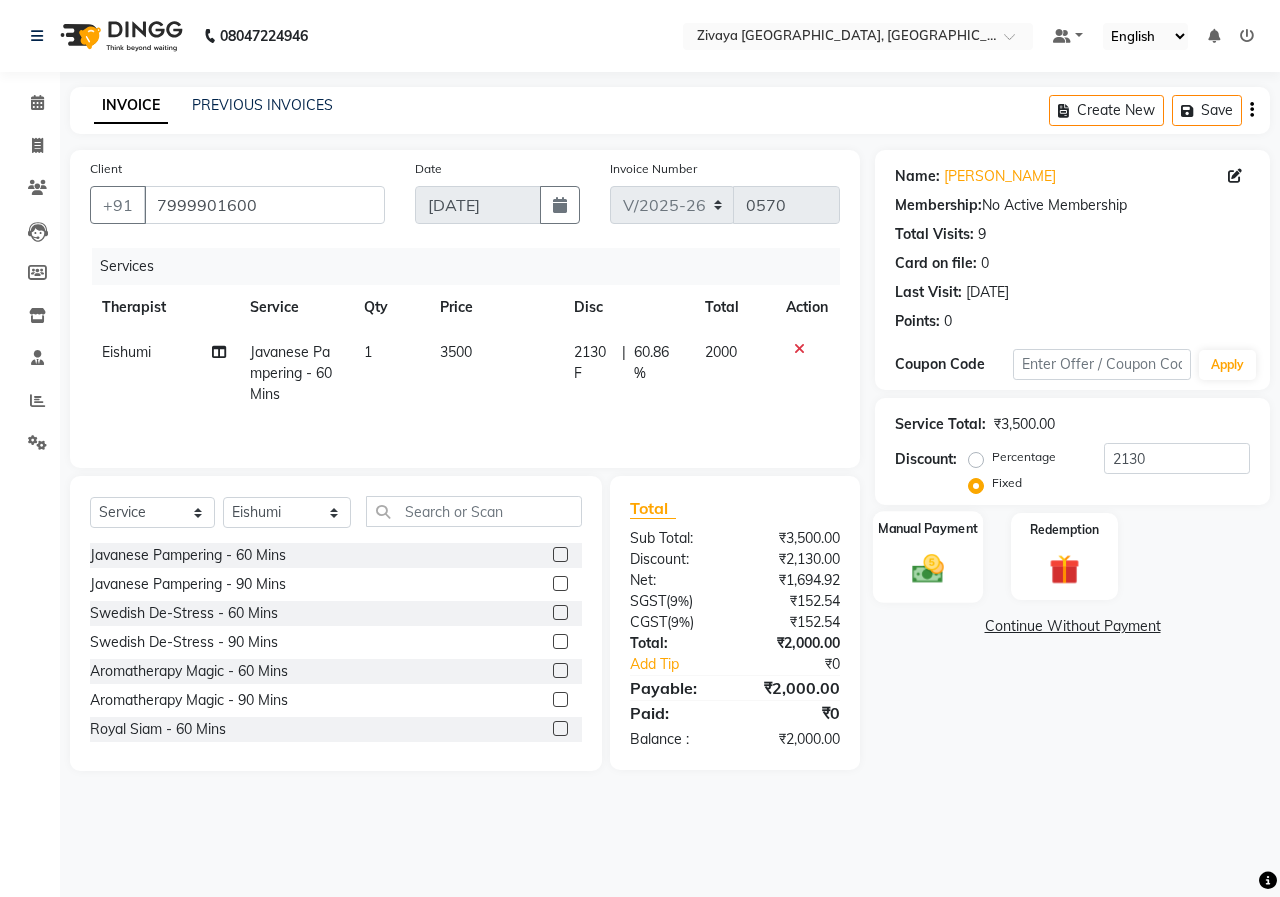 click 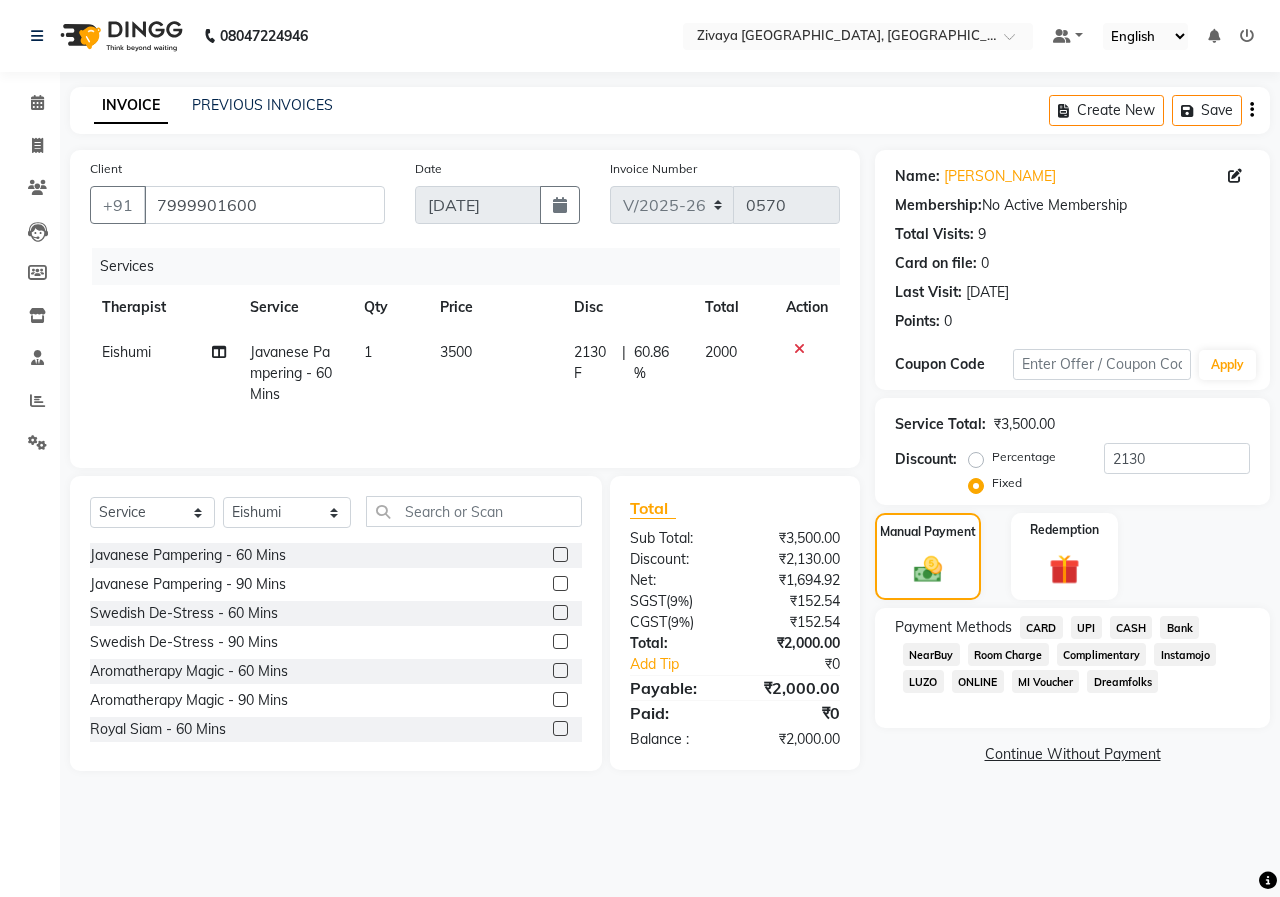 click on "CASH" 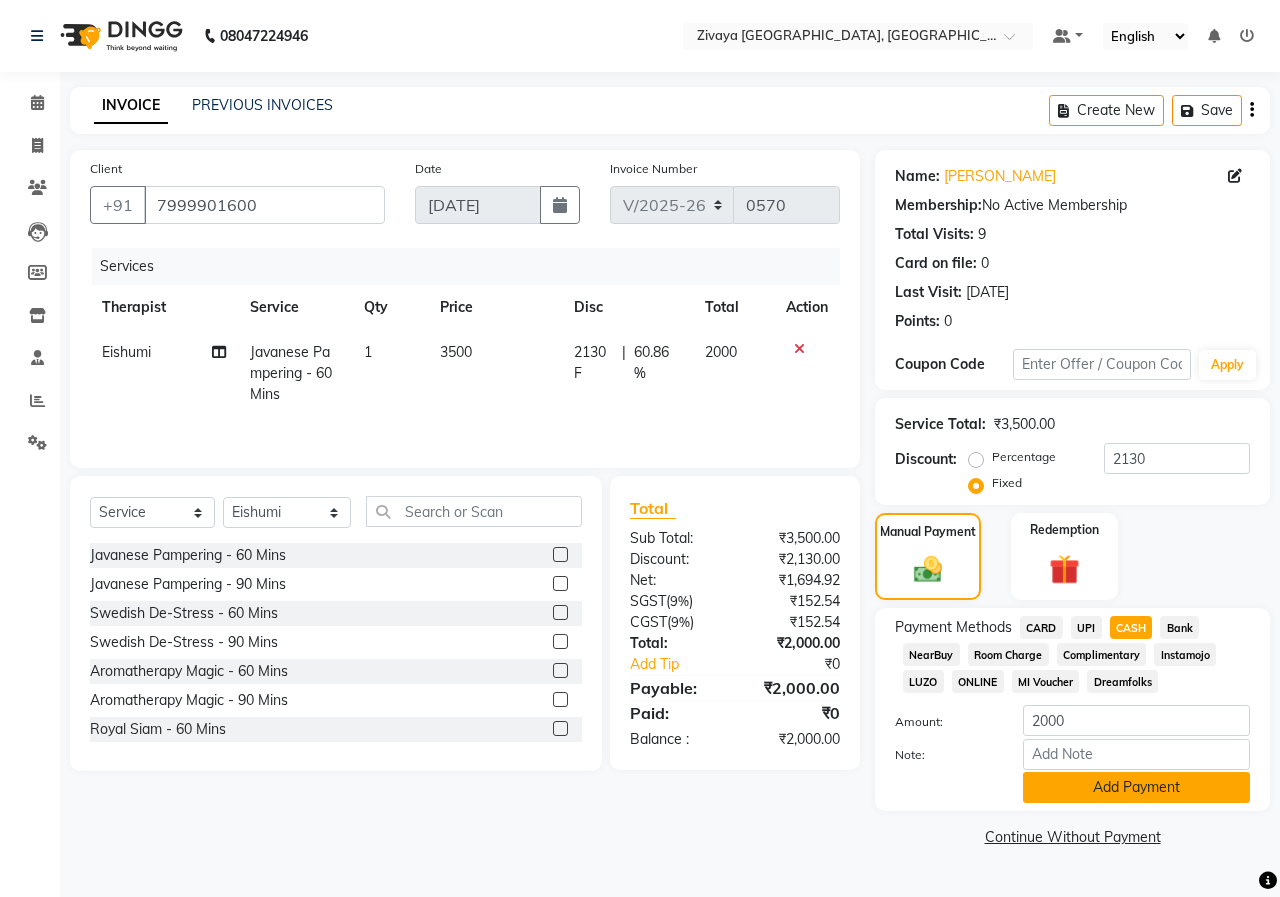 click on "Add Payment" 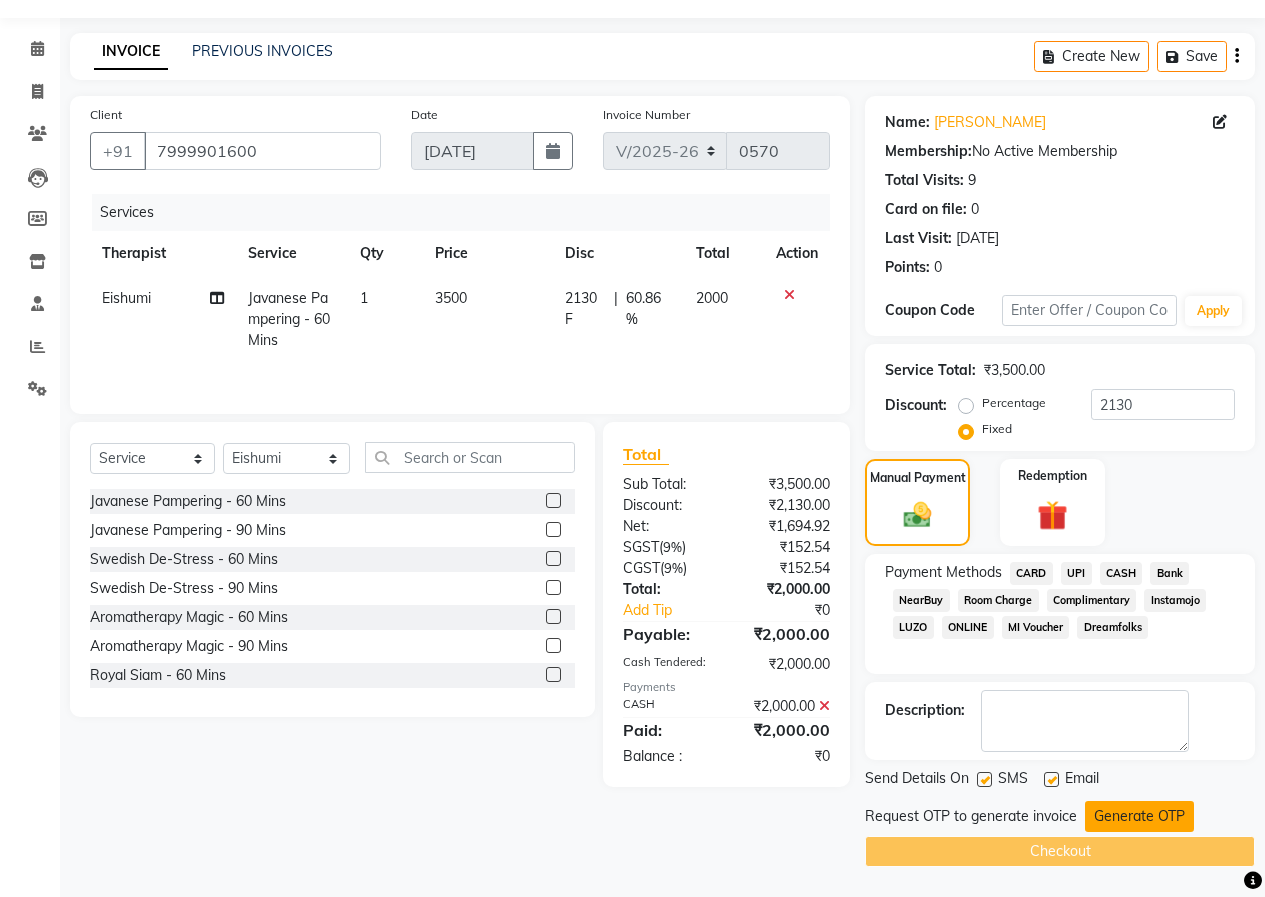 click on "Generate OTP" 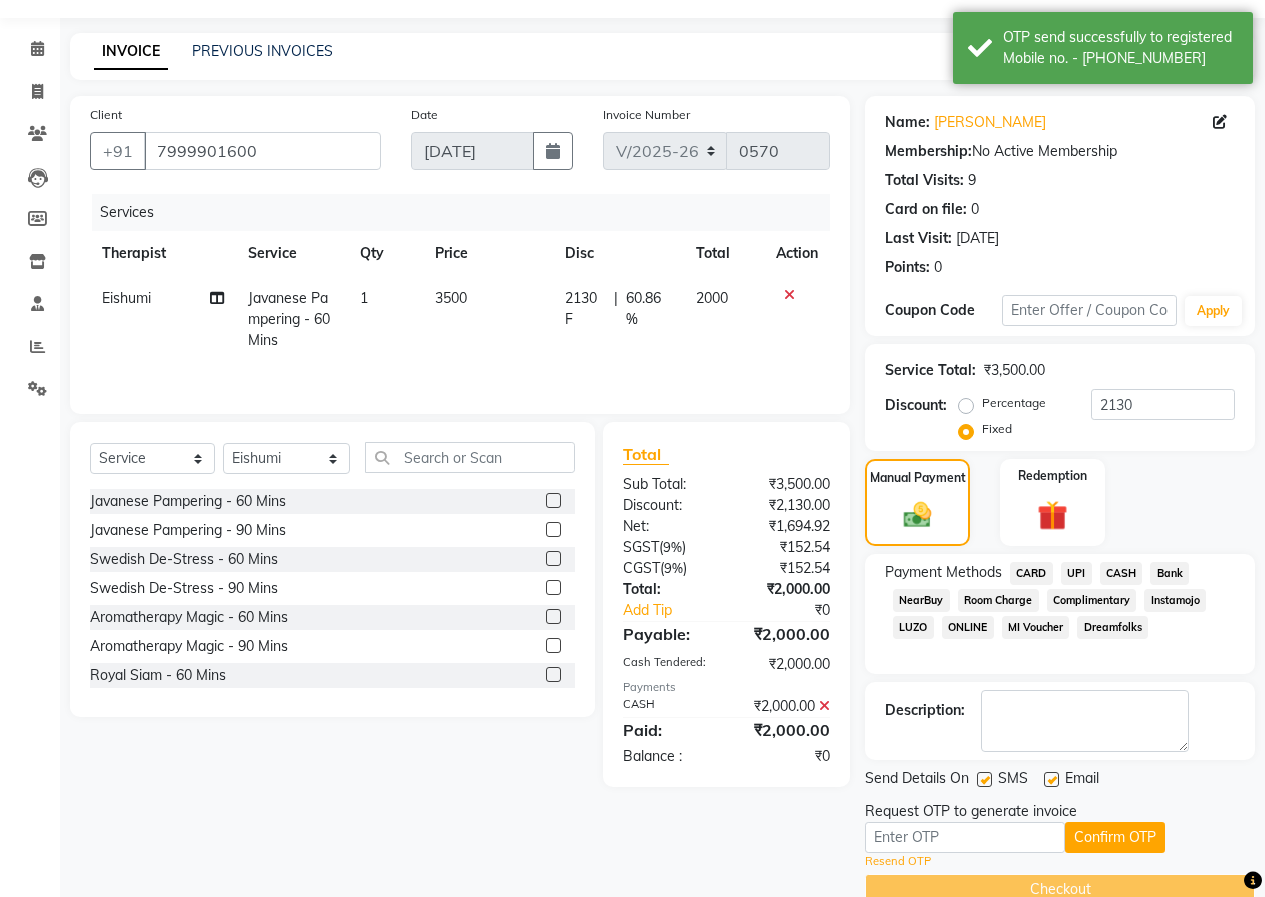 scroll, scrollTop: 92, scrollLeft: 0, axis: vertical 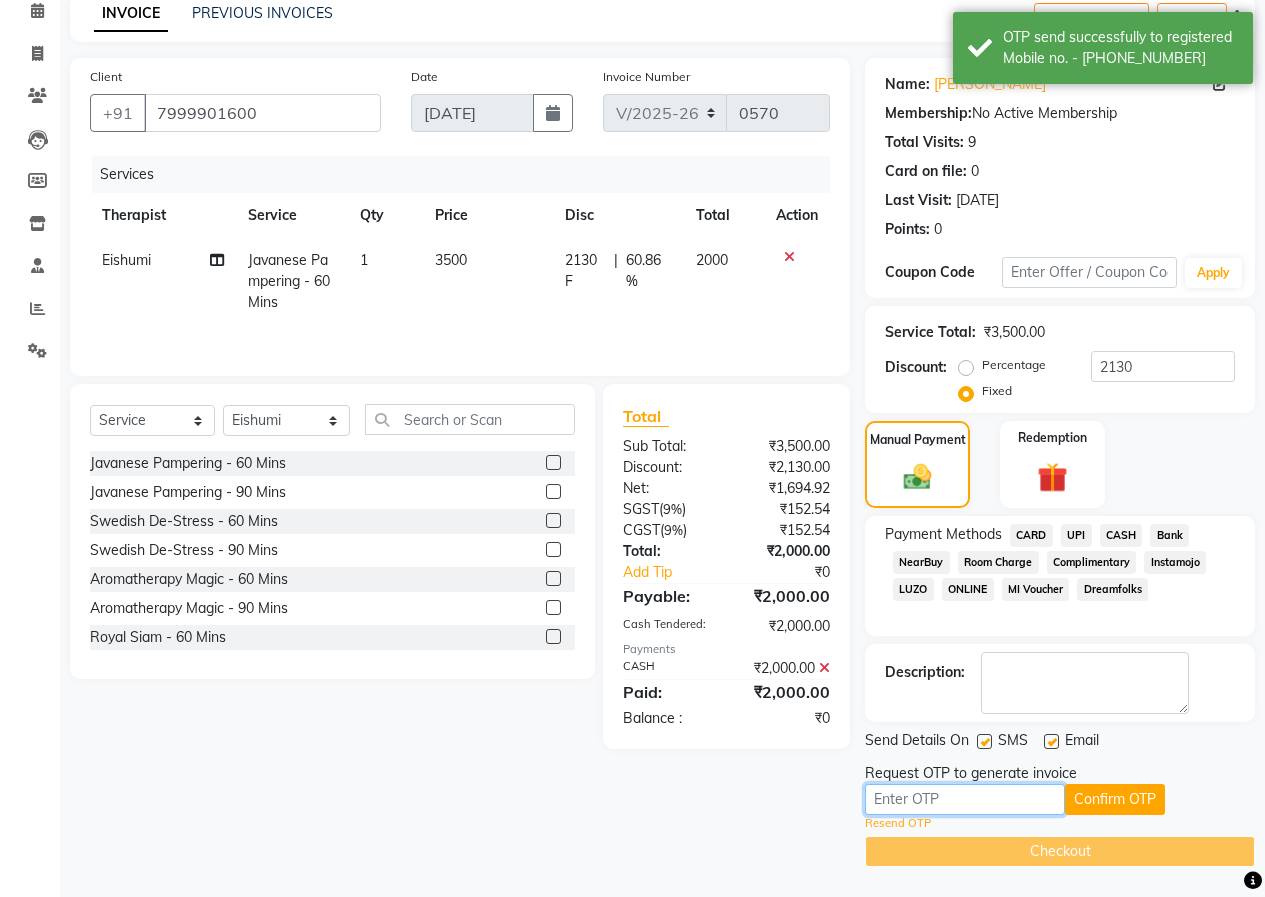 click at bounding box center [965, 799] 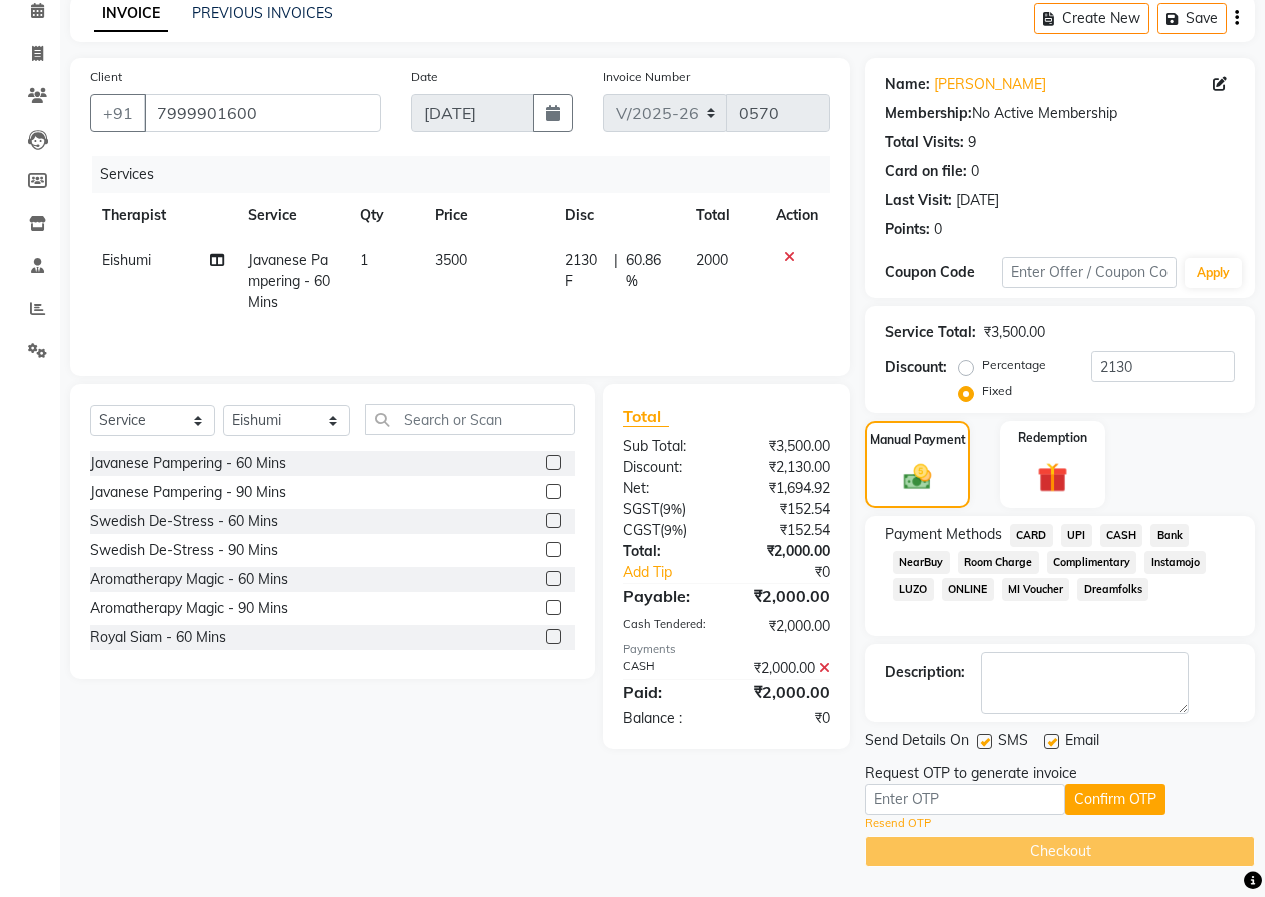 click on "Confirm OTP" 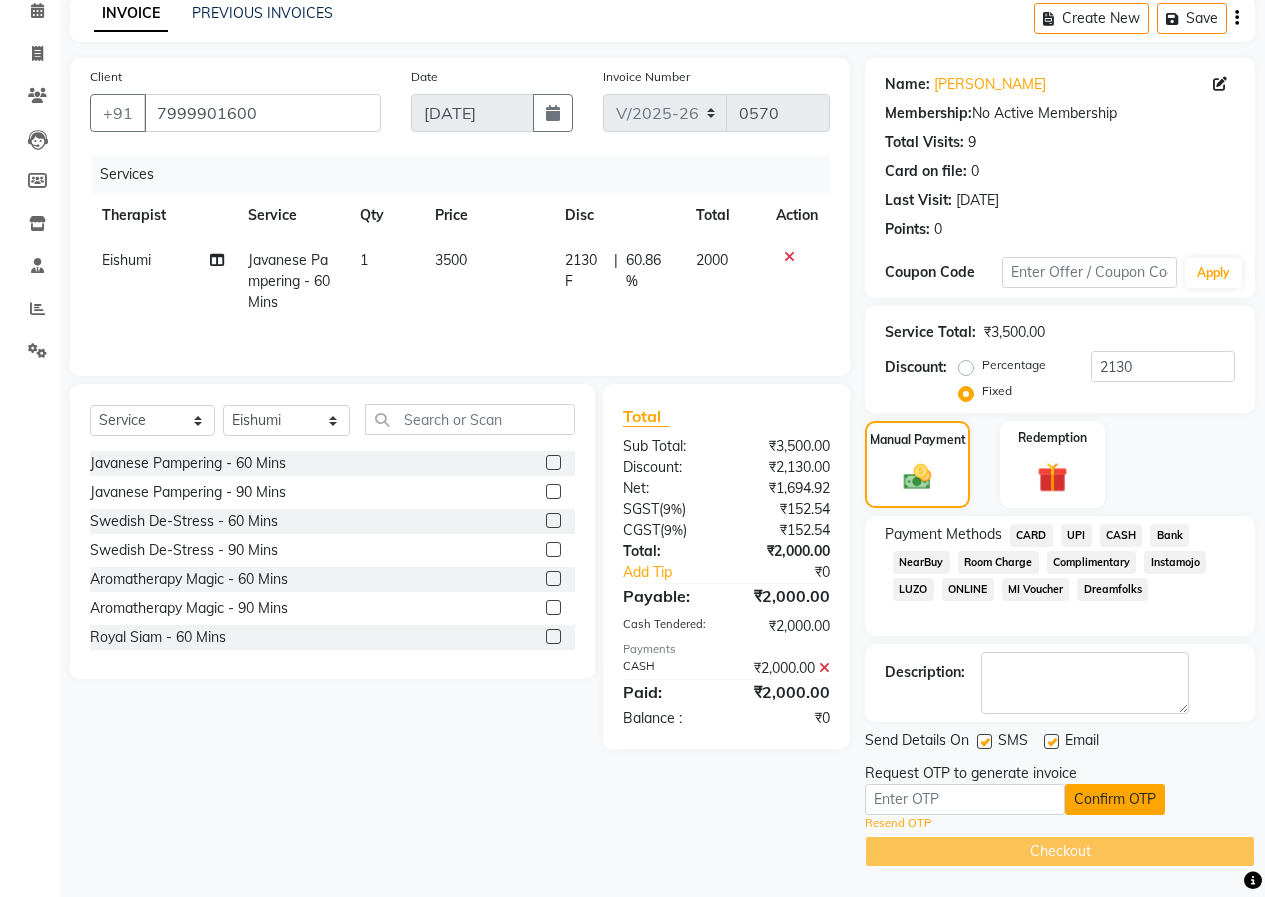 click on "Confirm OTP" 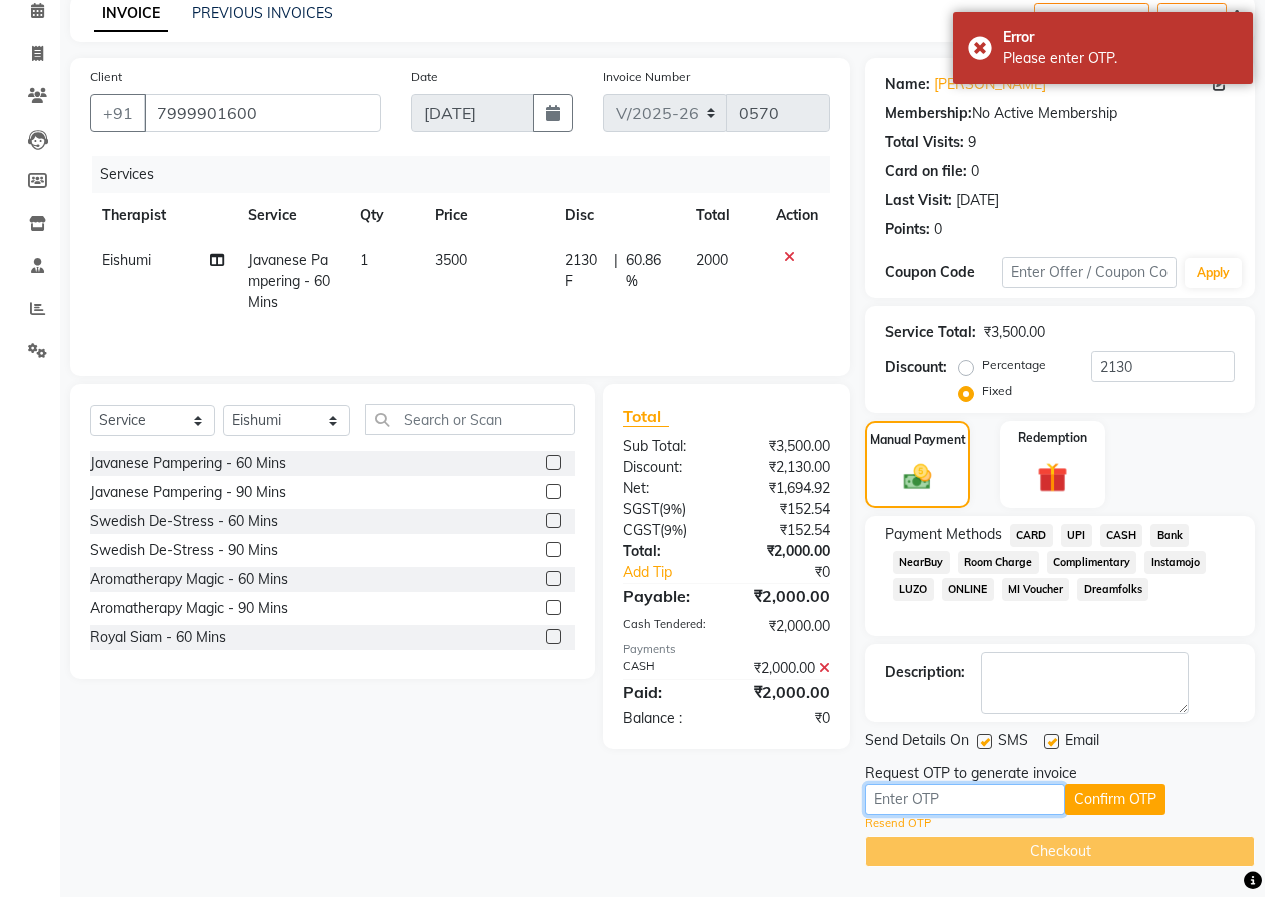 click at bounding box center [965, 799] 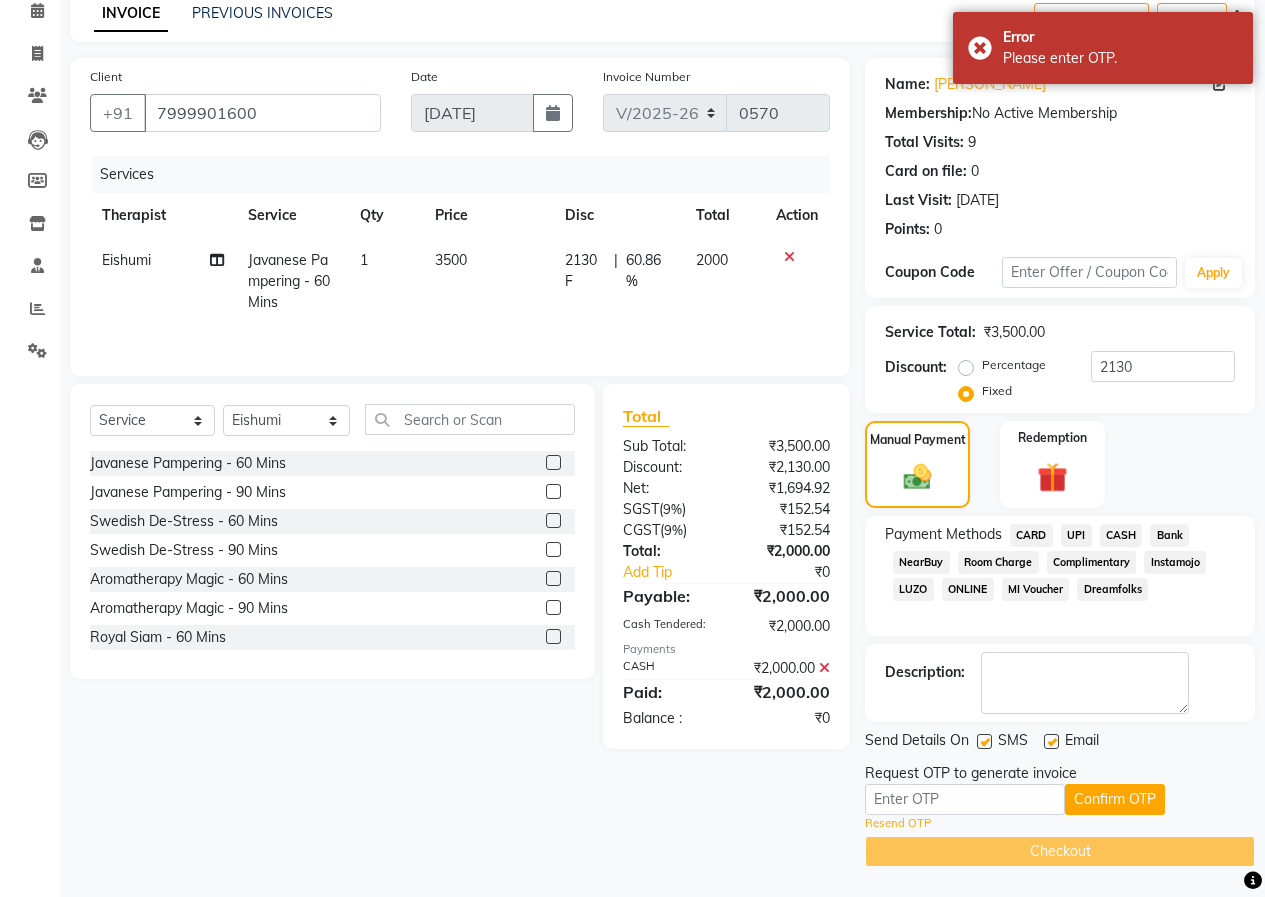 click on "Request OTP to generate invoice" 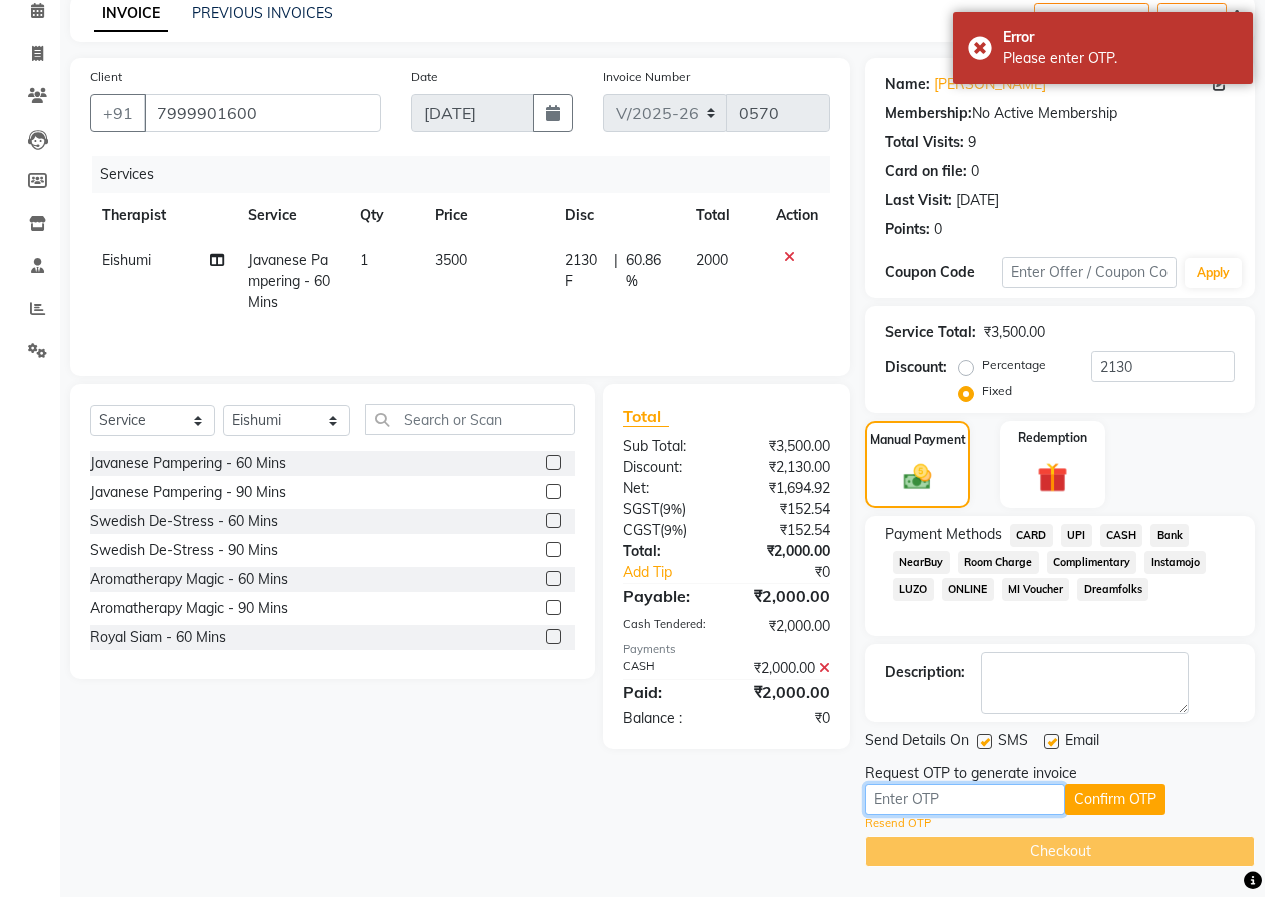 click at bounding box center [965, 799] 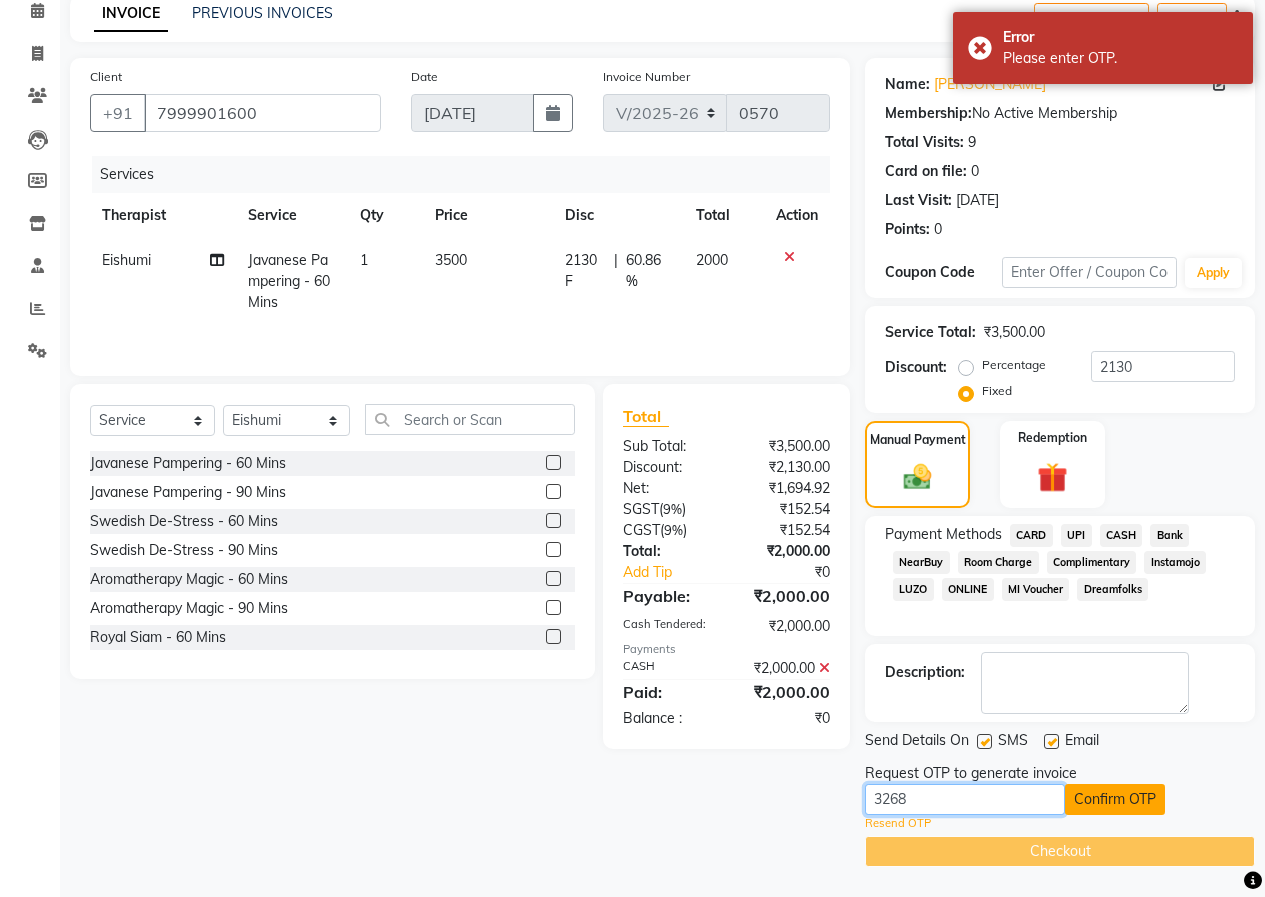 type on "3268" 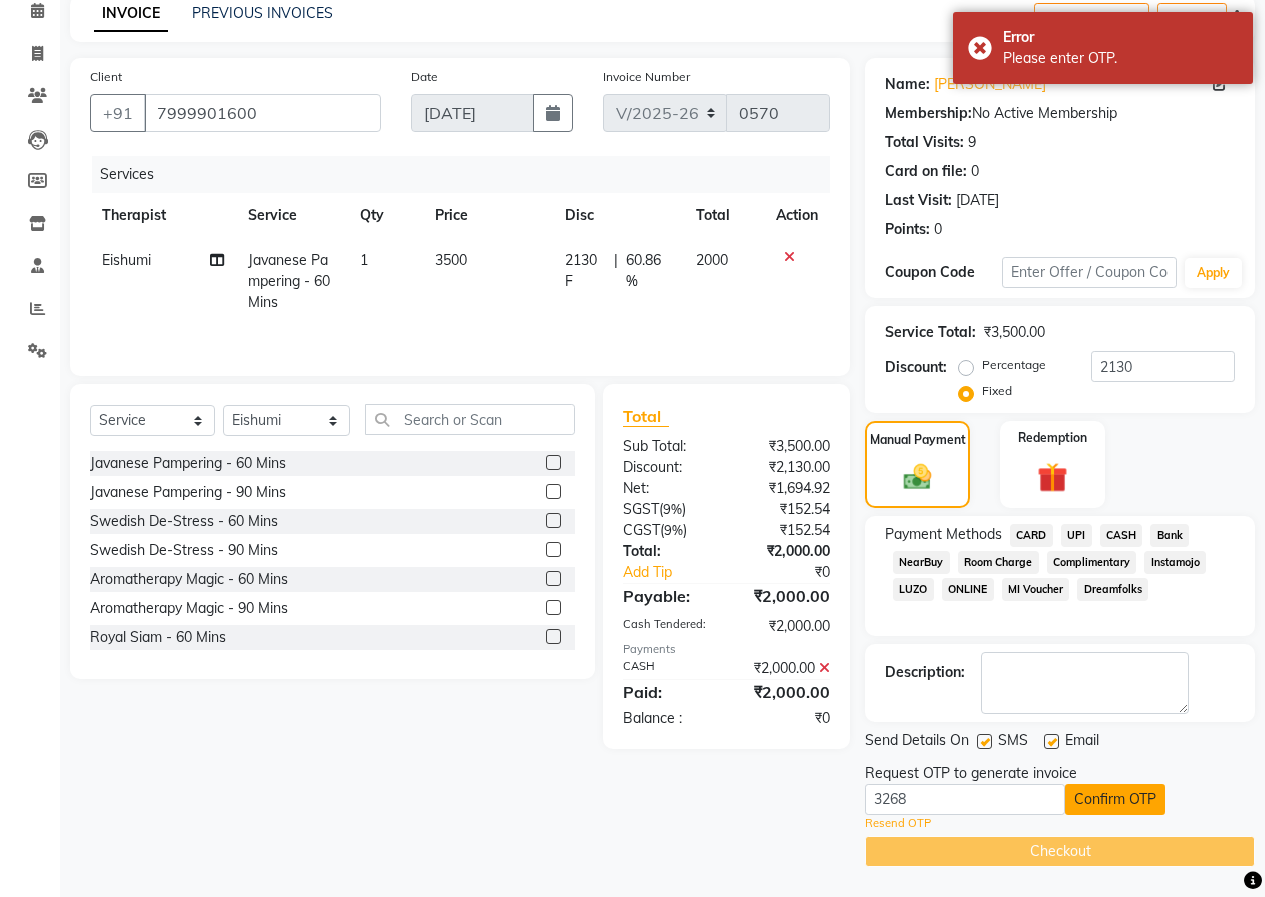 click on "Confirm OTP" 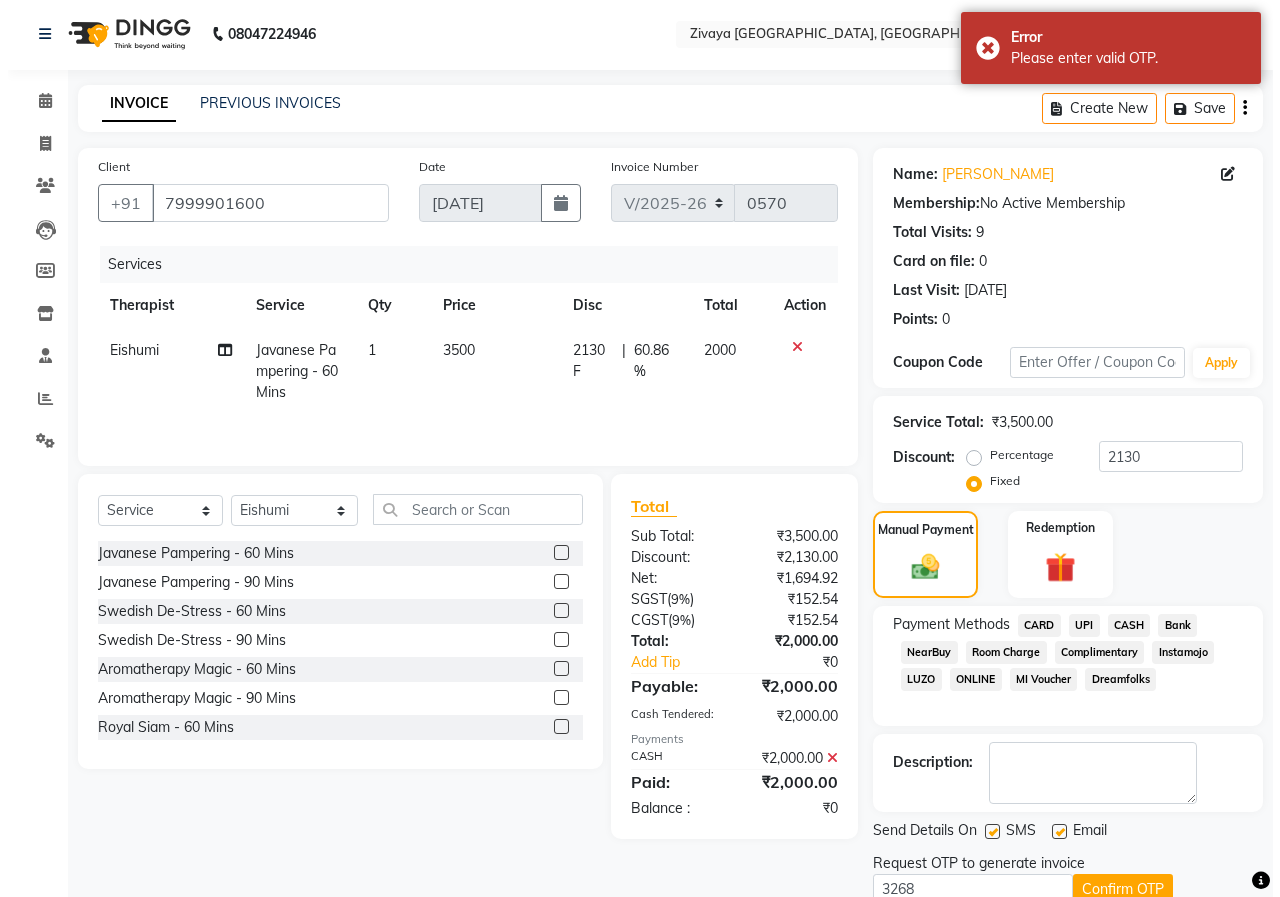 scroll, scrollTop: 0, scrollLeft: 0, axis: both 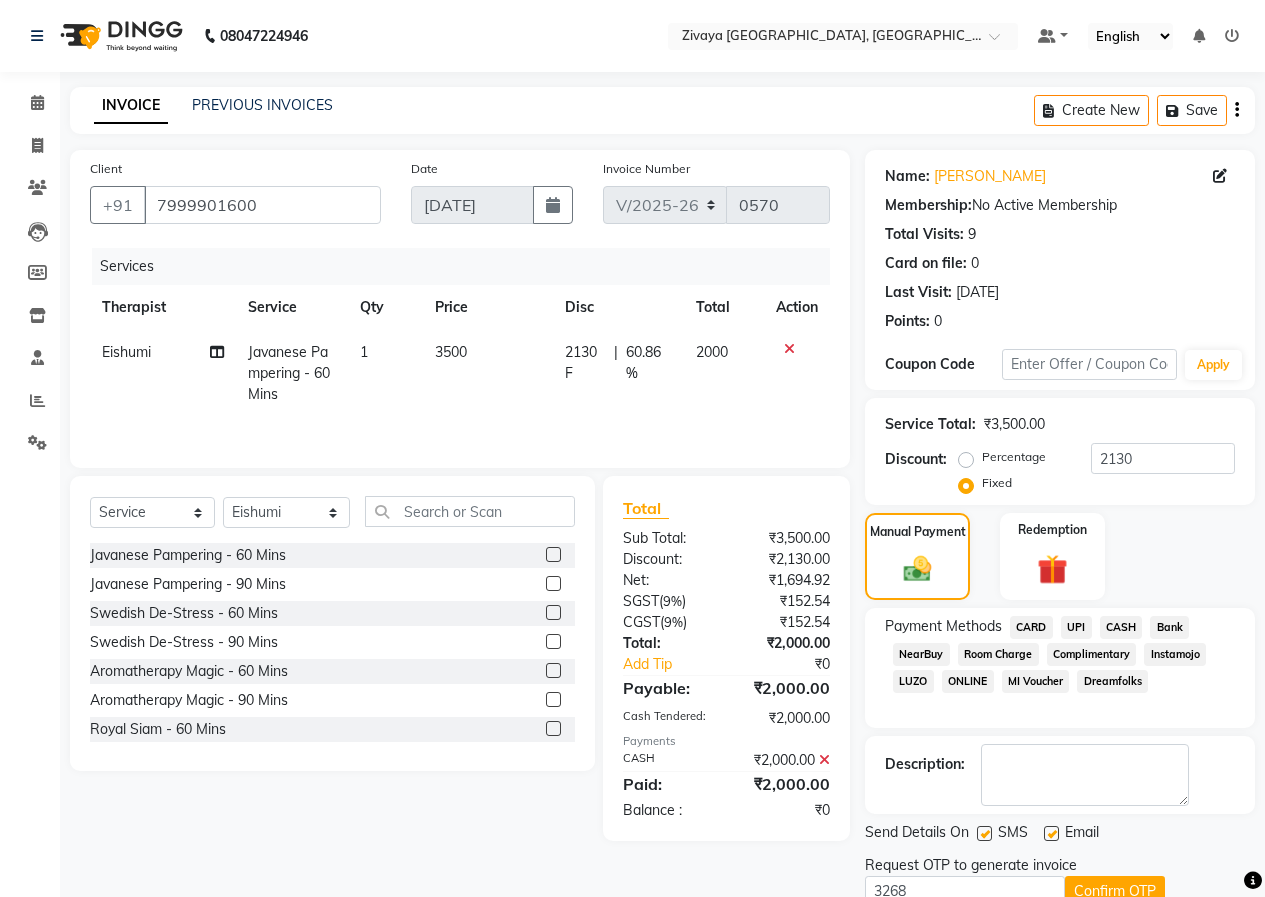 click 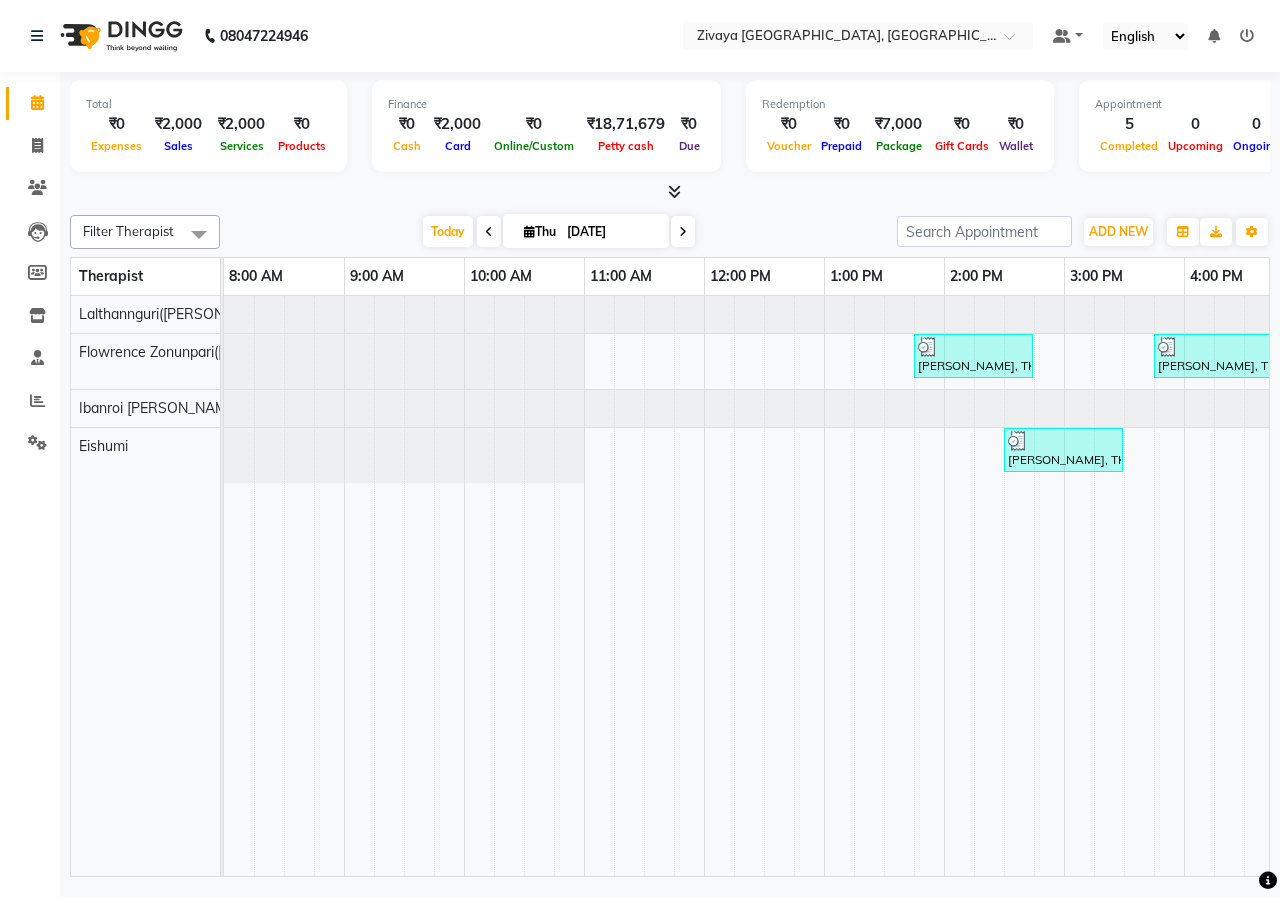 scroll, scrollTop: 0, scrollLeft: 0, axis: both 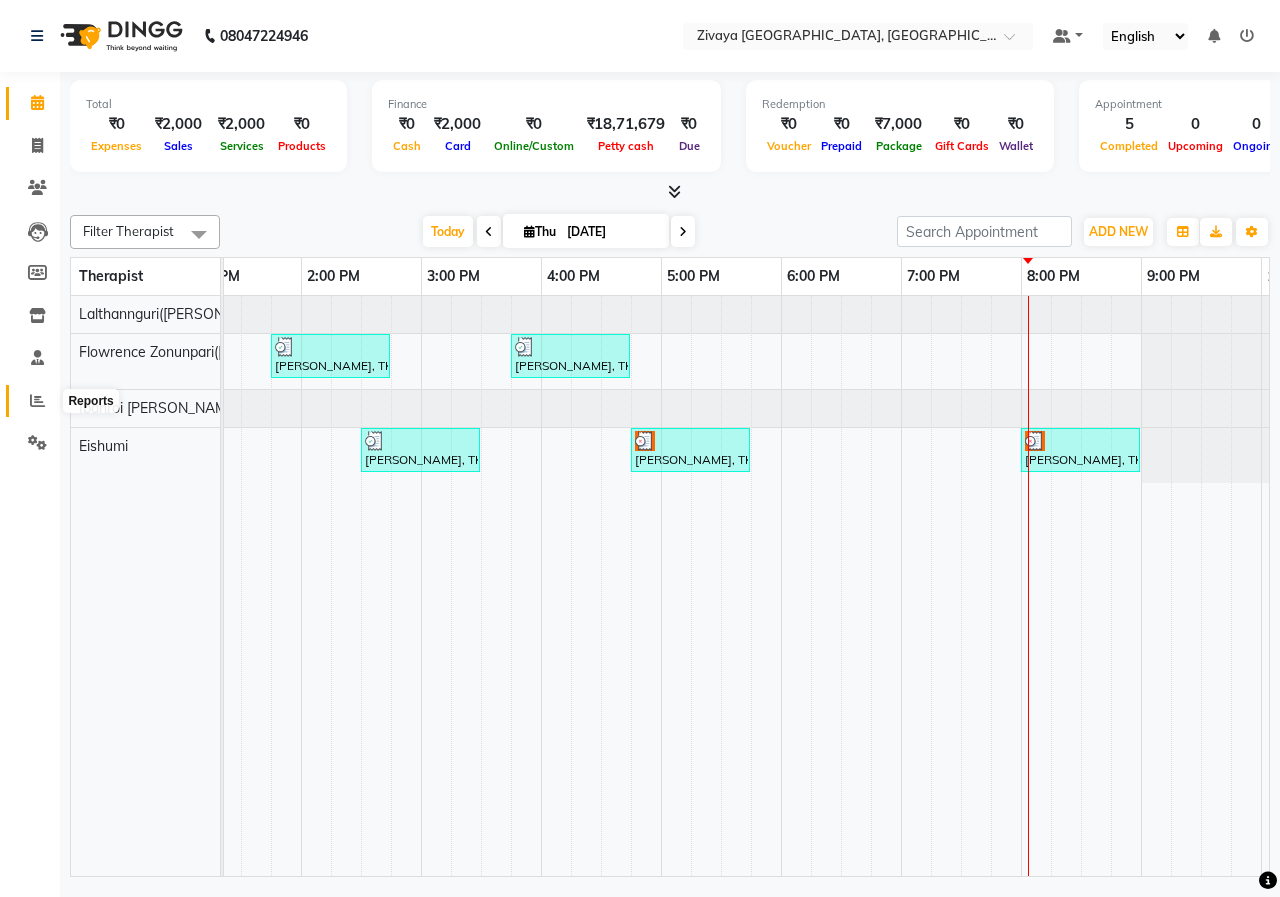 click 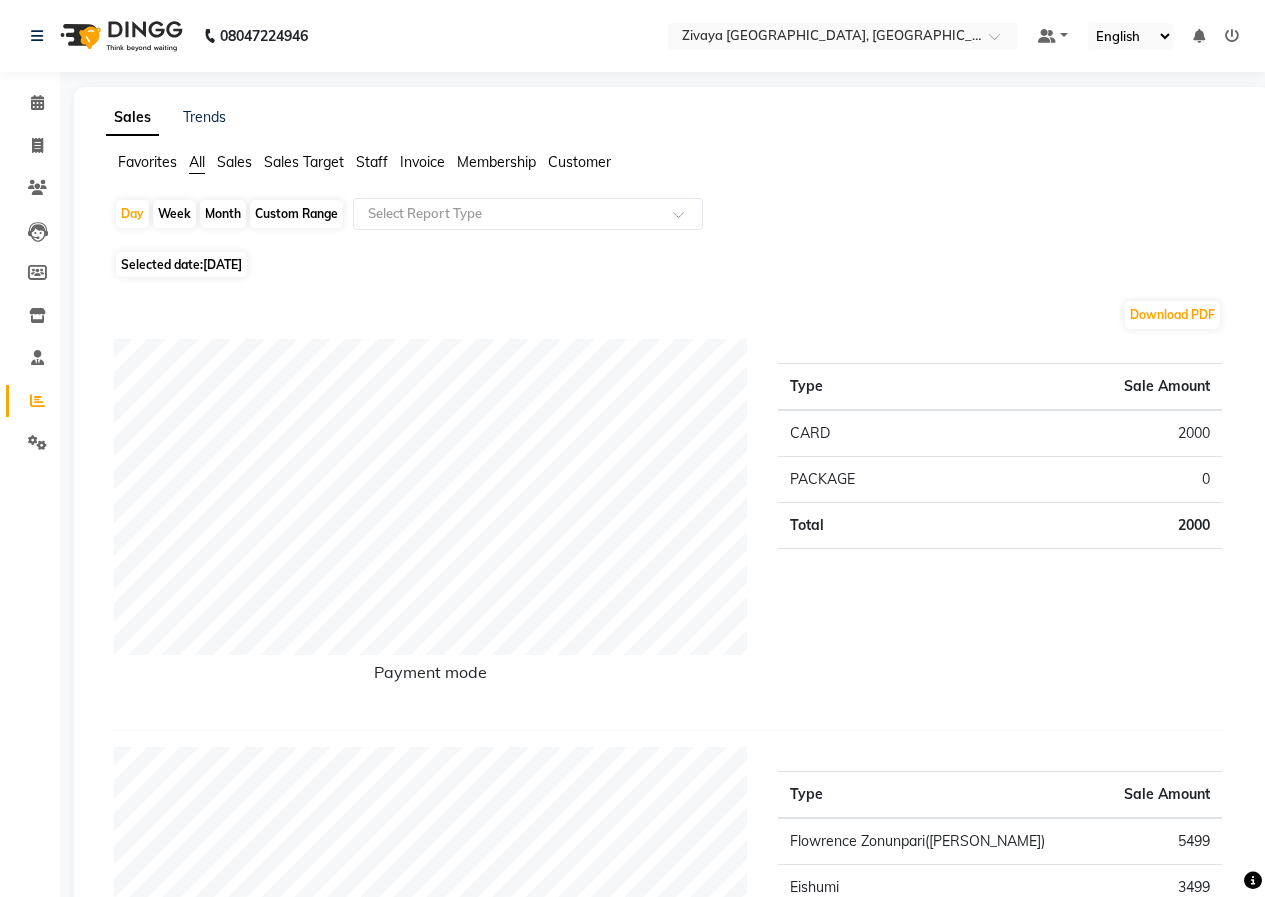 click 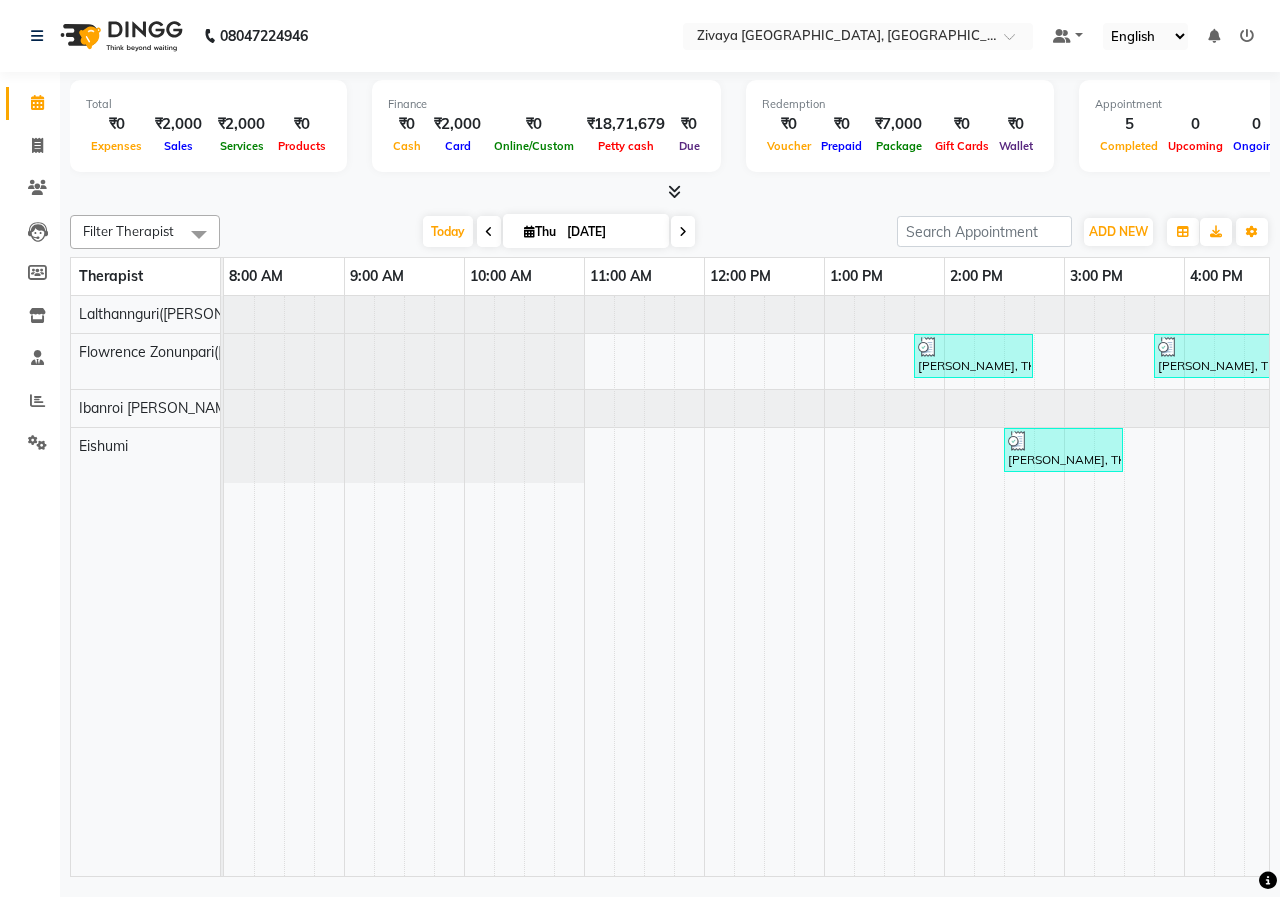 scroll, scrollTop: 0, scrollLeft: 165, axis: horizontal 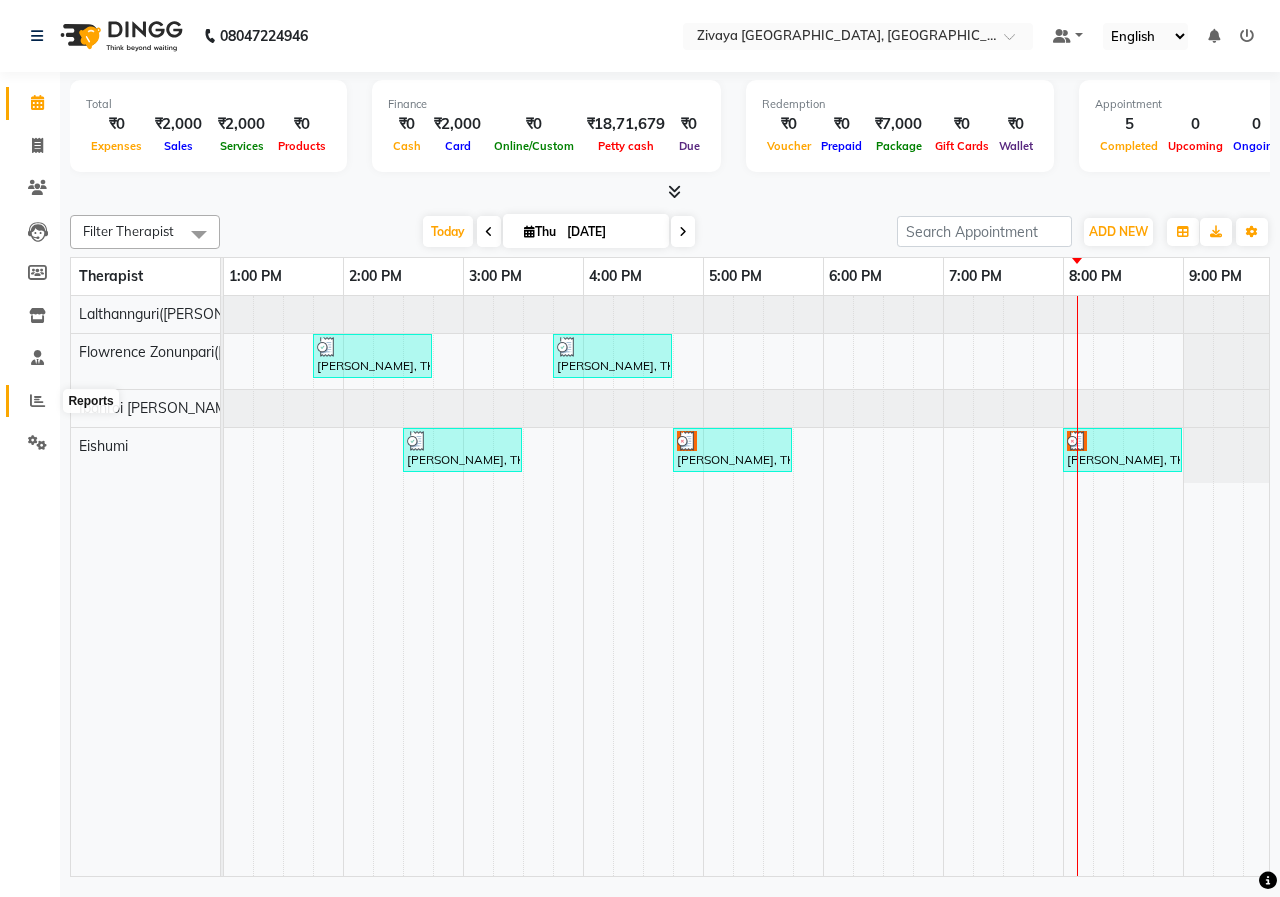click 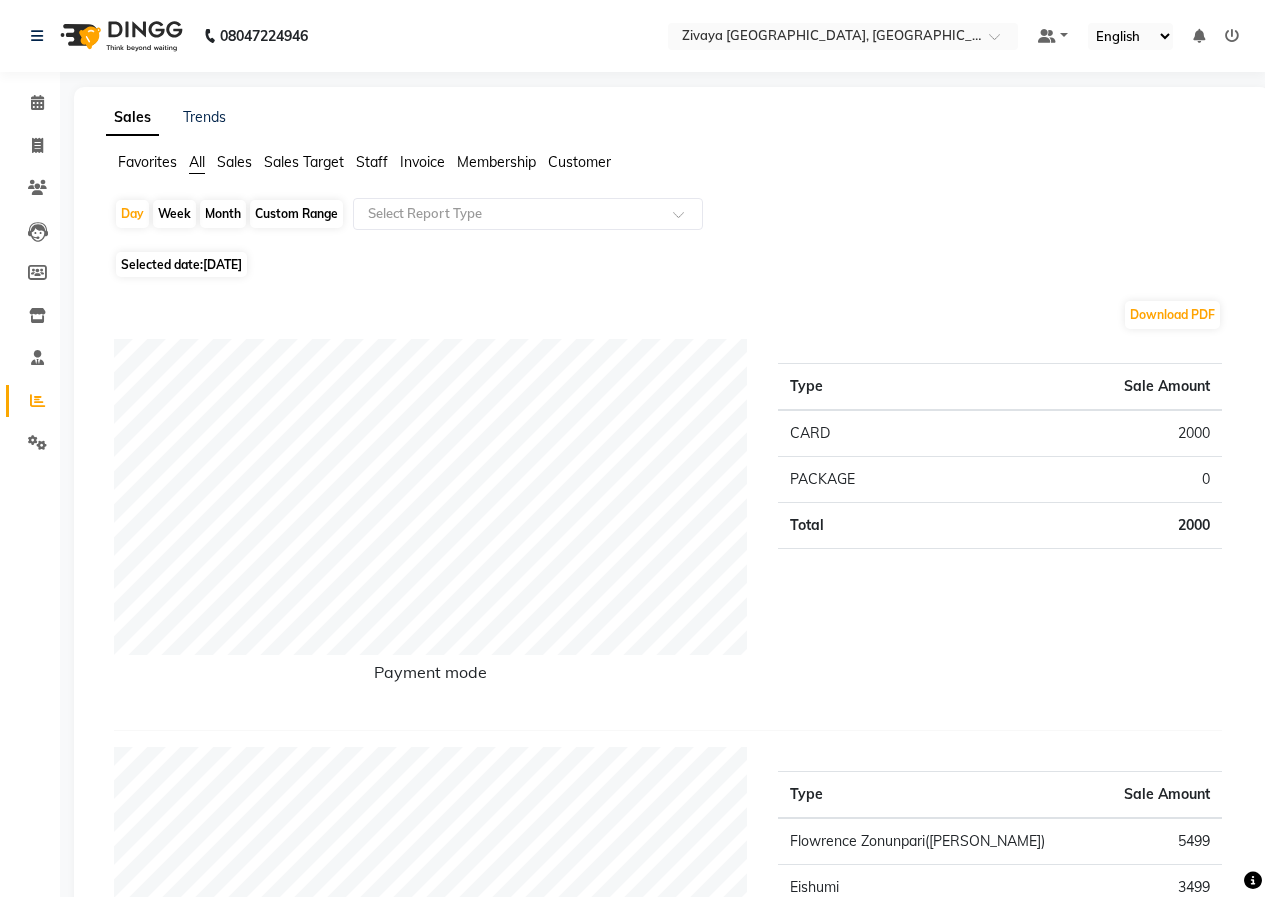 click on "Month" 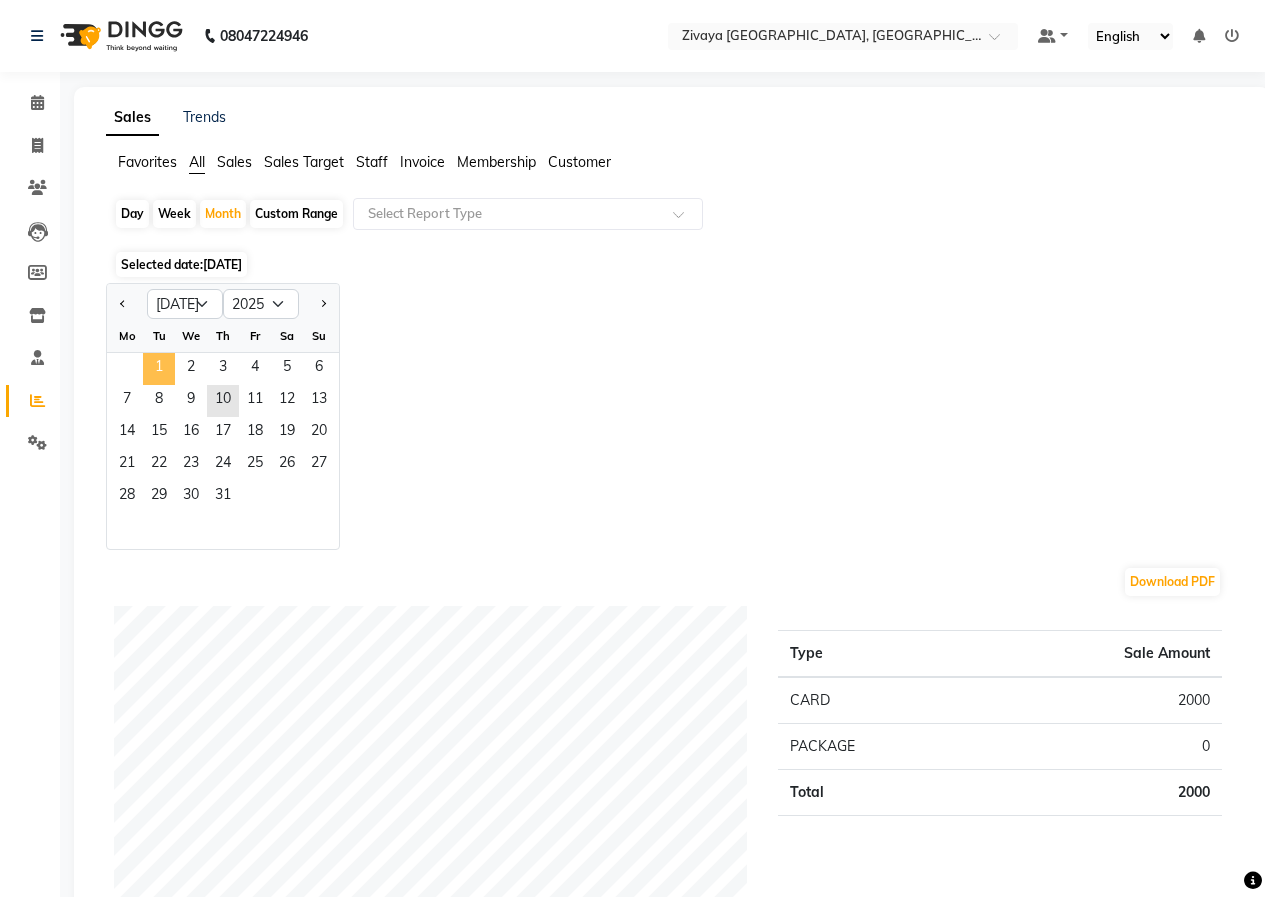 click on "1" 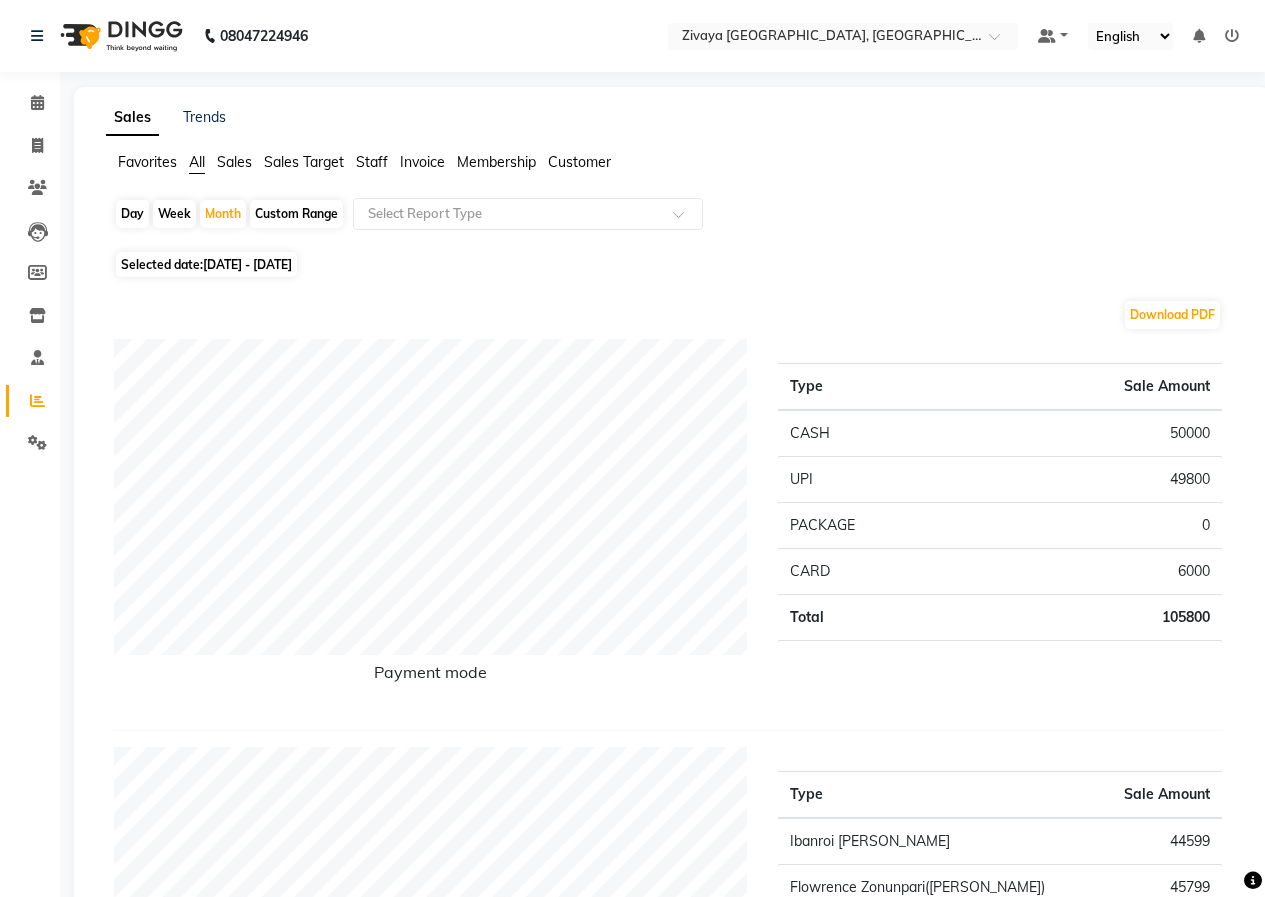click 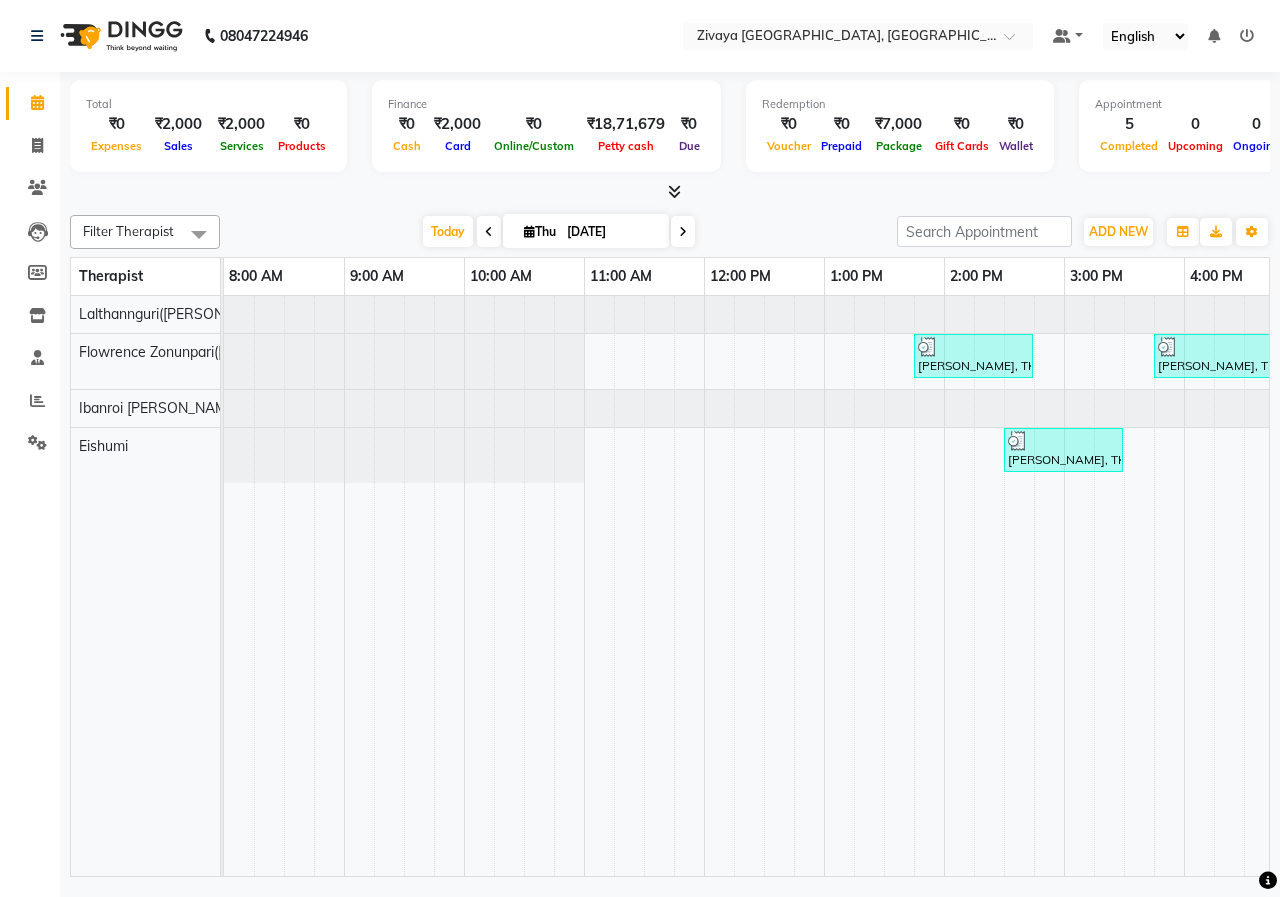 scroll, scrollTop: 0, scrollLeft: 258, axis: horizontal 